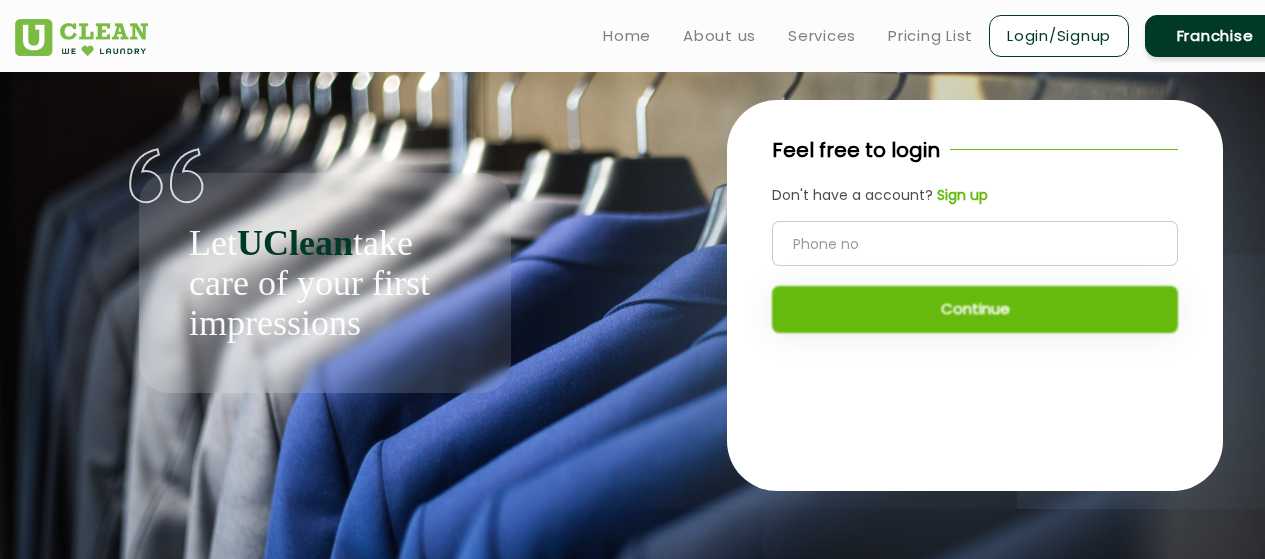 scroll, scrollTop: 0, scrollLeft: 0, axis: both 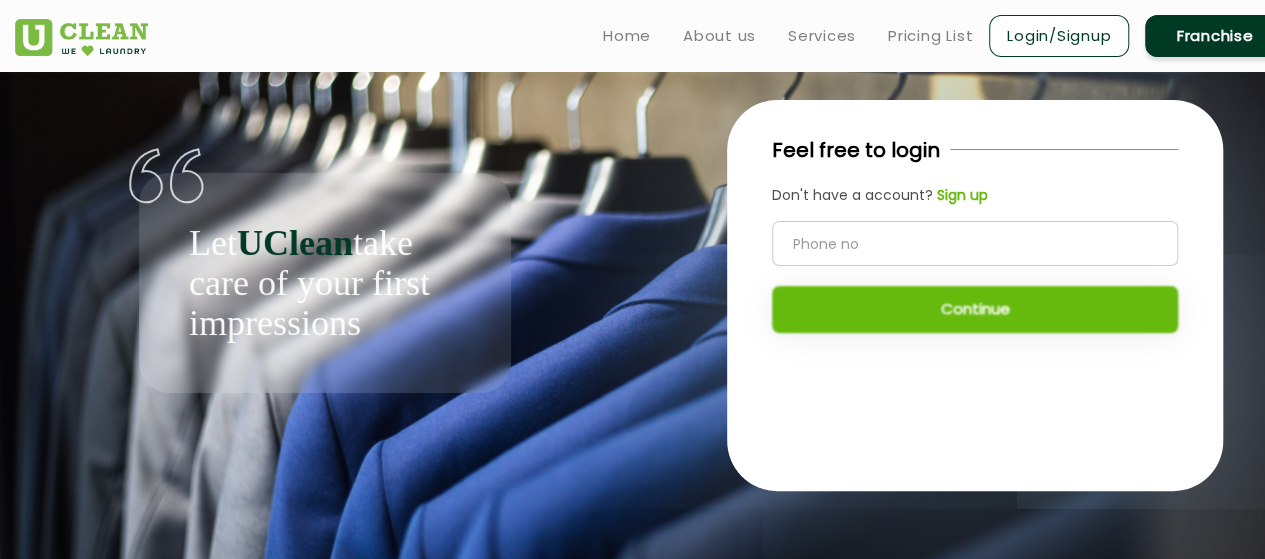 click 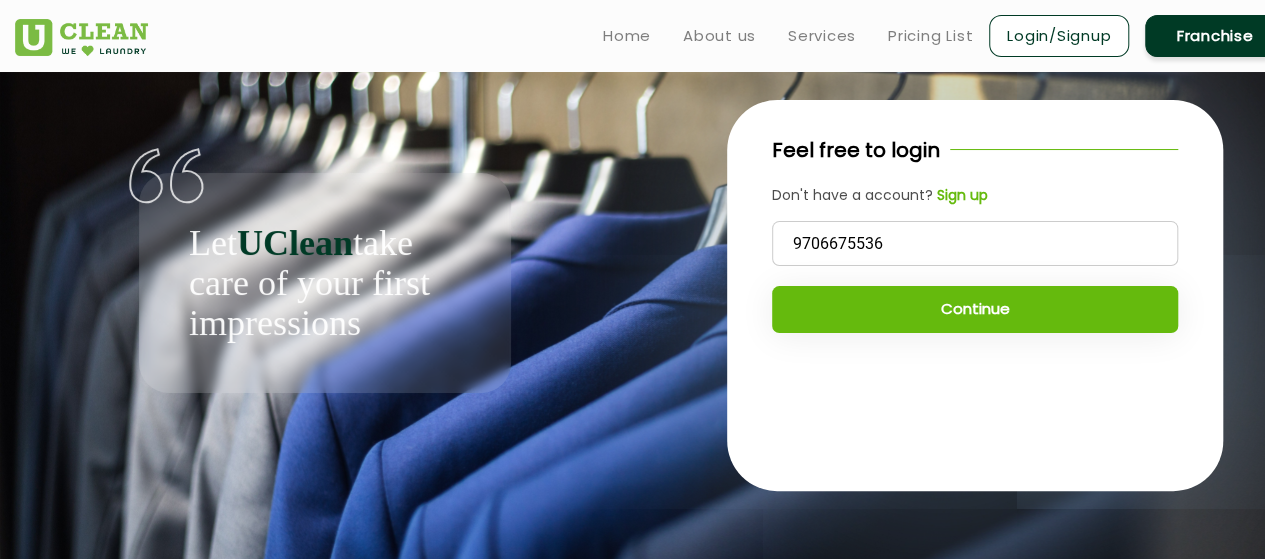 type on "9706675536" 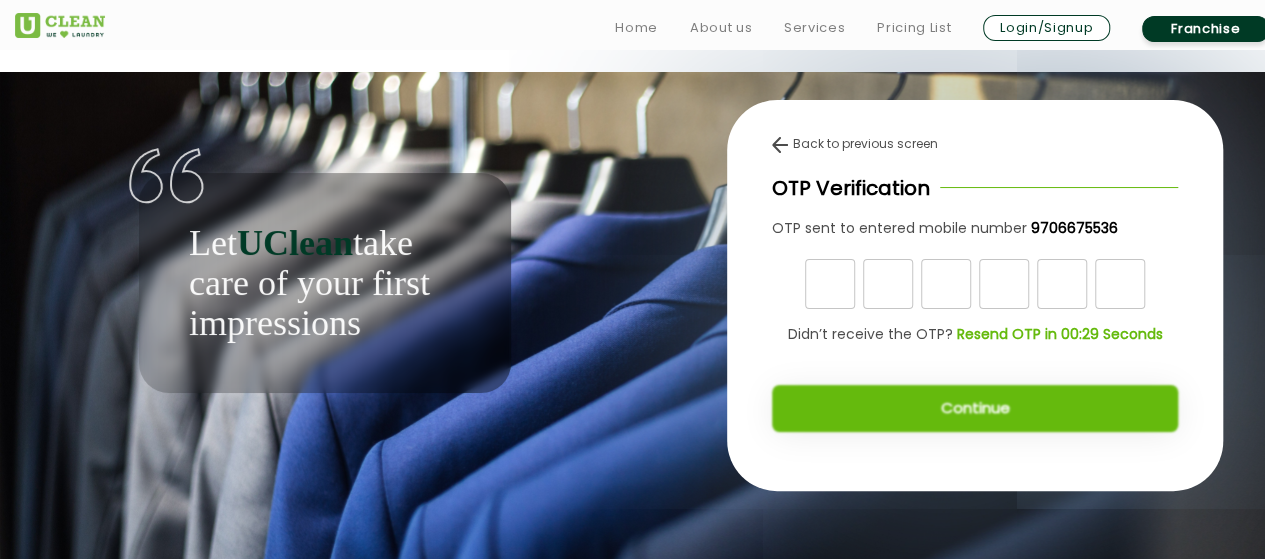 scroll, scrollTop: 4, scrollLeft: 0, axis: vertical 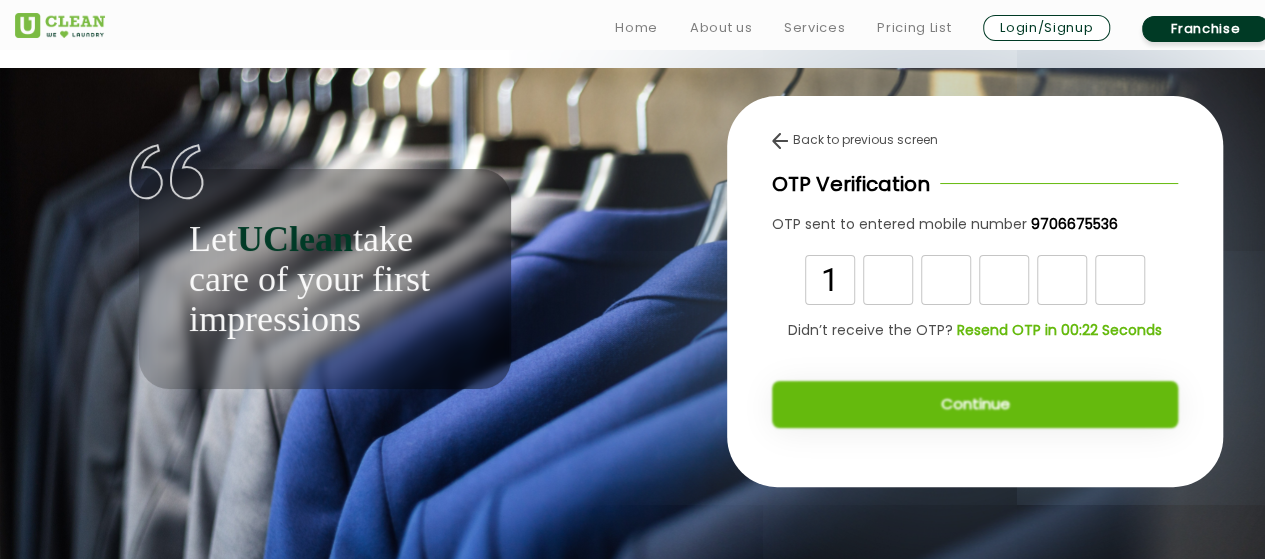 type on "1" 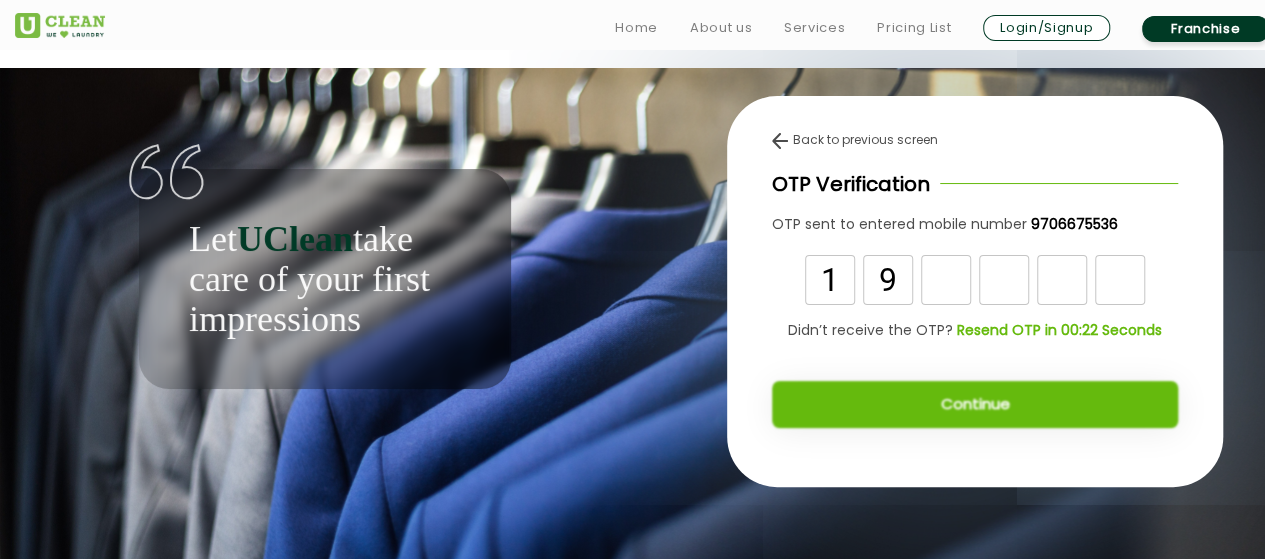 type on "9" 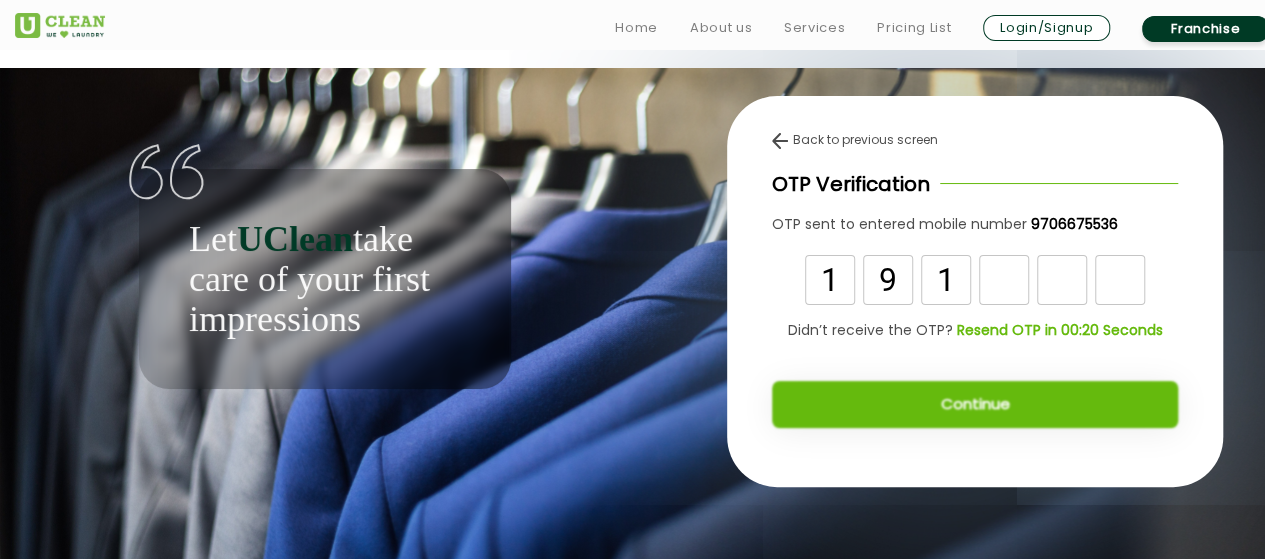 type on "1" 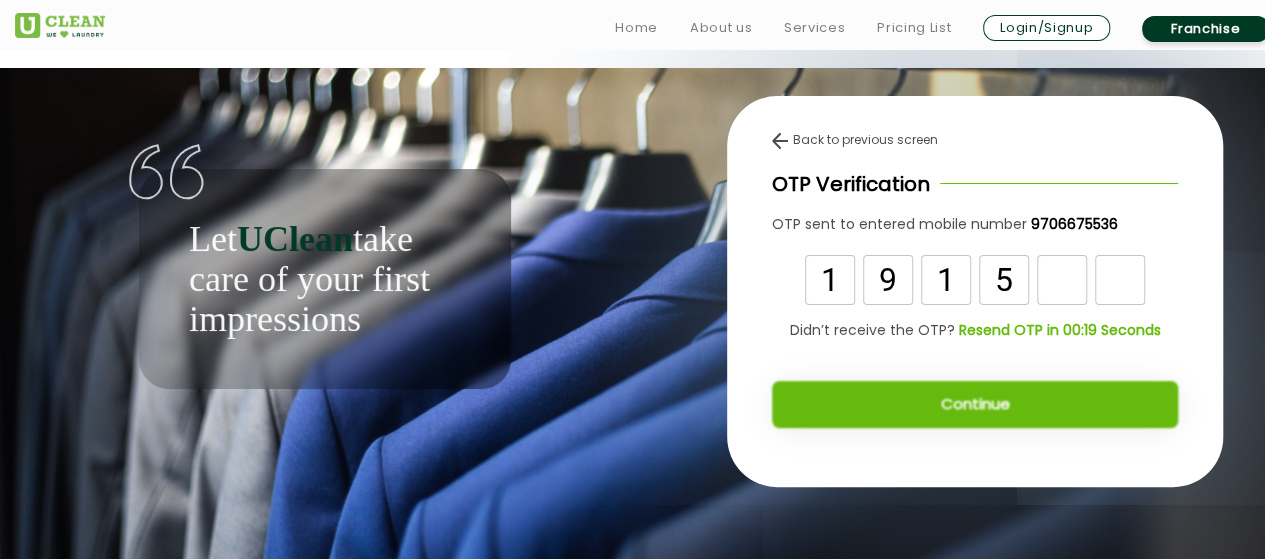 type on "5" 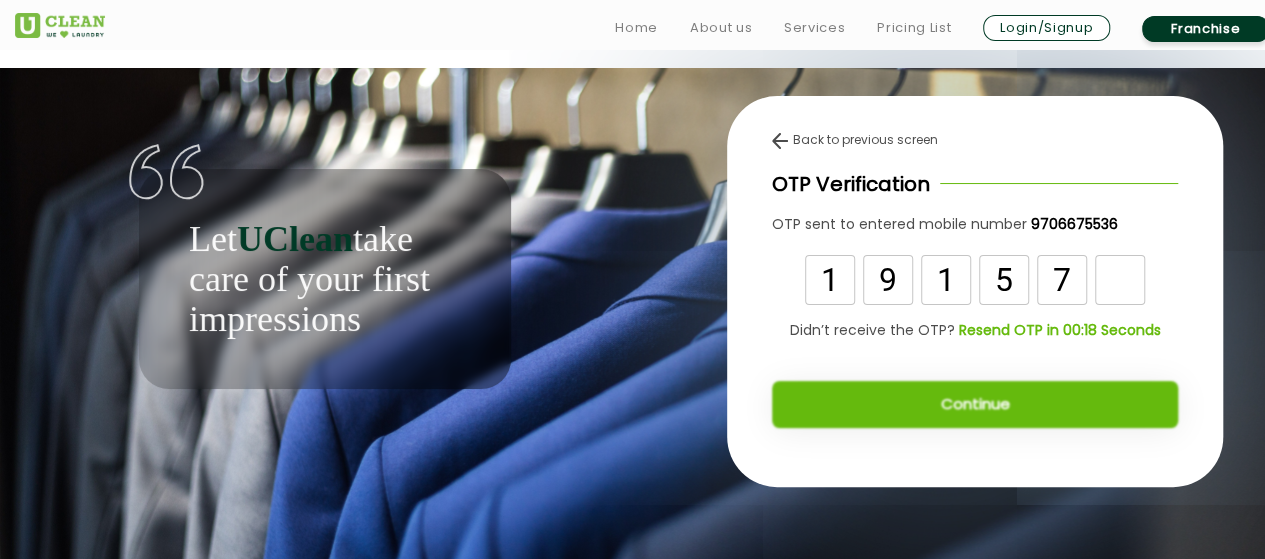 type on "7" 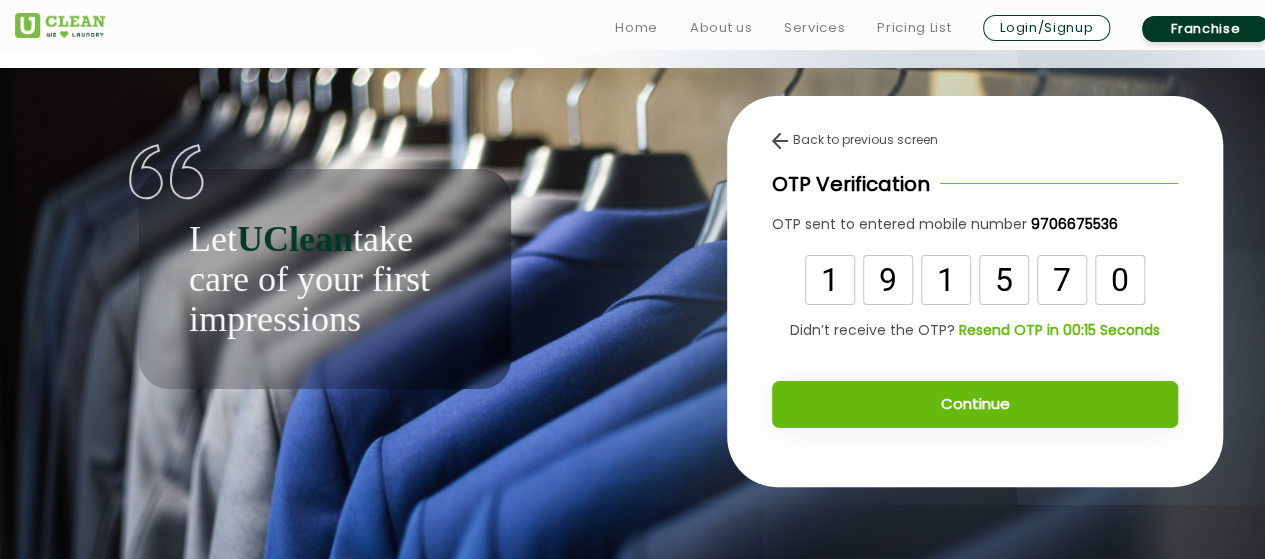 type on "0" 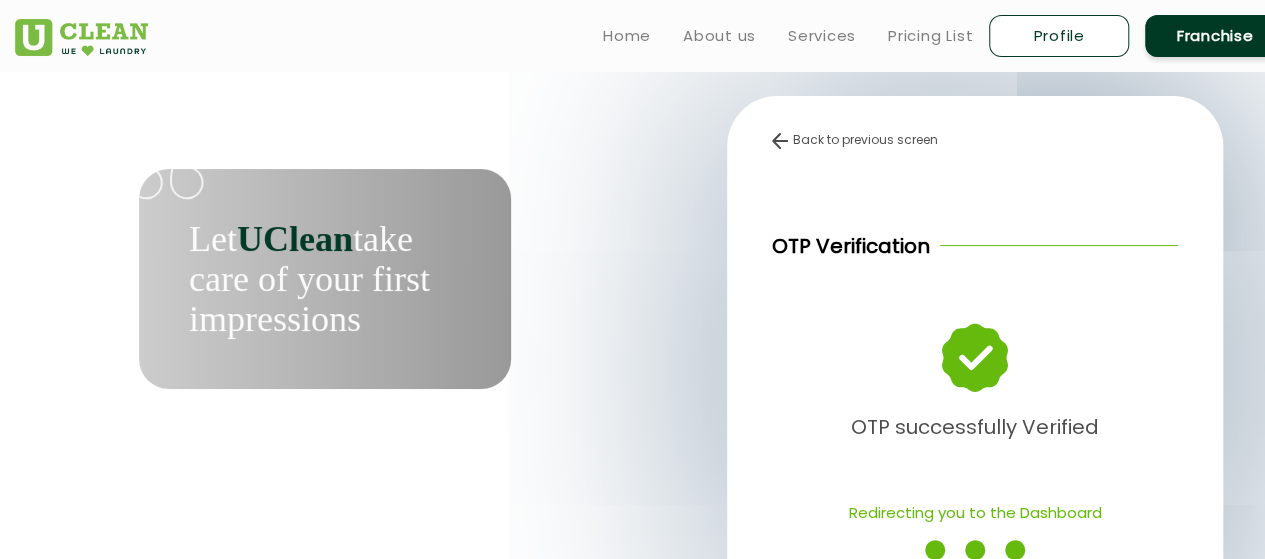 scroll, scrollTop: 0, scrollLeft: 0, axis: both 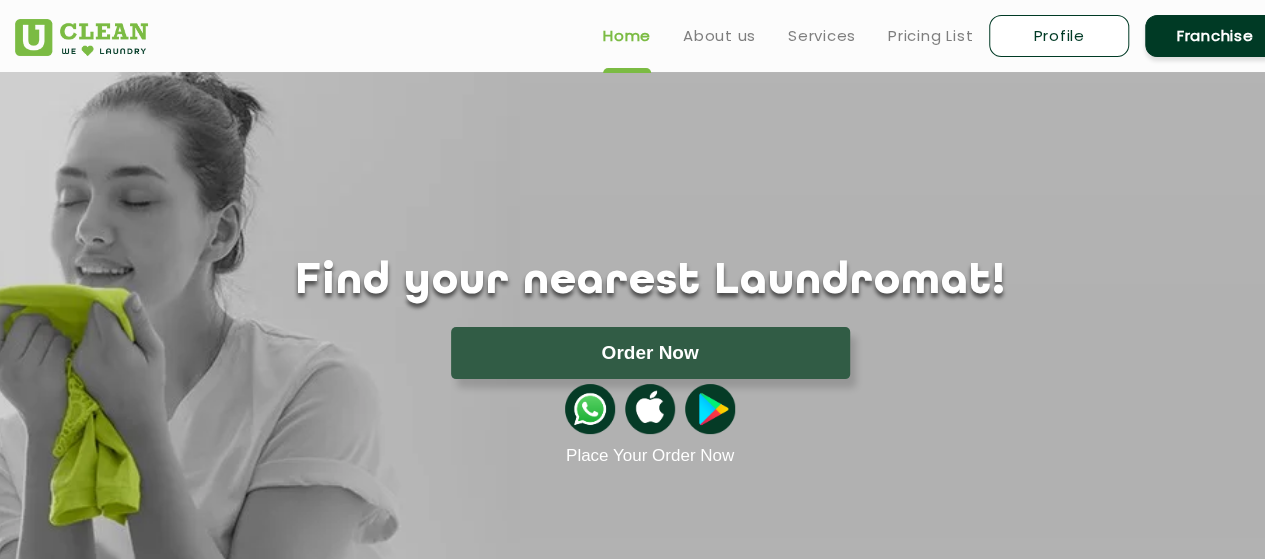 click on "Profile" at bounding box center [1059, 36] 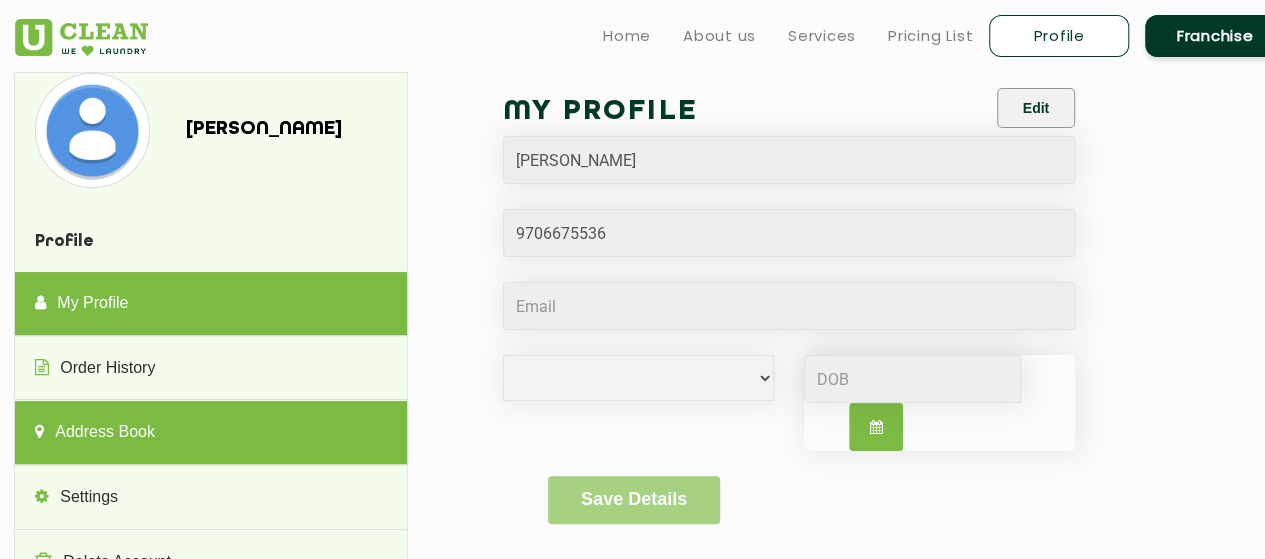 click on "Address Book" at bounding box center [210, 433] 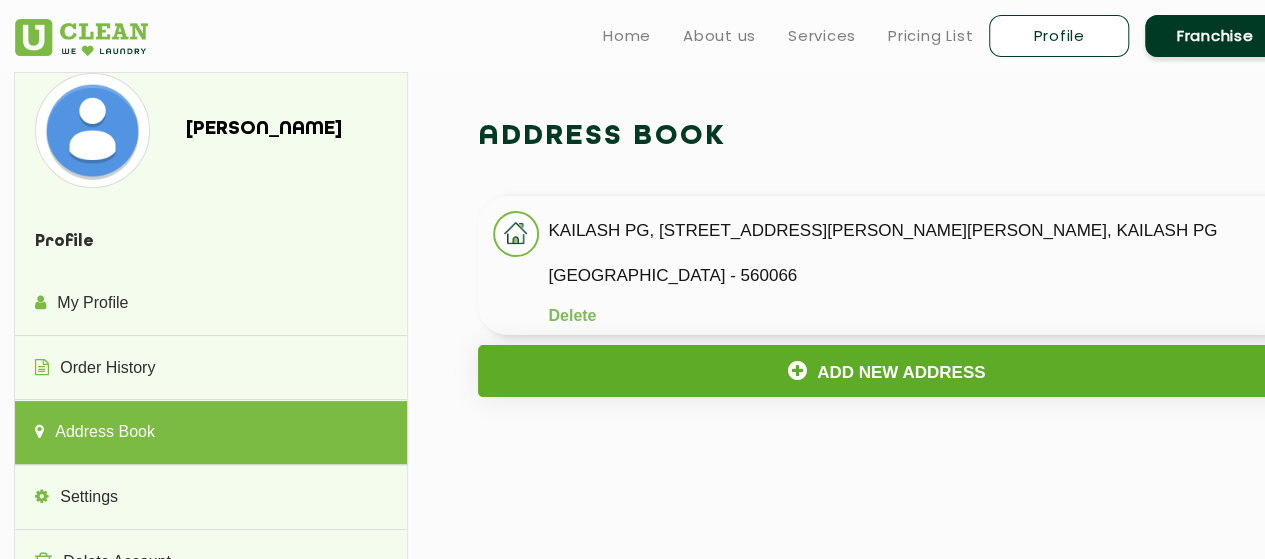 click on "Add New Address" at bounding box center (886, 371) 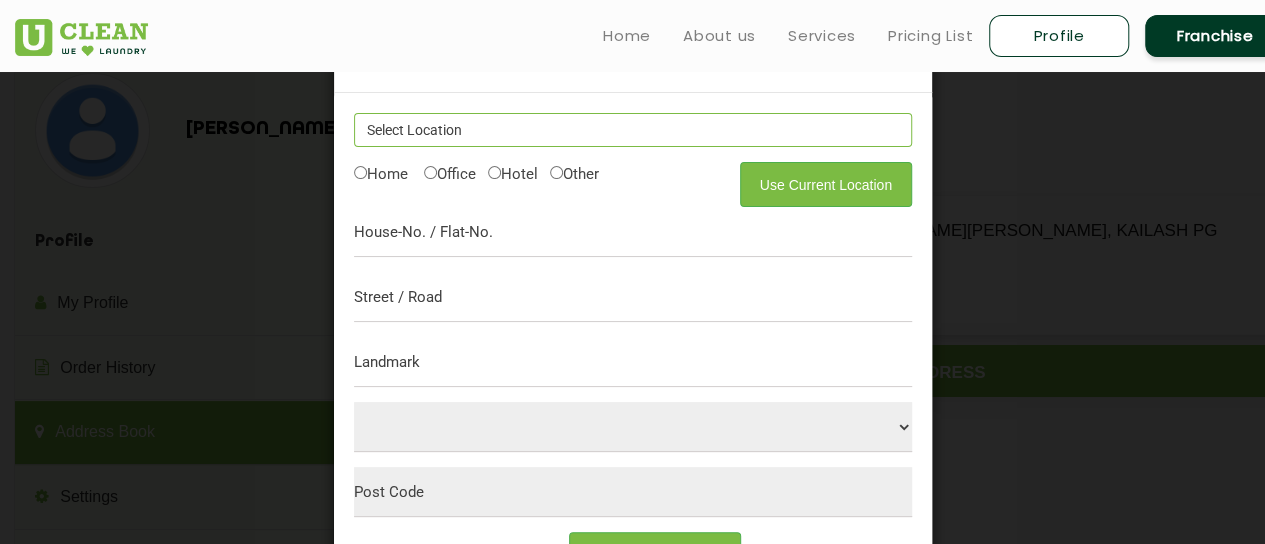 click at bounding box center (633, 130) 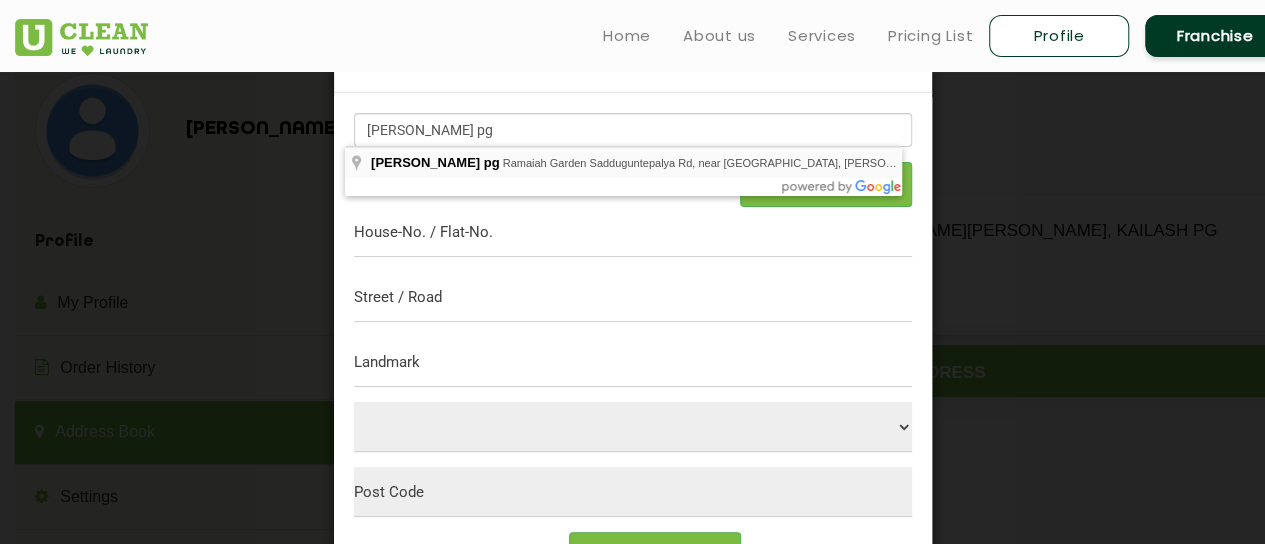 type on "Aishwarya Aurus pg, Ramaiah Garden Sadduguntepalya Rd, near Domino's Pizza, Venkateshwara Layout, S.G. Palya, Bengaluru, Karnataka, India" 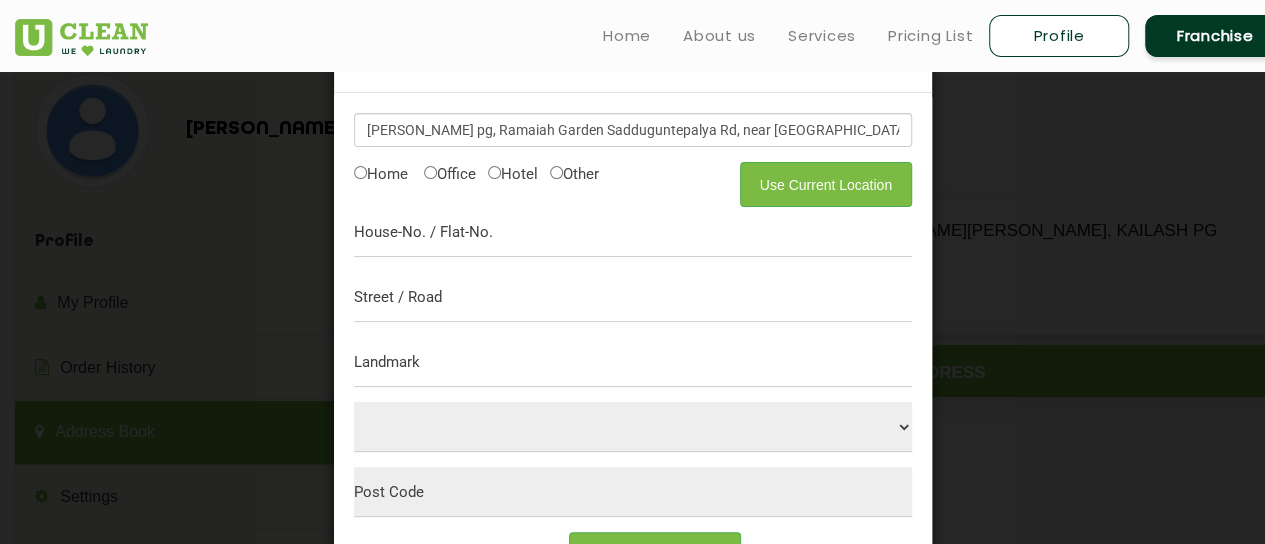 select on "6" 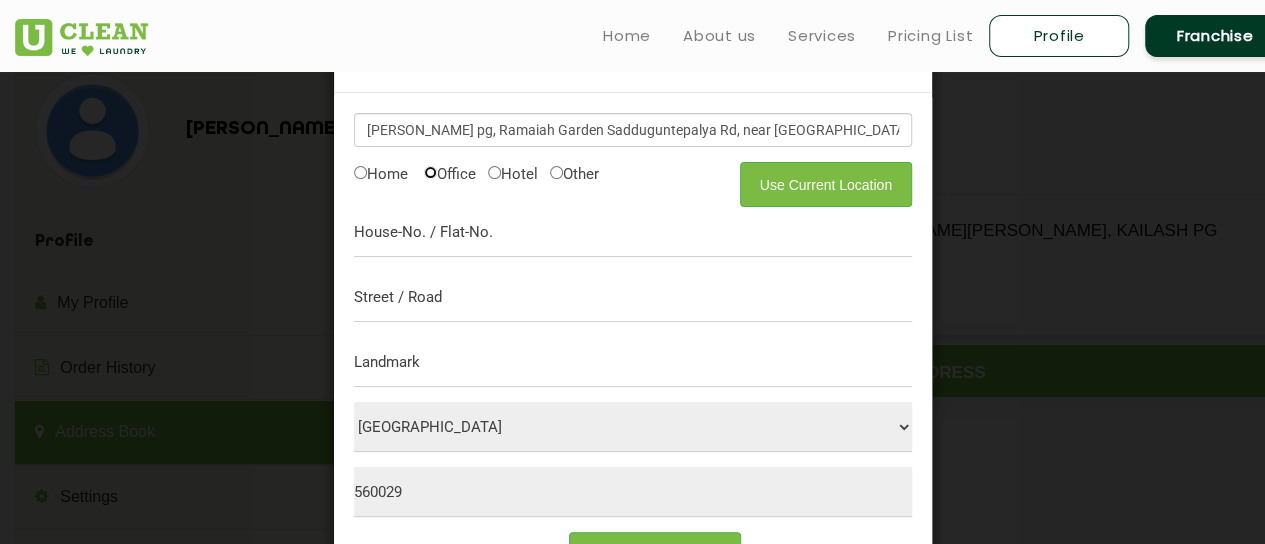 click on "Office" at bounding box center (430, 172) 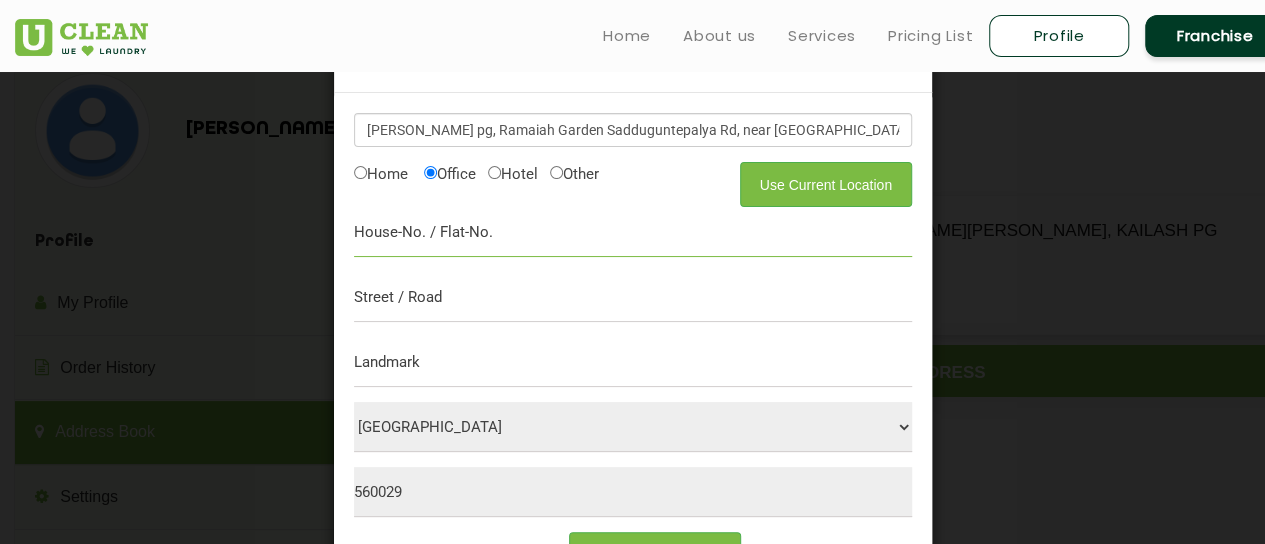 click at bounding box center (633, 232) 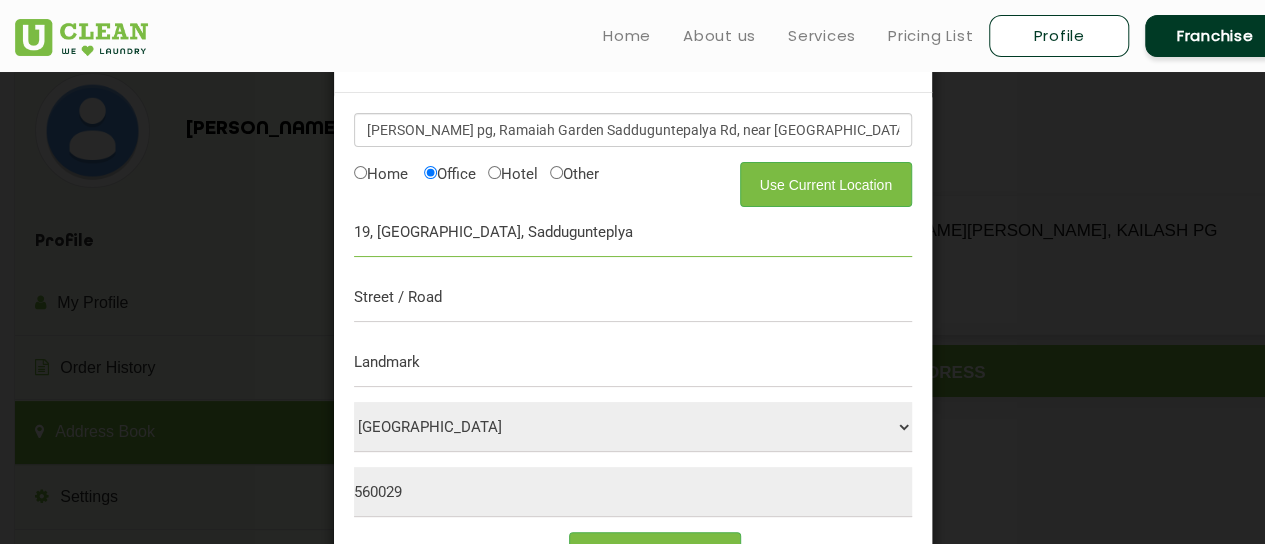 type on "19, Ramaiah Garden, Saddugunteplya" 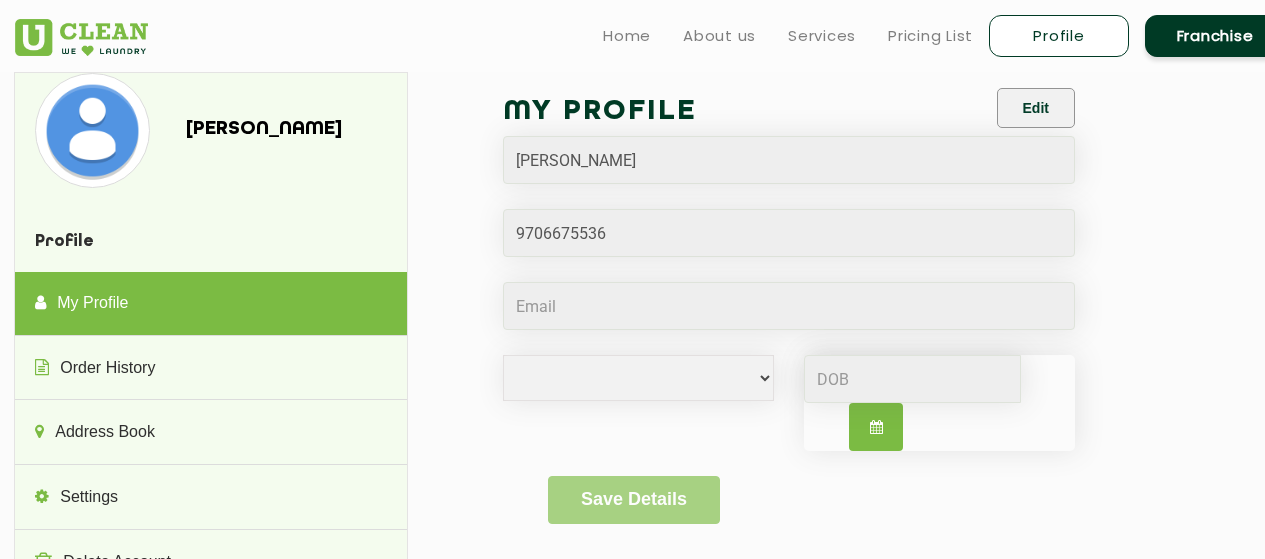 select 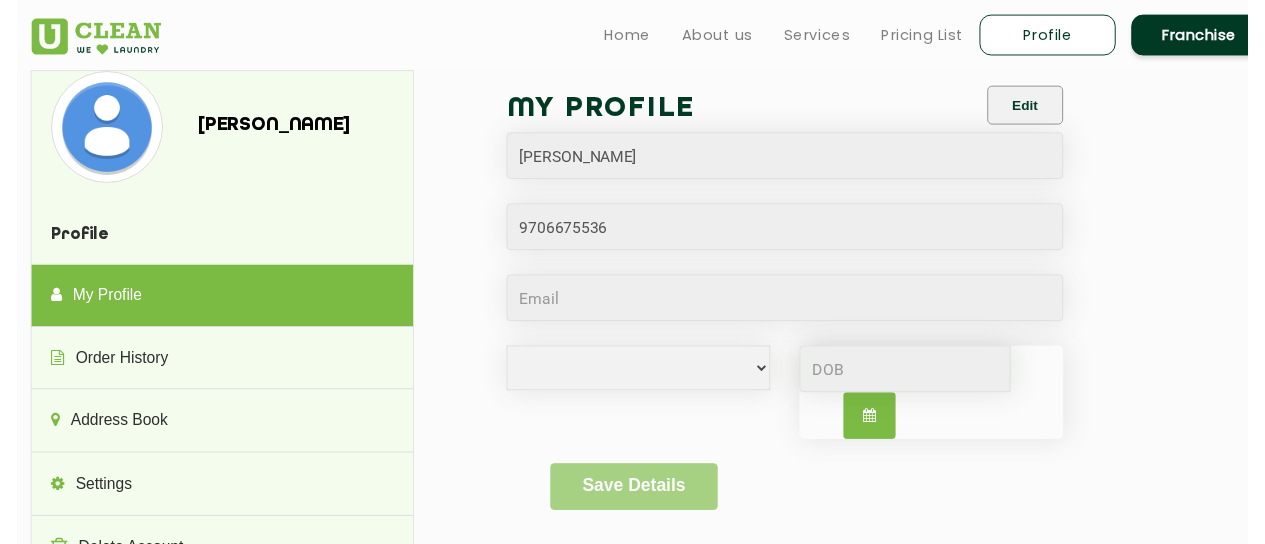 scroll, scrollTop: 0, scrollLeft: 0, axis: both 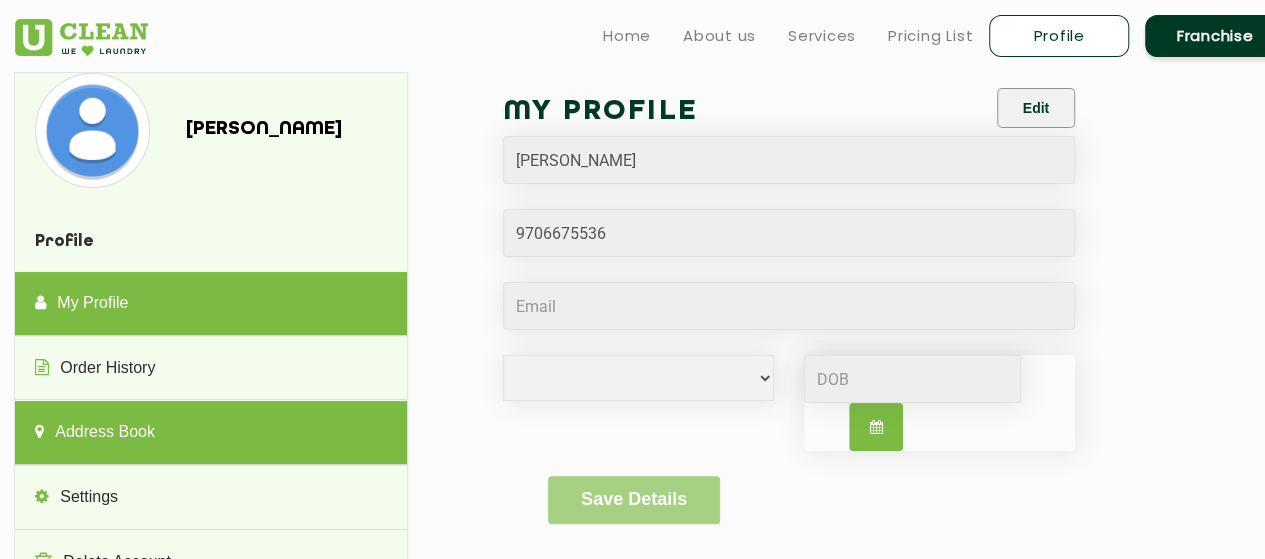 click on "Address Book" at bounding box center (210, 433) 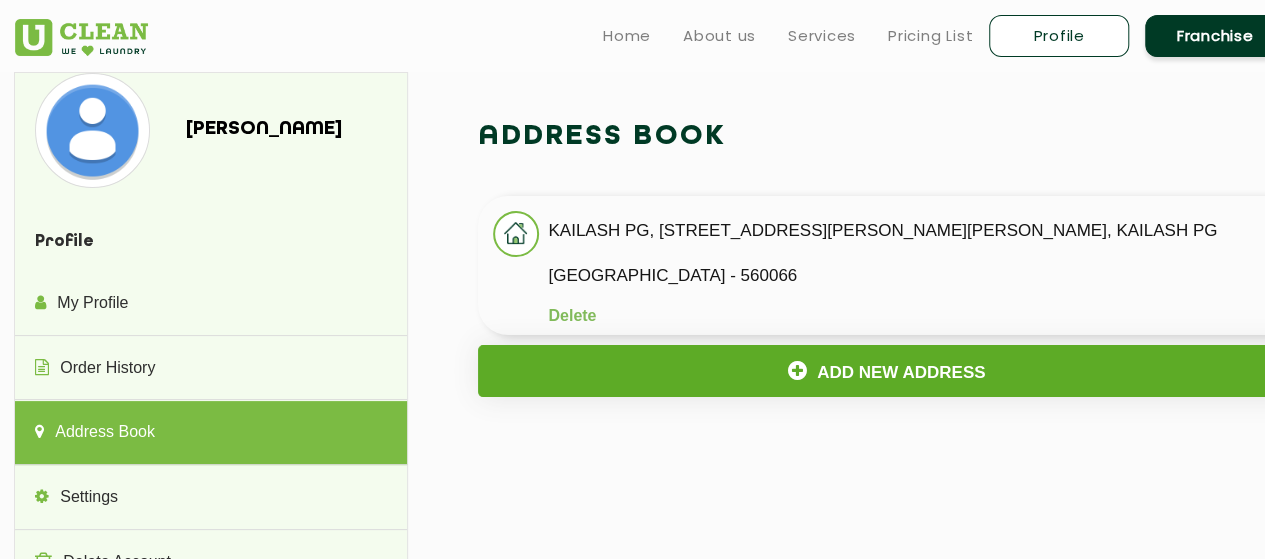 click on "Add New Address" at bounding box center (886, 371) 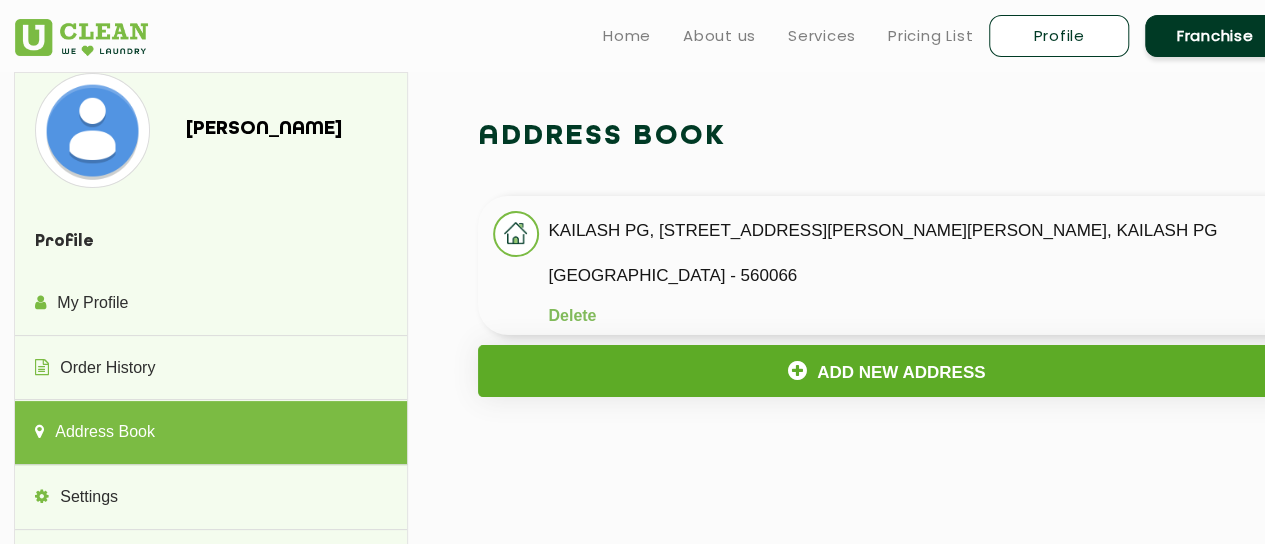 select 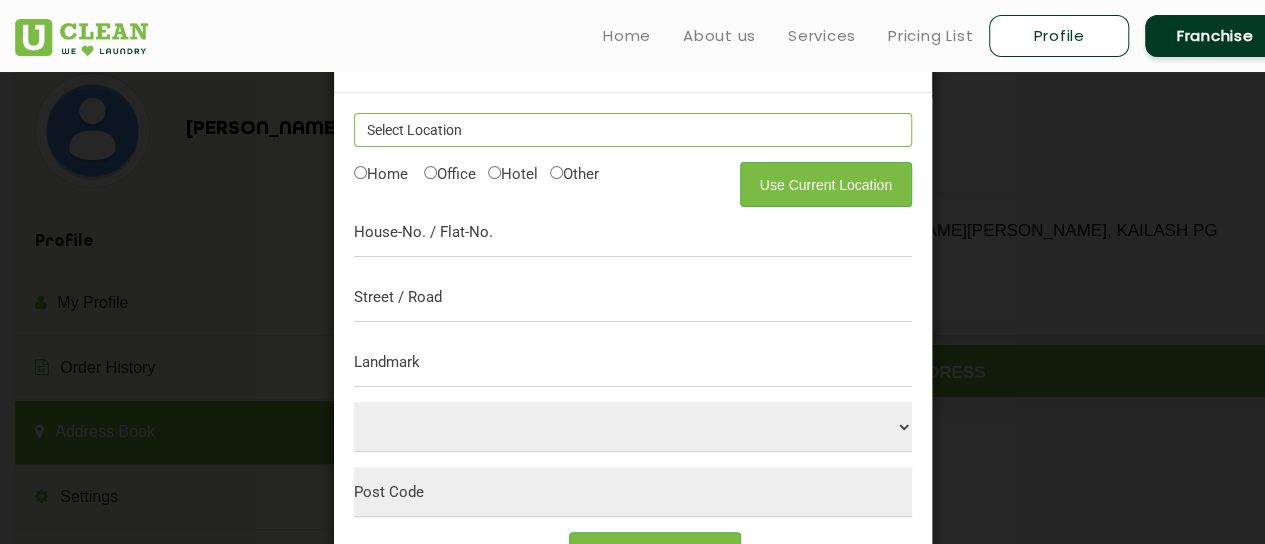click at bounding box center (633, 130) 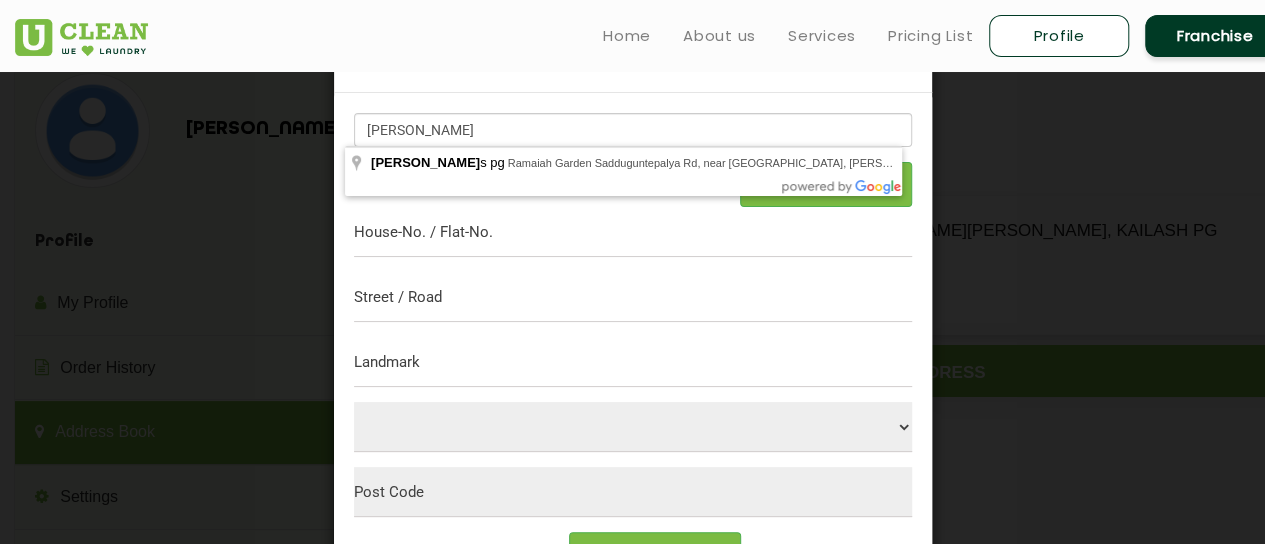 type on "Aishwarya Aurus pg, Ramaiah Garden Sadduguntepalya Rd, near Domino's Pizza, Venkateshwara Layout, S.G. Palya, Bengaluru, Karnataka, India" 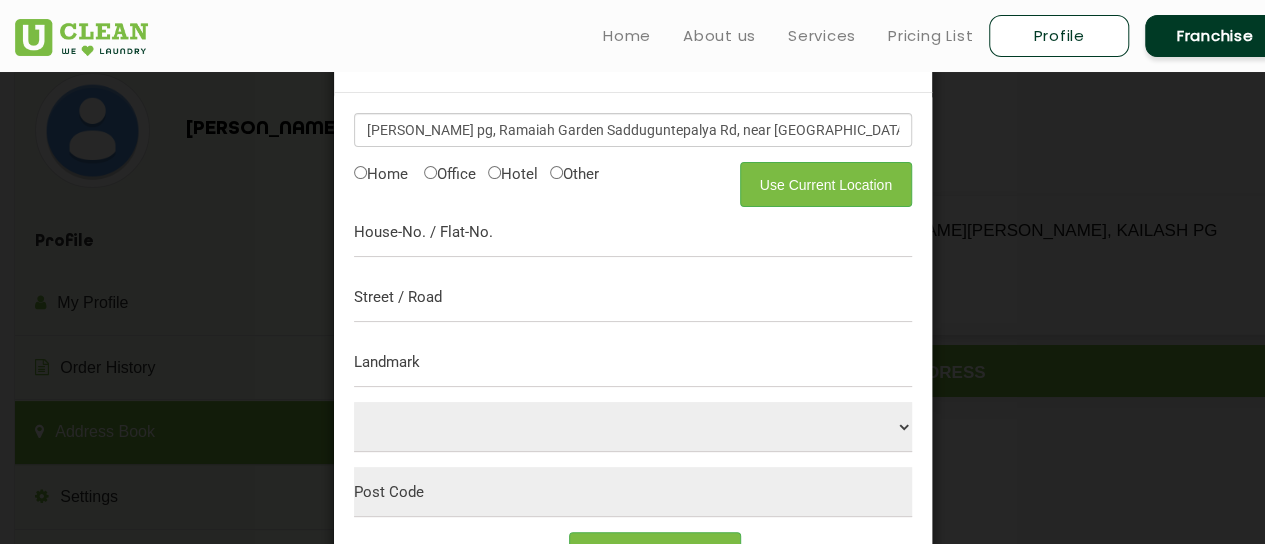 click on "Office" at bounding box center (450, 172) 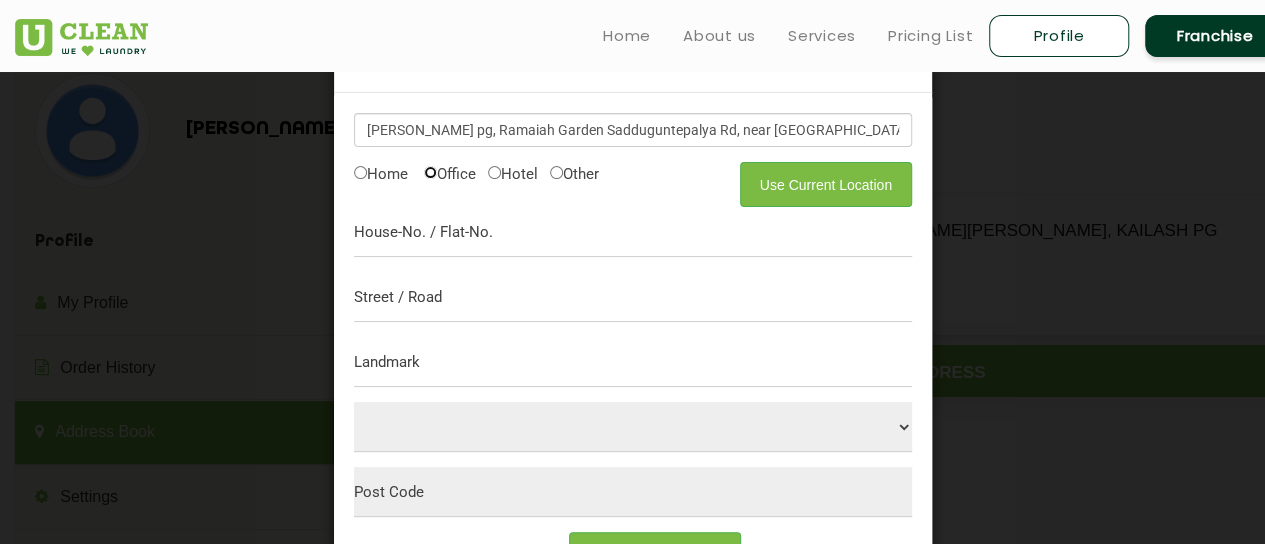 click on "Office" at bounding box center [430, 172] 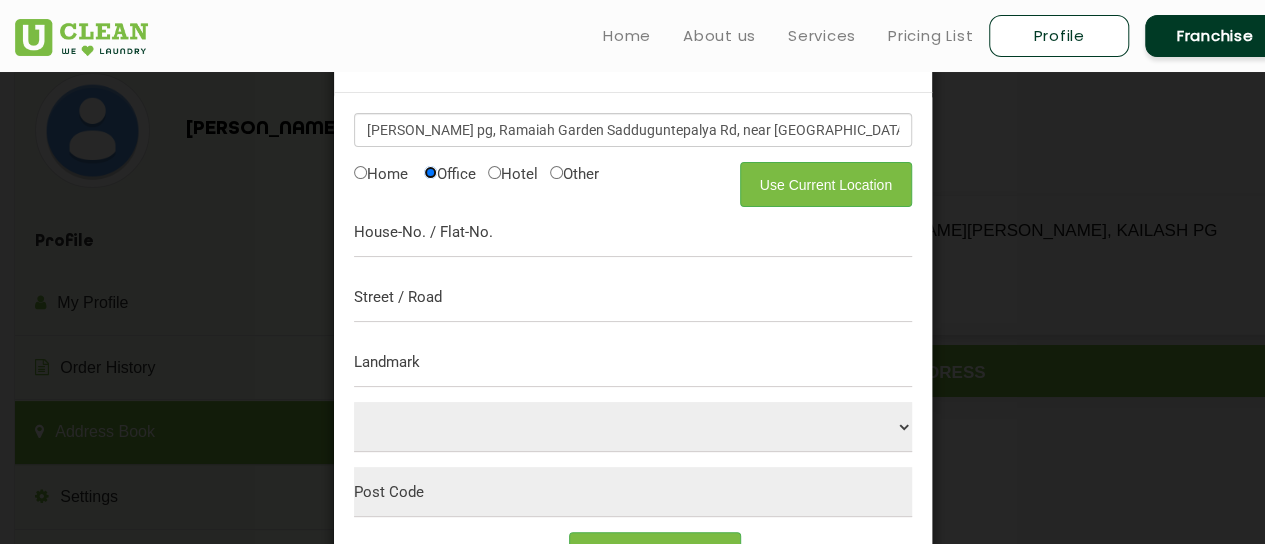 select on "6" 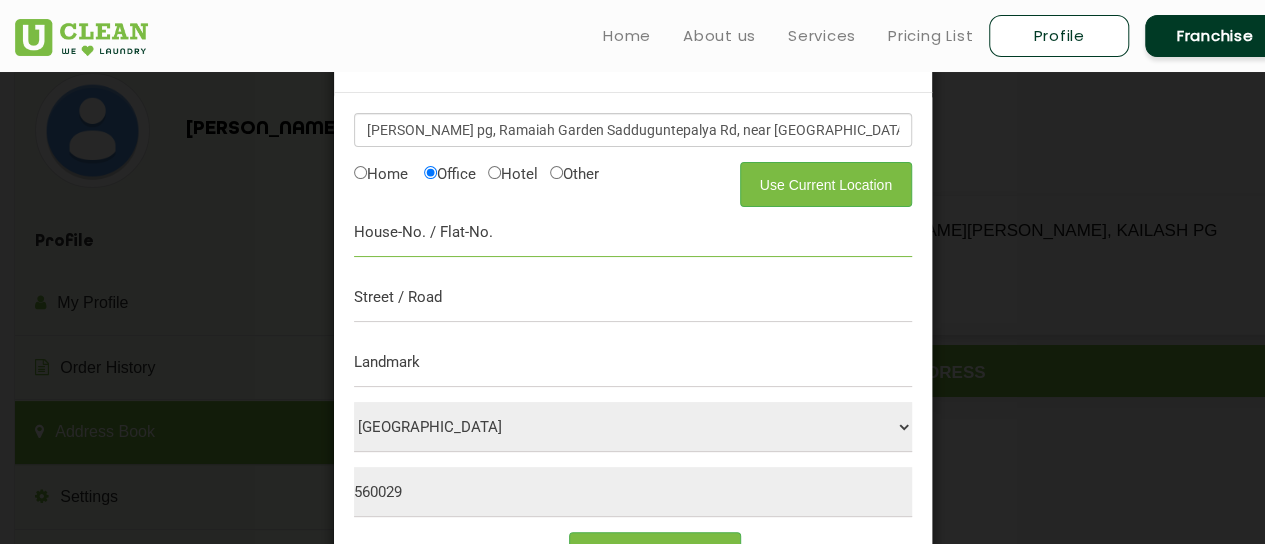 click at bounding box center (633, 232) 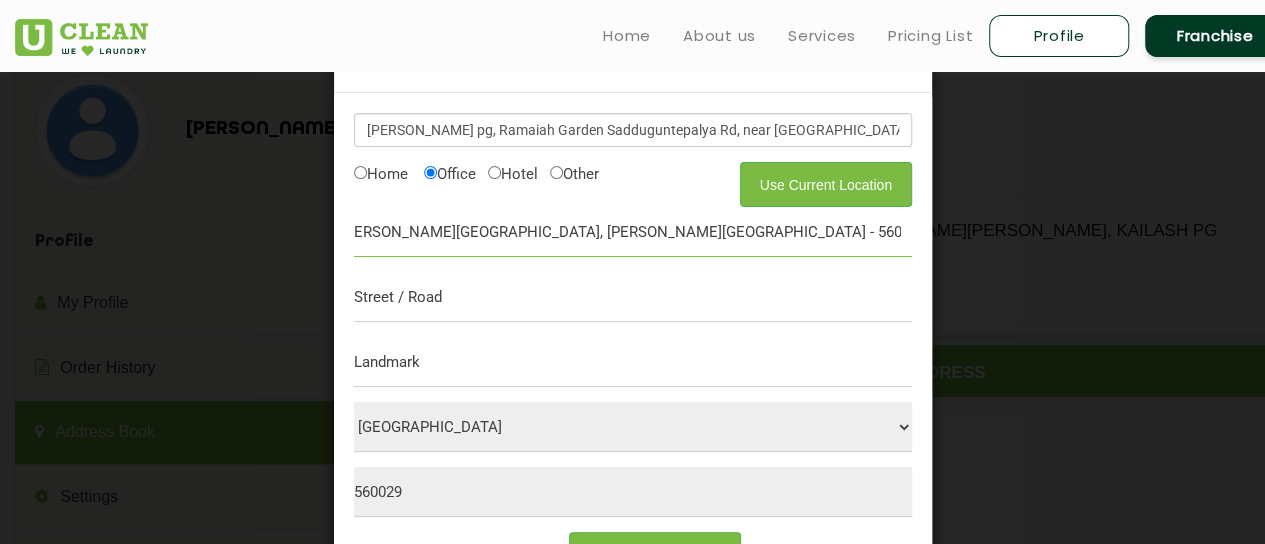 scroll, scrollTop: 0, scrollLeft: 307, axis: horizontal 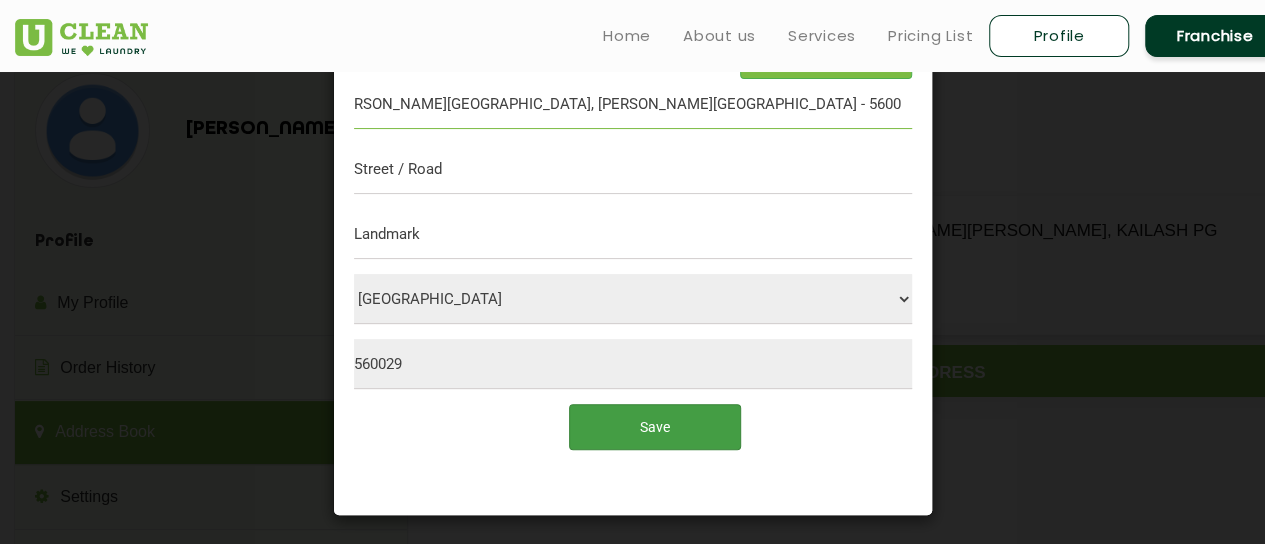 type on "[STREET_ADDRESS], Near Dominos Pizza, [GEOGRAPHIC_DATA], [GEOGRAPHIC_DATA] - 560029" 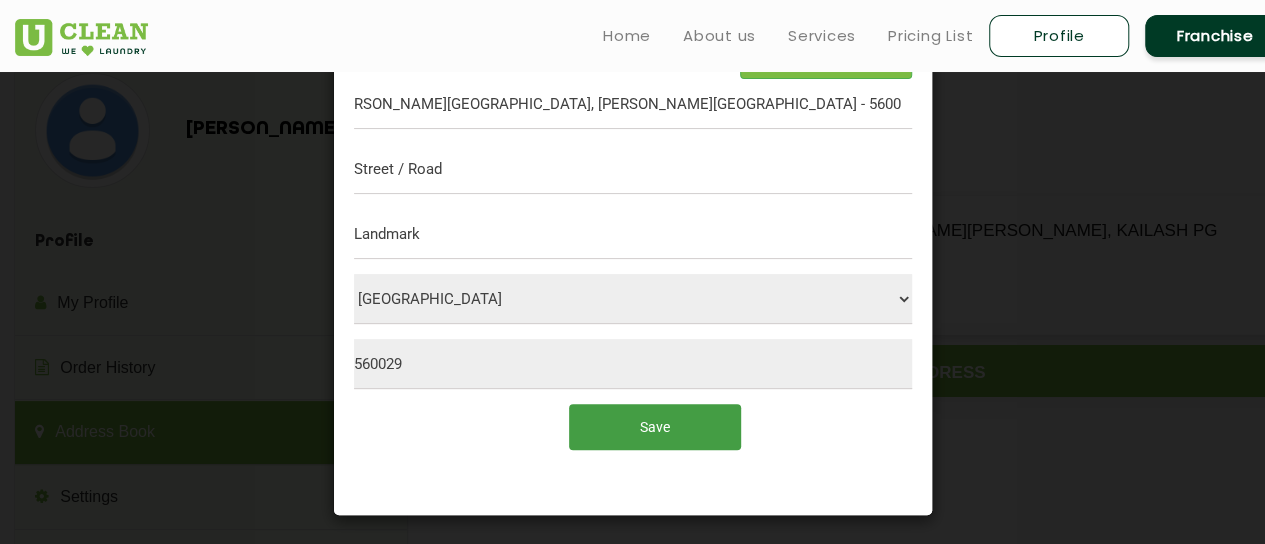 click on "Save" at bounding box center (654, 426) 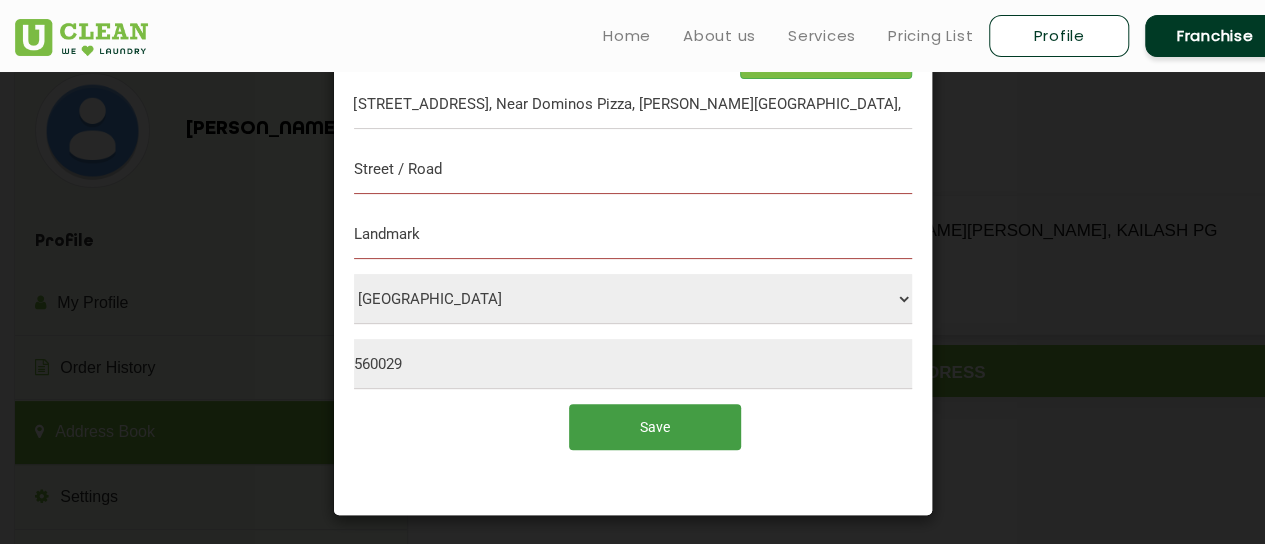 scroll, scrollTop: 28, scrollLeft: 0, axis: vertical 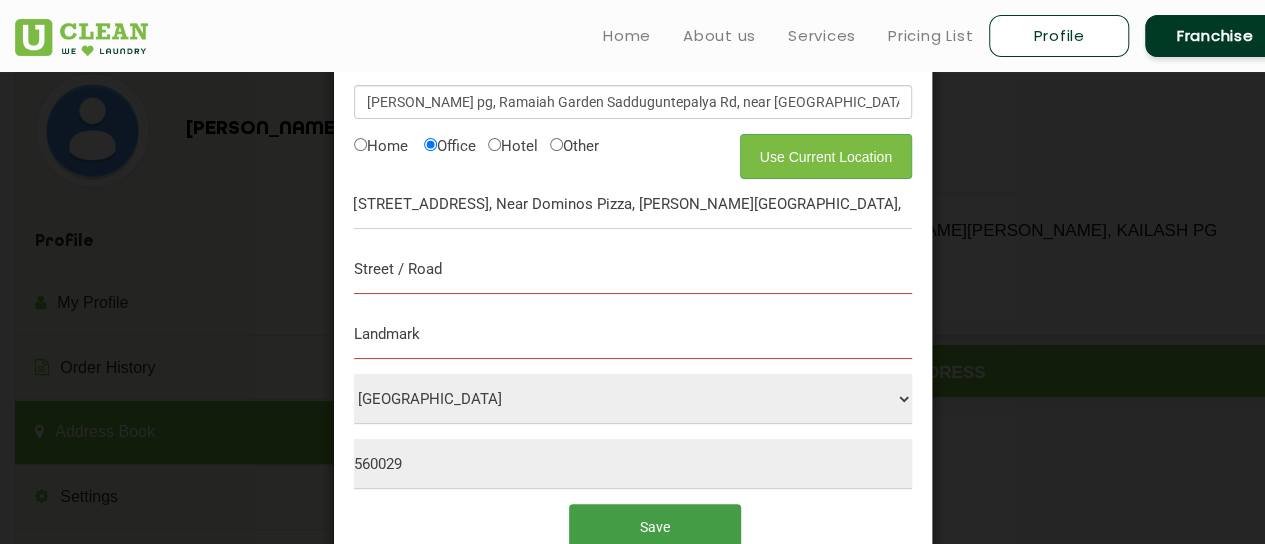 click on "Save" at bounding box center (654, 526) 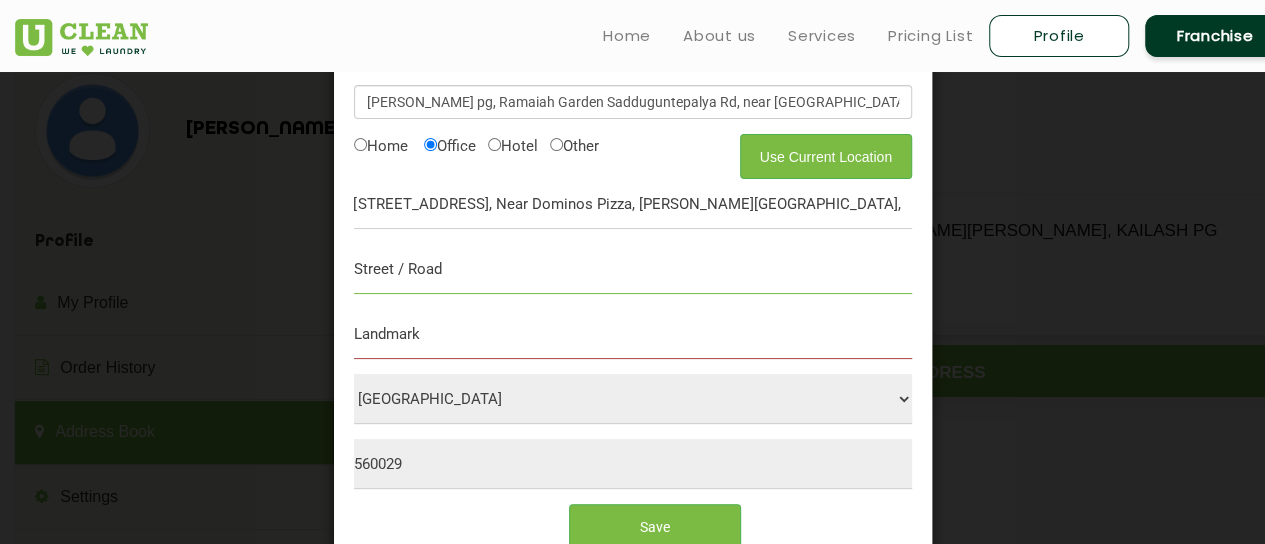 click at bounding box center (633, 269) 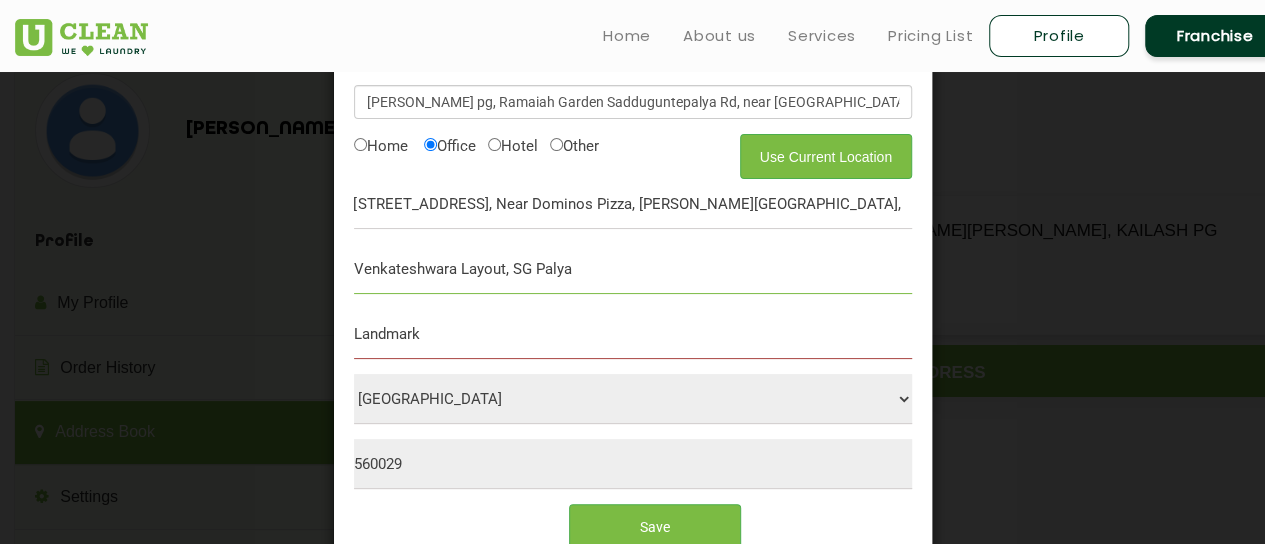 type on "Venkateshwara Layout, SG Palya" 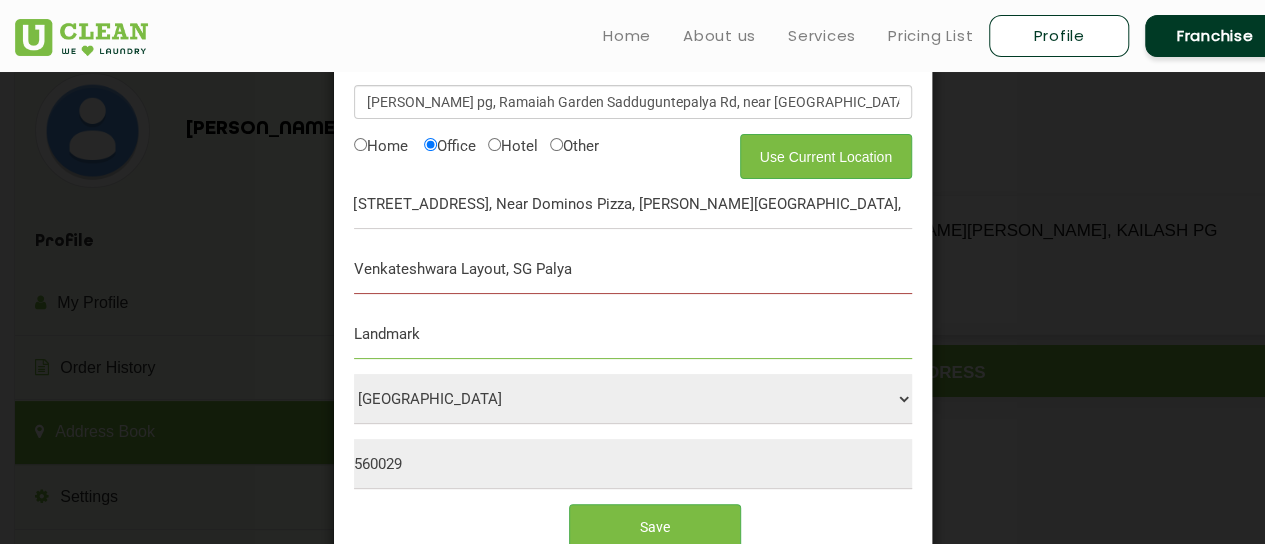 click at bounding box center [633, 334] 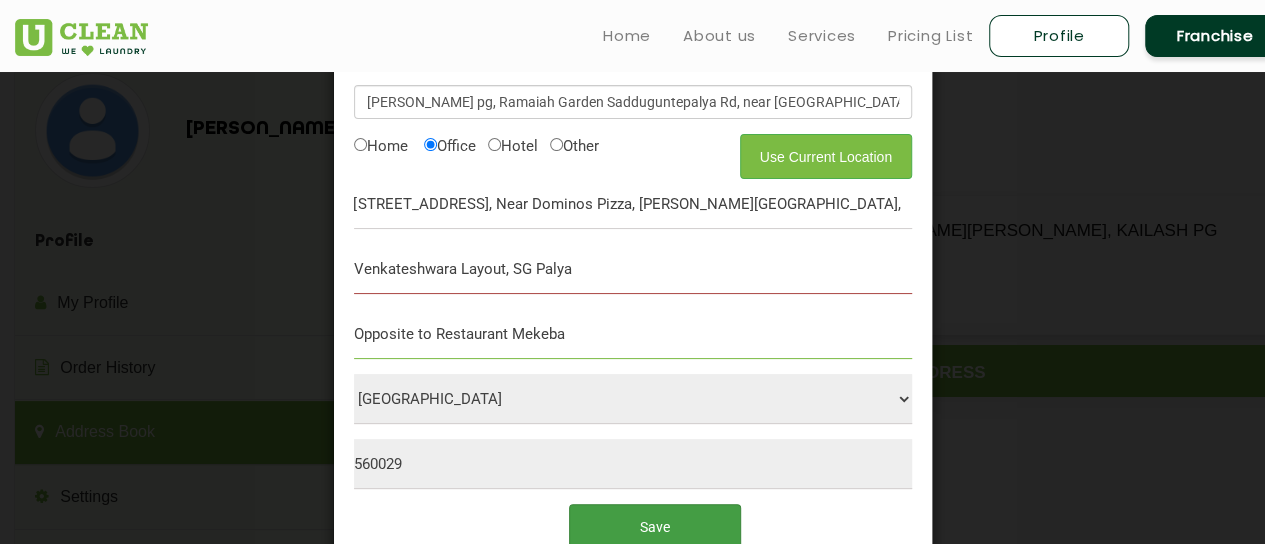 type on "Opposite to Restaurant Mekeba" 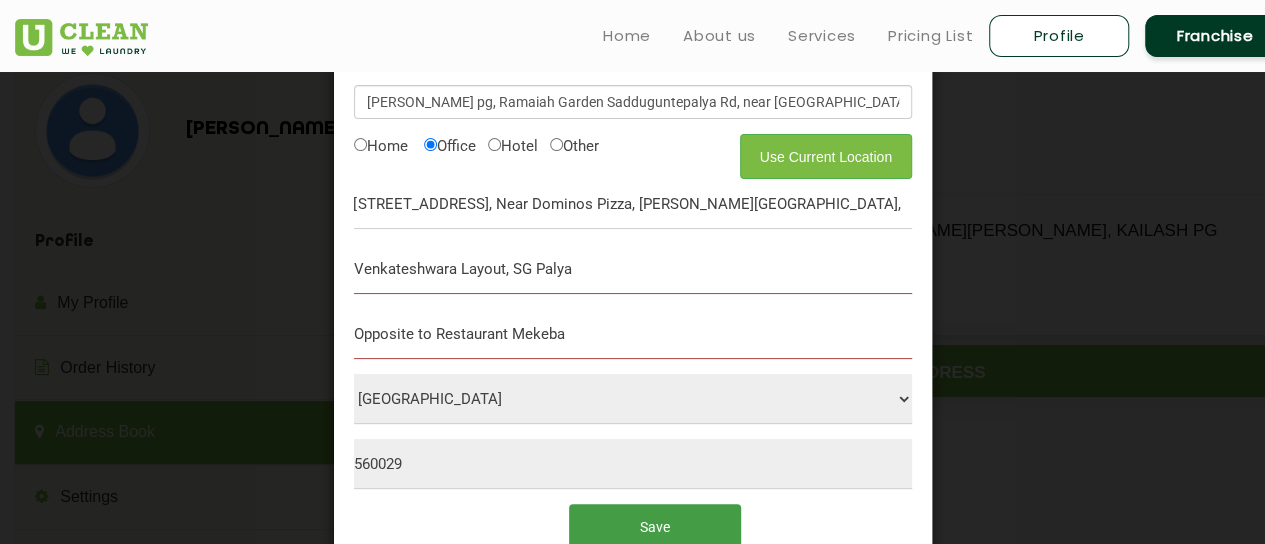 click on "Save" at bounding box center (654, 526) 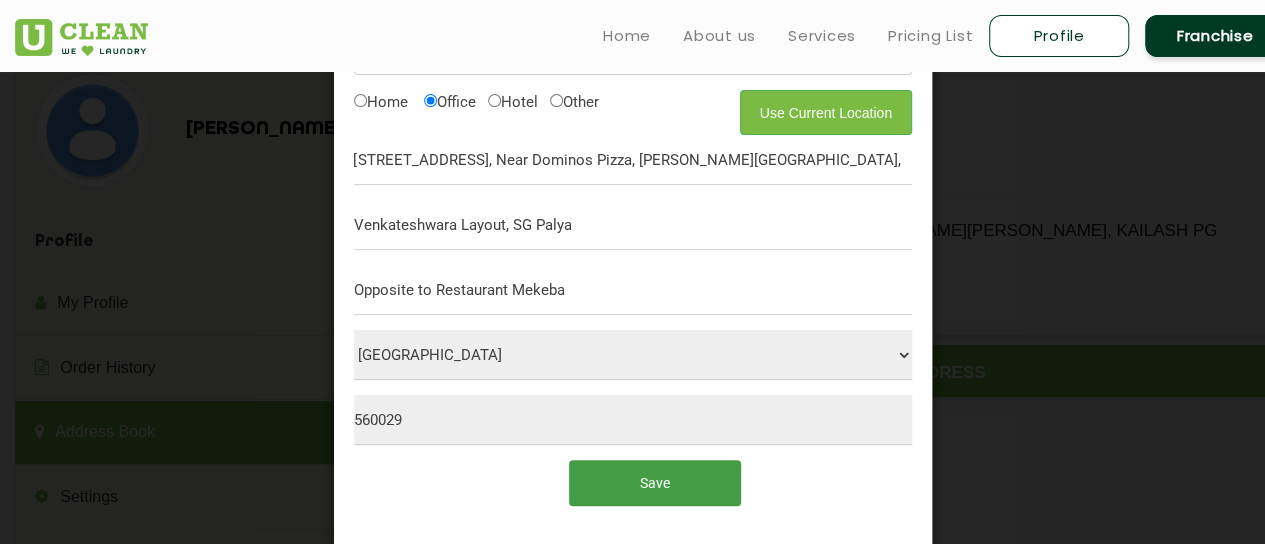 scroll, scrollTop: 128, scrollLeft: 0, axis: vertical 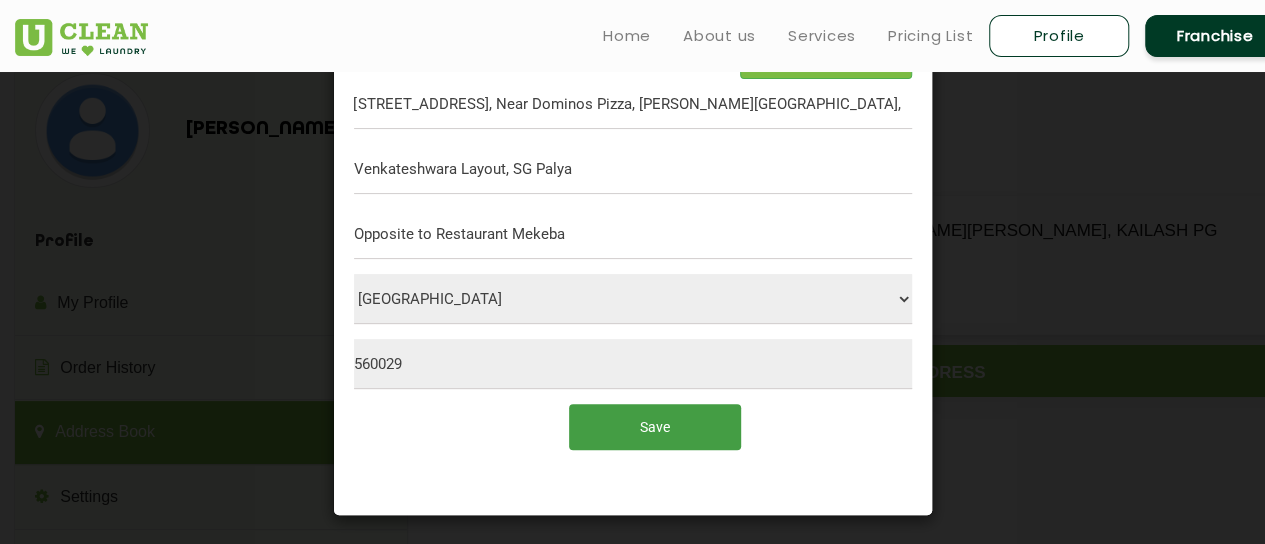click on "Save" at bounding box center (654, 426) 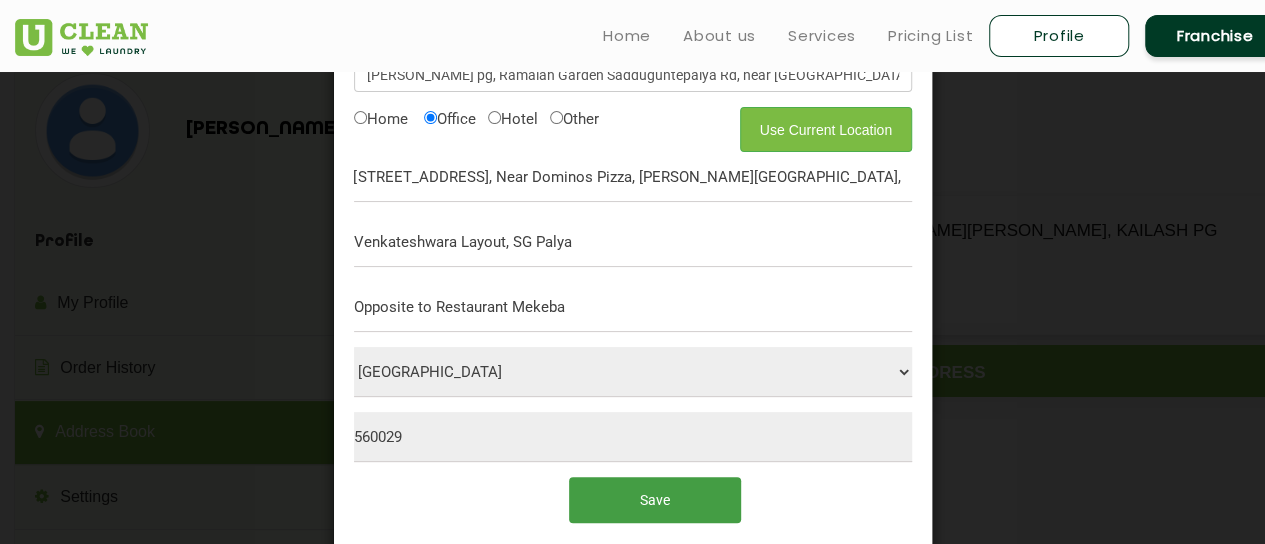 scroll, scrollTop: 0, scrollLeft: 0, axis: both 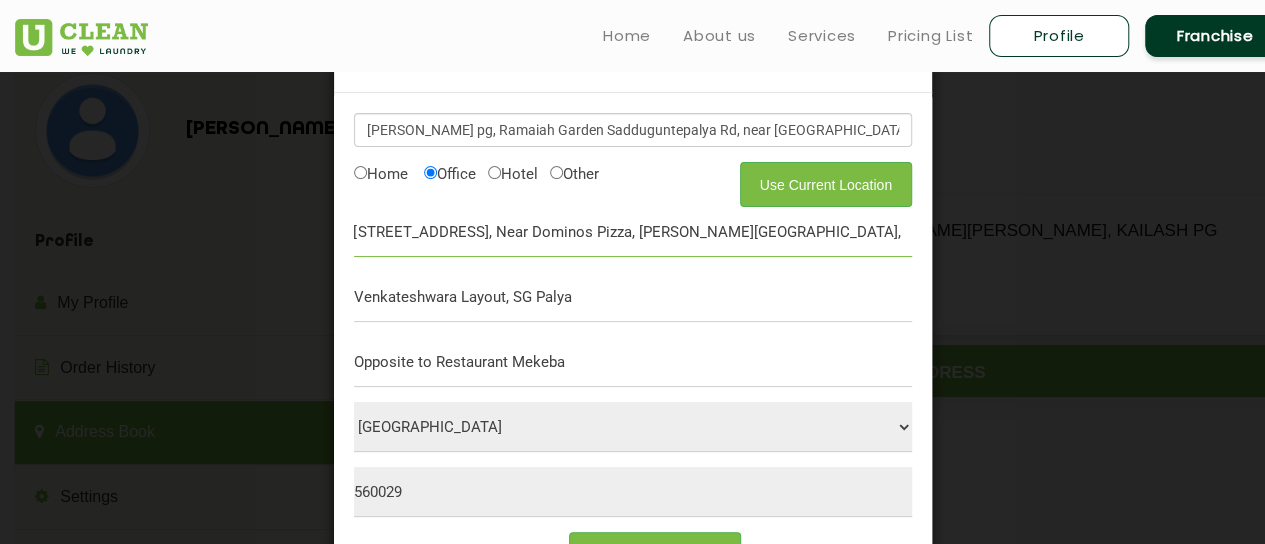 click on "19, Ramaiah Garden, Sadduguntepalya Rd, Near Dominos Pizza, Venkateshwara Layout, SG Palya, Bengaluru, Karnataka - 560029" at bounding box center (633, 232) 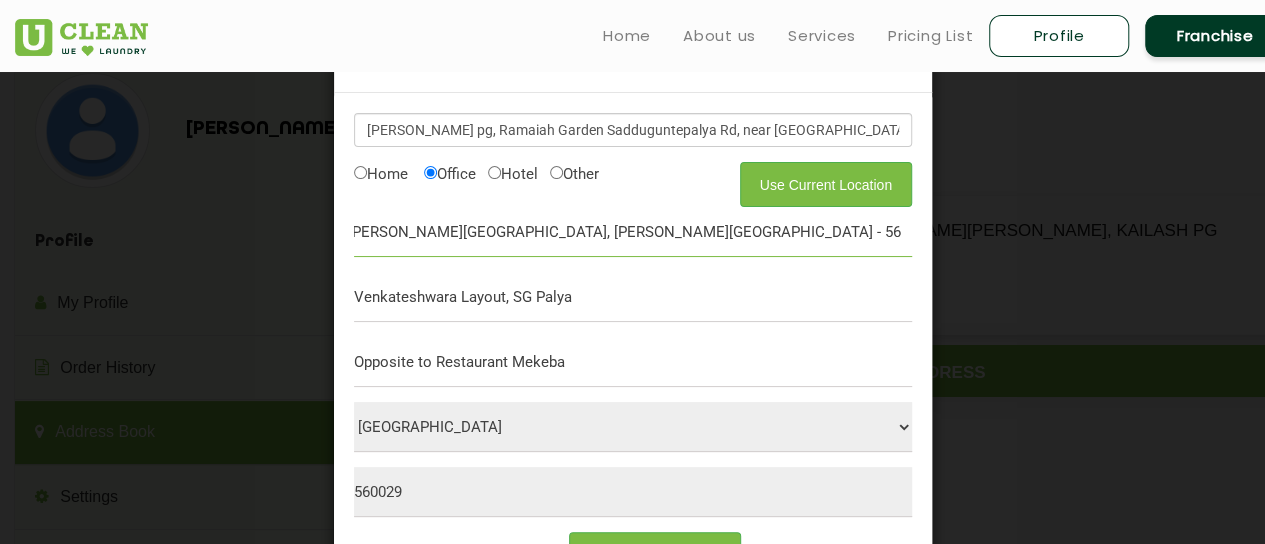 scroll, scrollTop: 0, scrollLeft: 307, axis: horizontal 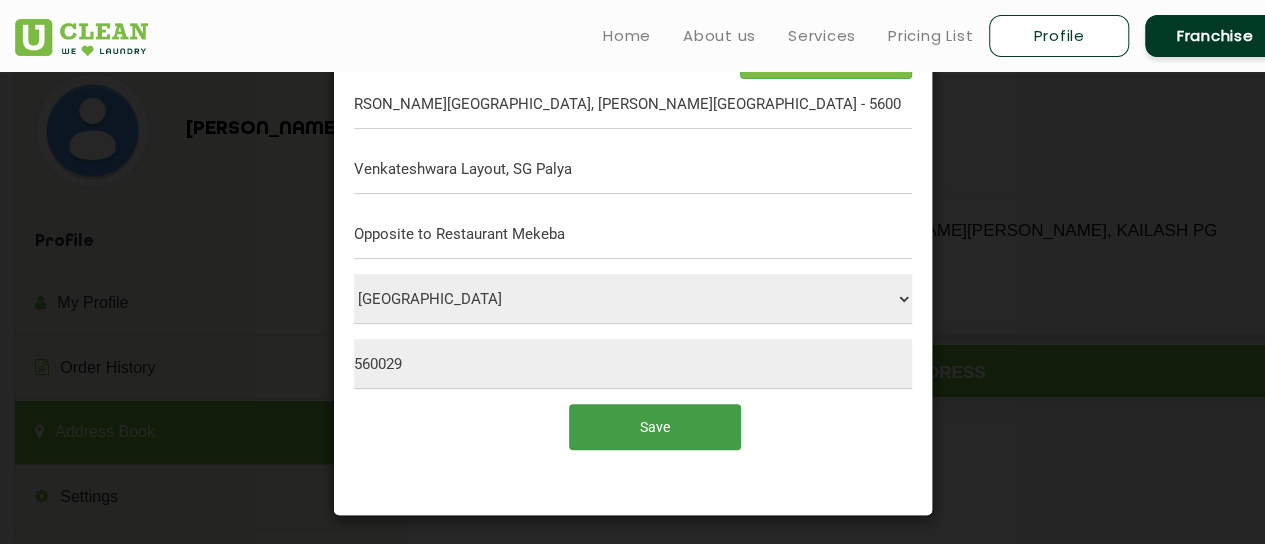 click on "Save" at bounding box center (654, 426) 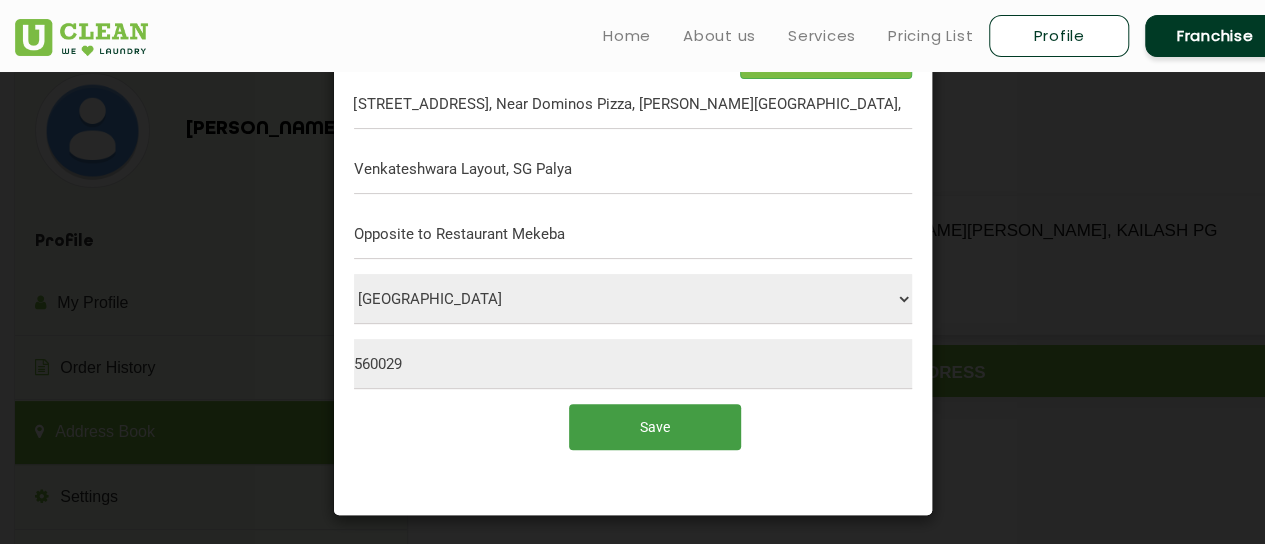 click on "Save" at bounding box center [654, 426] 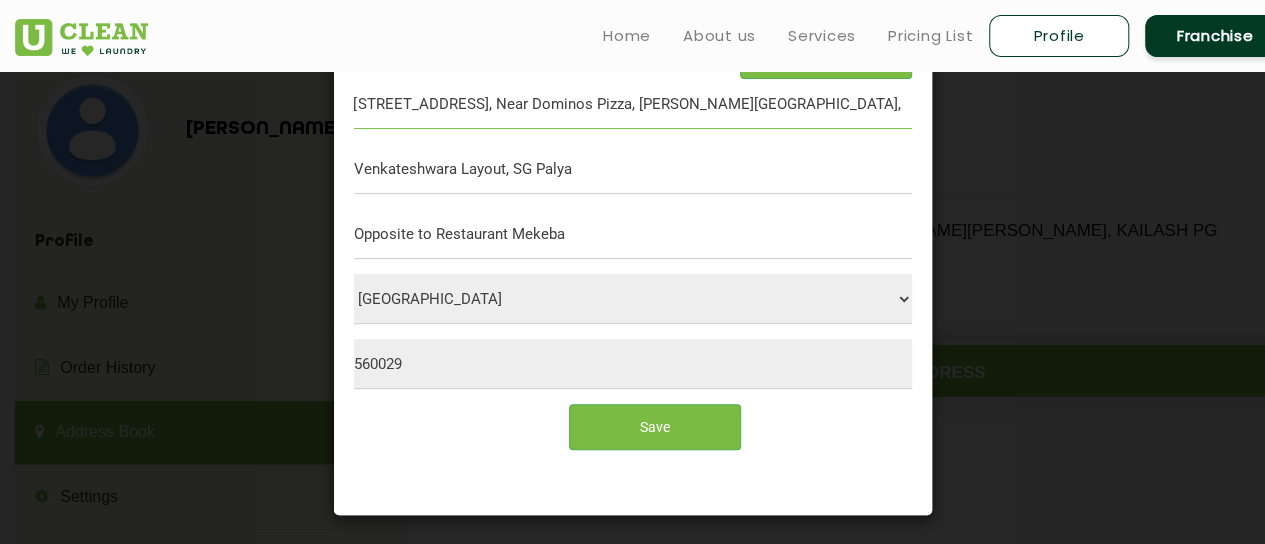 click on "19, Ramaiah Garden, Sadduguntepalya Rd, Near Dominos Pizza, Venkateshwara Layout, SG Palya, Bengaluru, Karnataka - 560029" at bounding box center [633, 104] 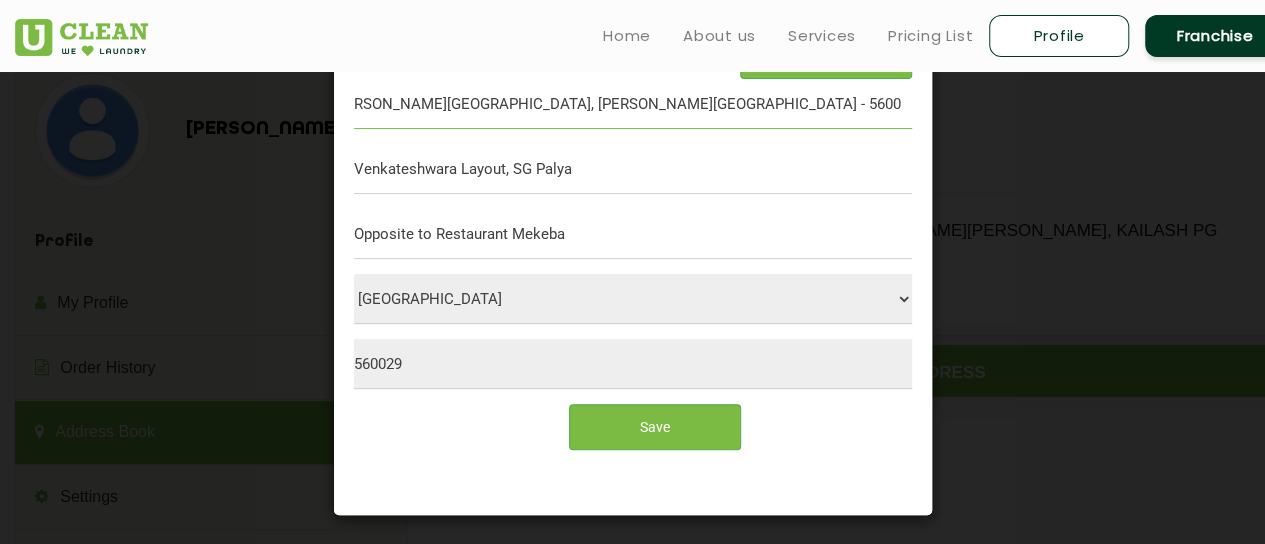 drag, startPoint x: 346, startPoint y: 101, endPoint x: 1103, endPoint y: 138, distance: 757.9037 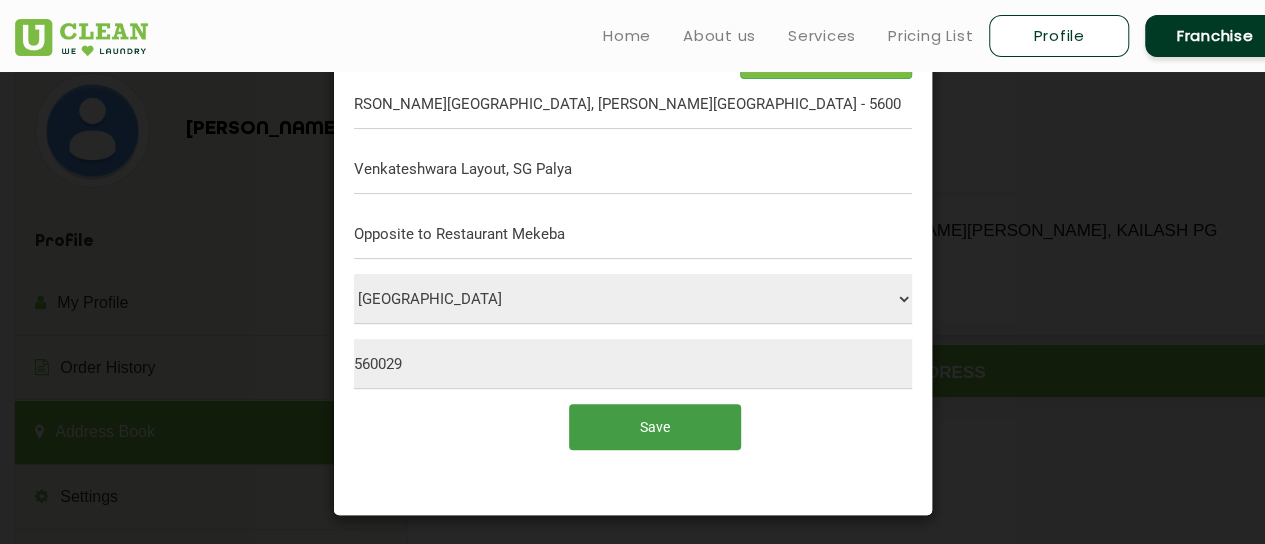 click on "Save" at bounding box center [654, 426] 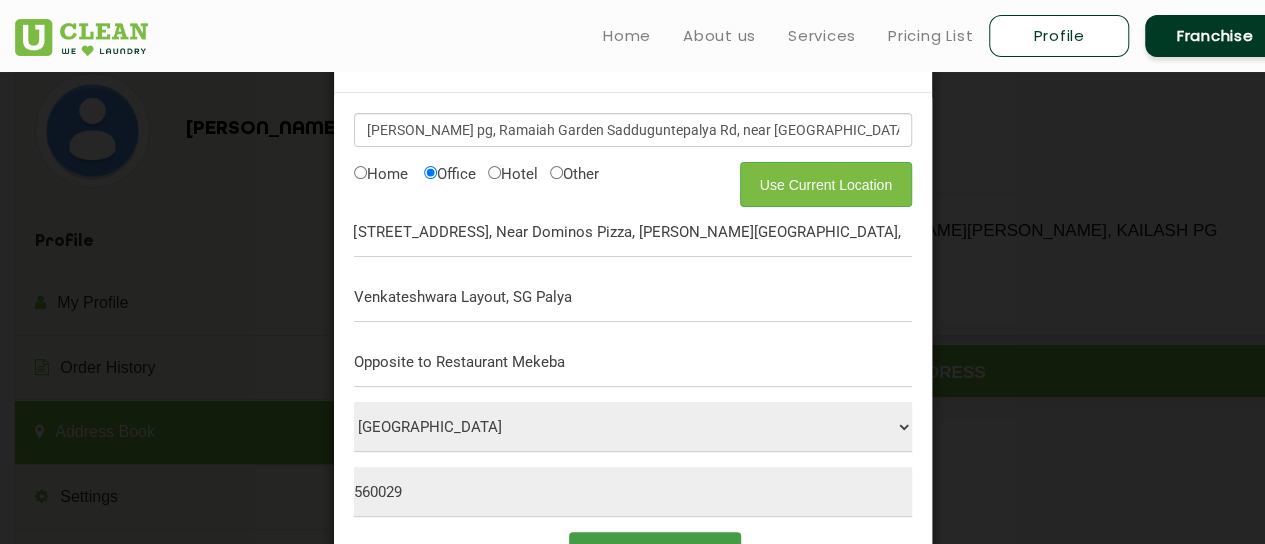 scroll, scrollTop: 0, scrollLeft: 0, axis: both 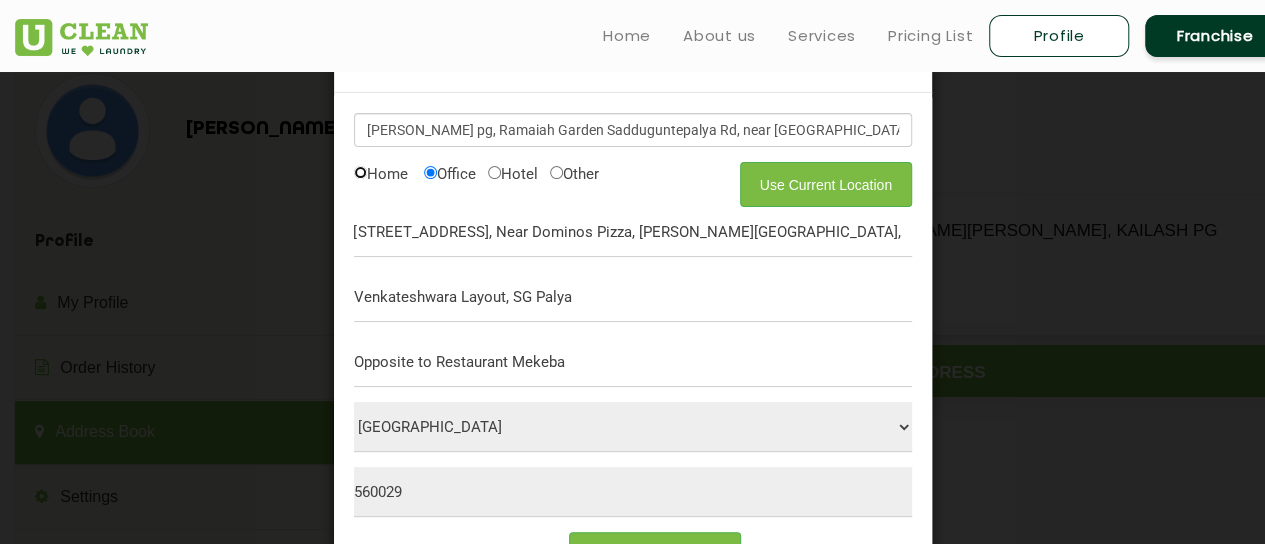 click on "Home" at bounding box center [360, 172] 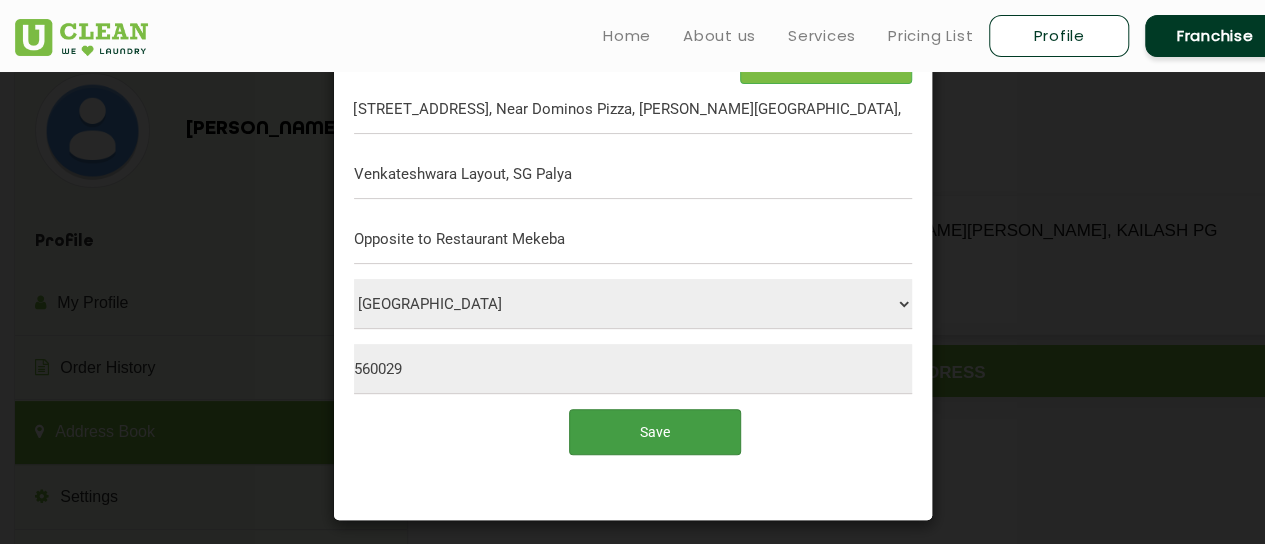 scroll, scrollTop: 128, scrollLeft: 0, axis: vertical 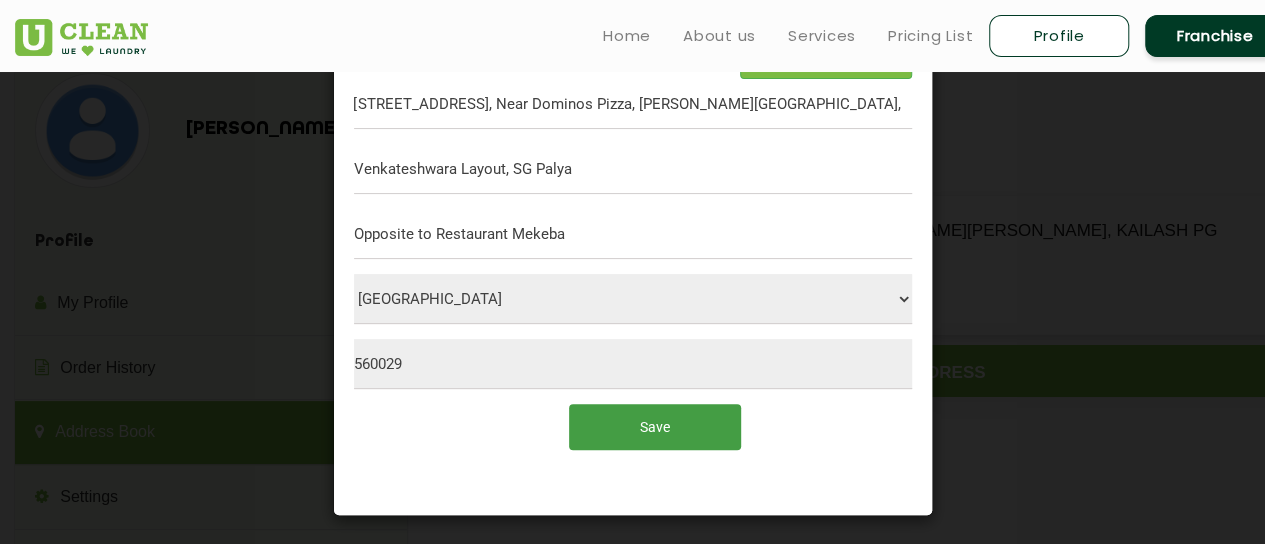 click on "Save" at bounding box center (654, 426) 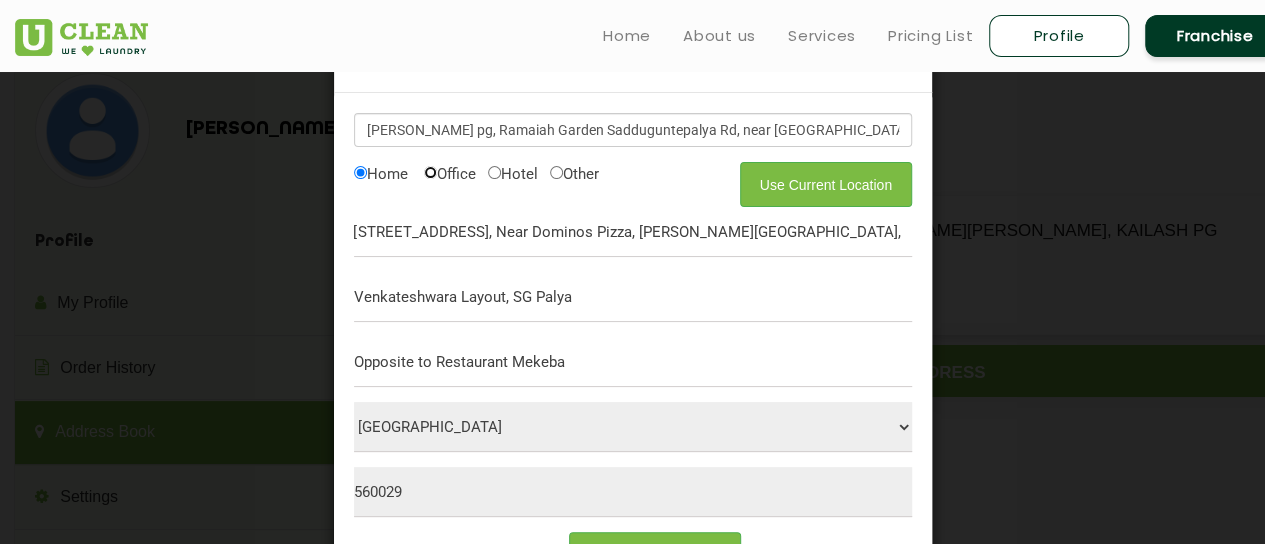 click on "Office" at bounding box center (430, 172) 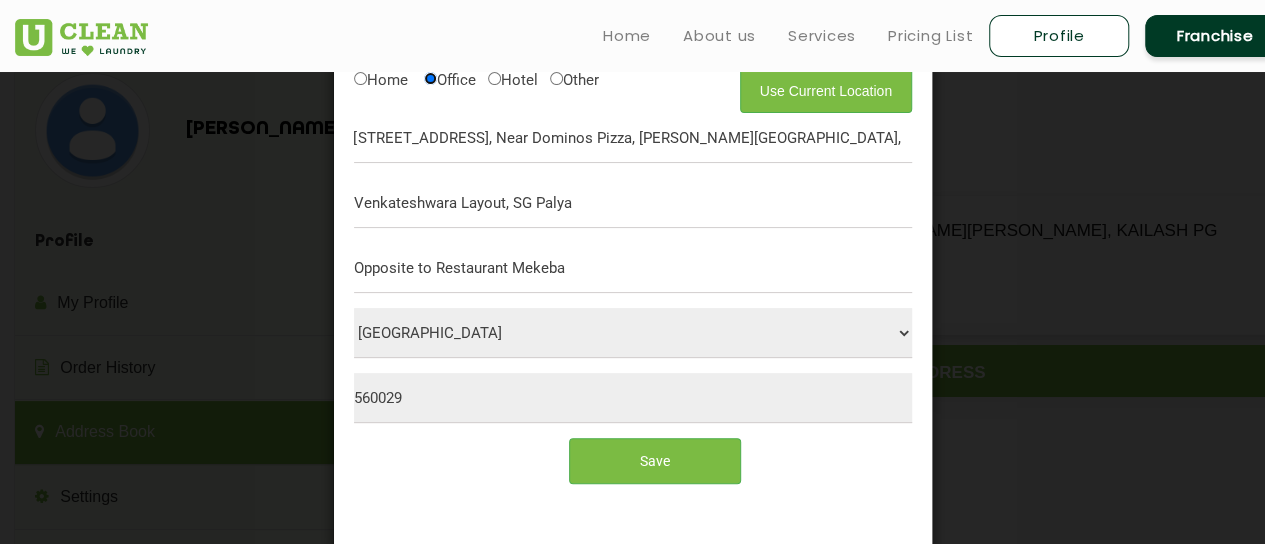 scroll, scrollTop: 128, scrollLeft: 0, axis: vertical 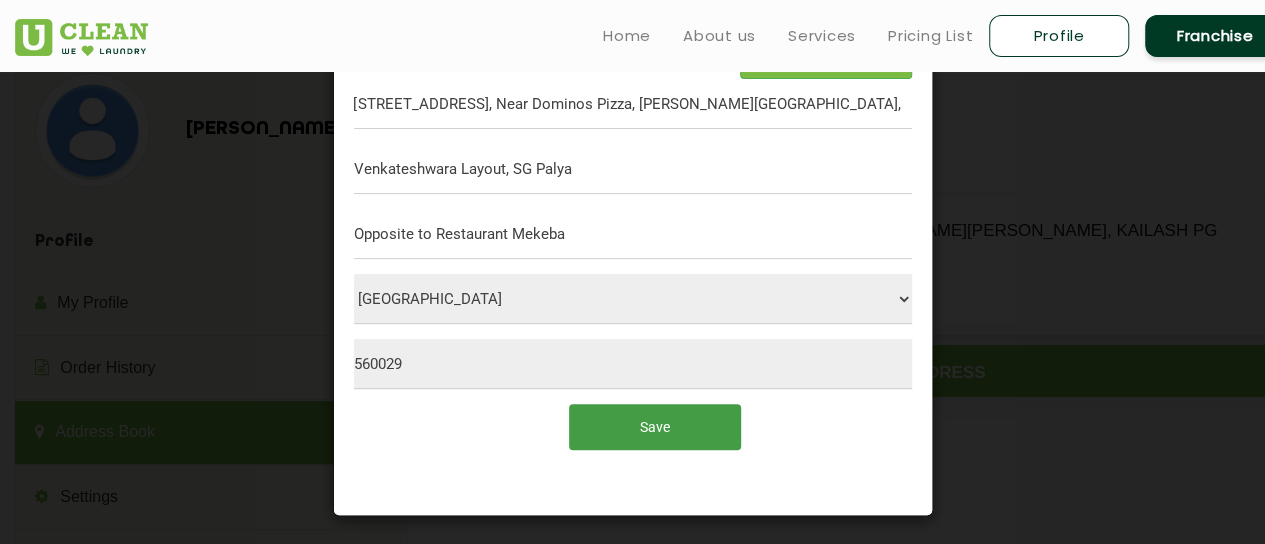 click on "Save" at bounding box center [654, 426] 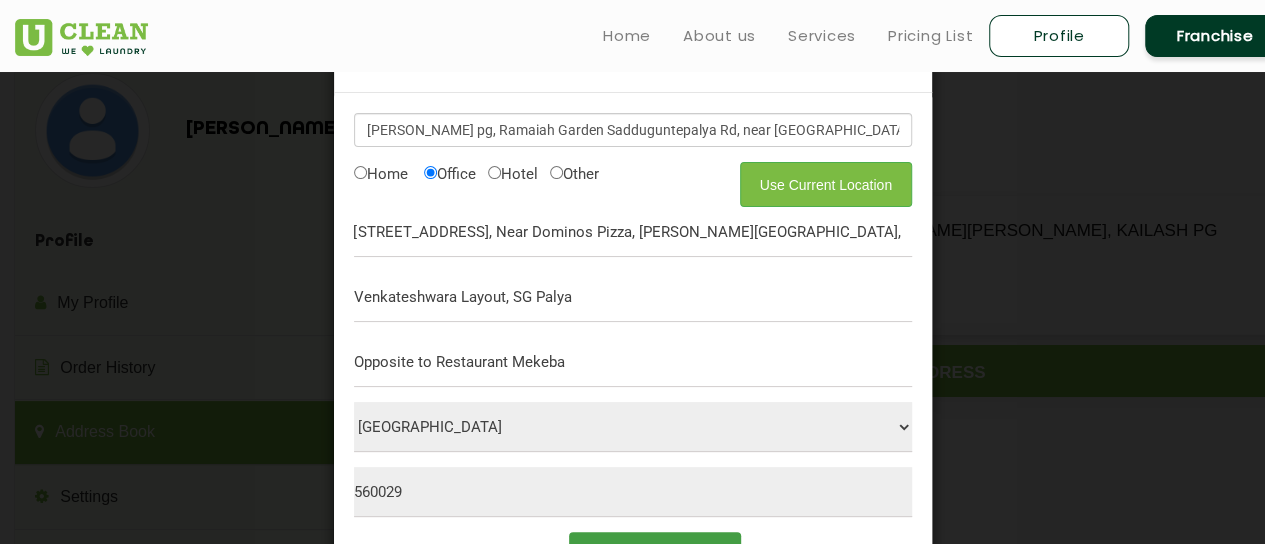 scroll, scrollTop: 128, scrollLeft: 0, axis: vertical 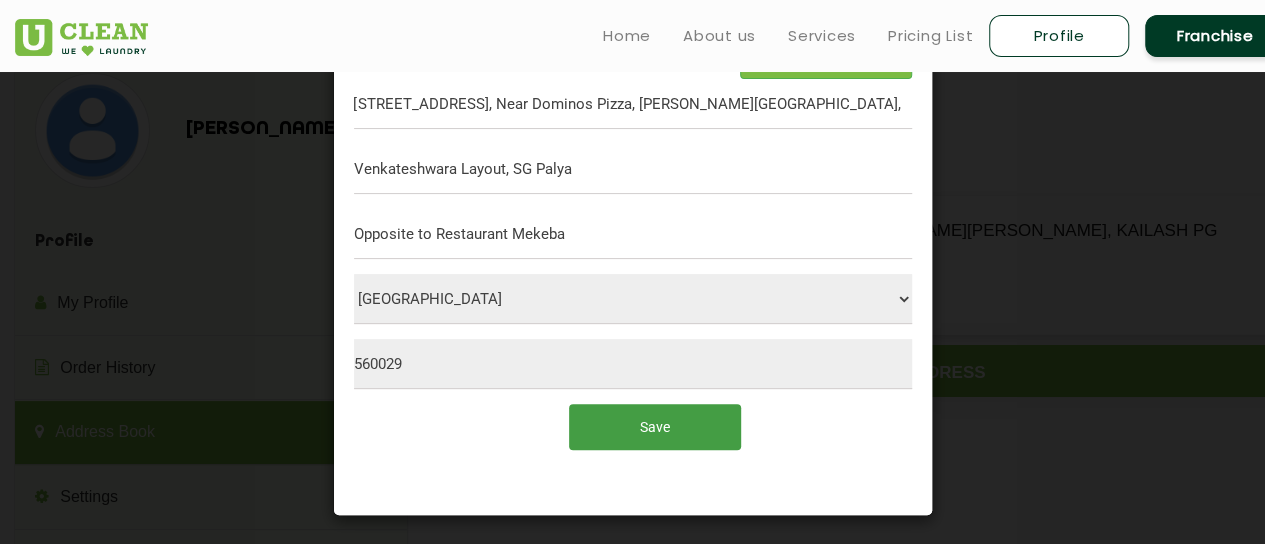 click on "Save" at bounding box center (654, 426) 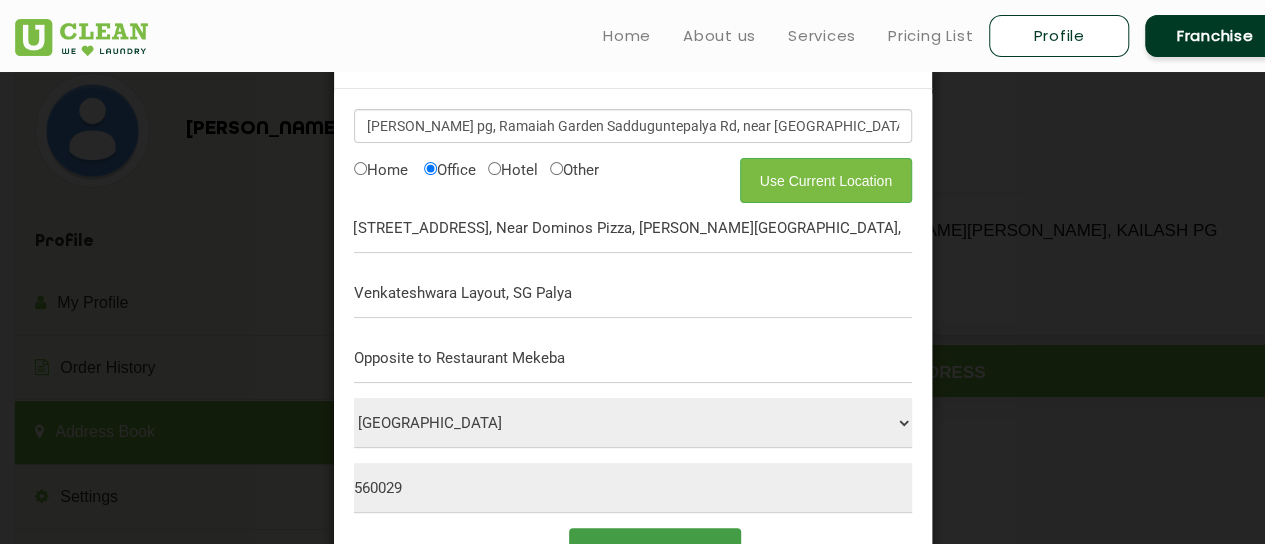 scroll, scrollTop: 0, scrollLeft: 0, axis: both 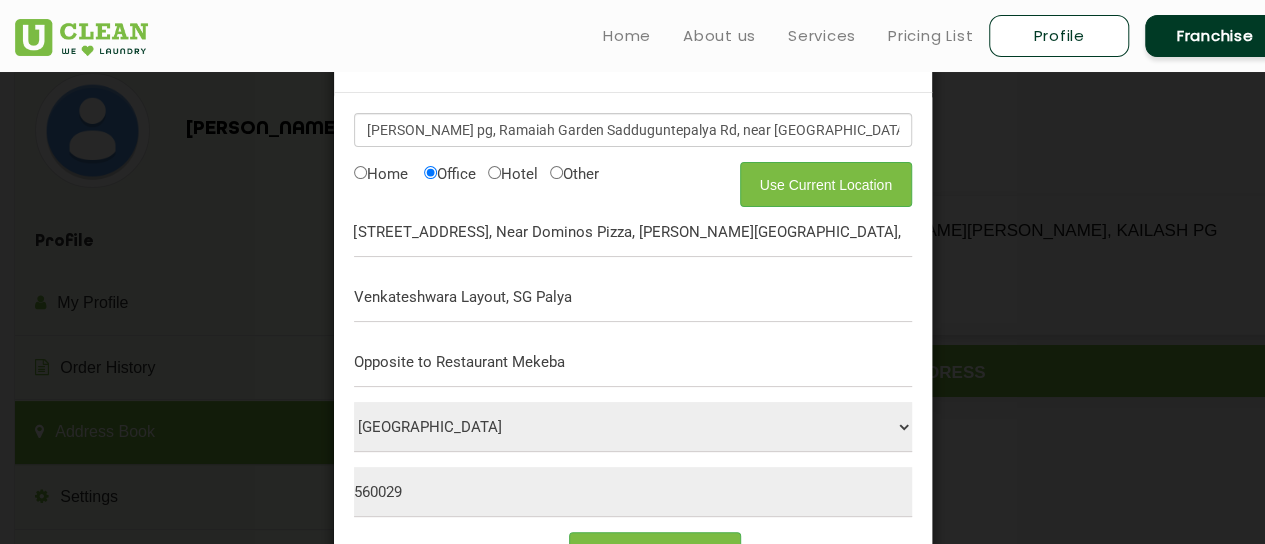 drag, startPoint x: 342, startPoint y: 223, endPoint x: 785, endPoint y: 240, distance: 443.32608 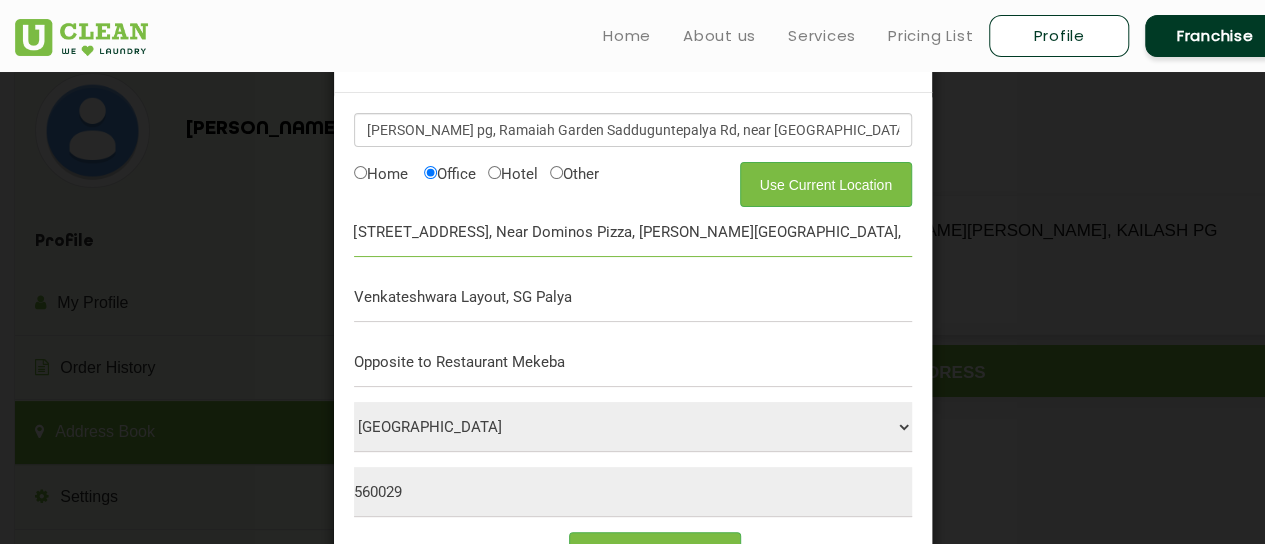 scroll, scrollTop: 0, scrollLeft: 307, axis: horizontal 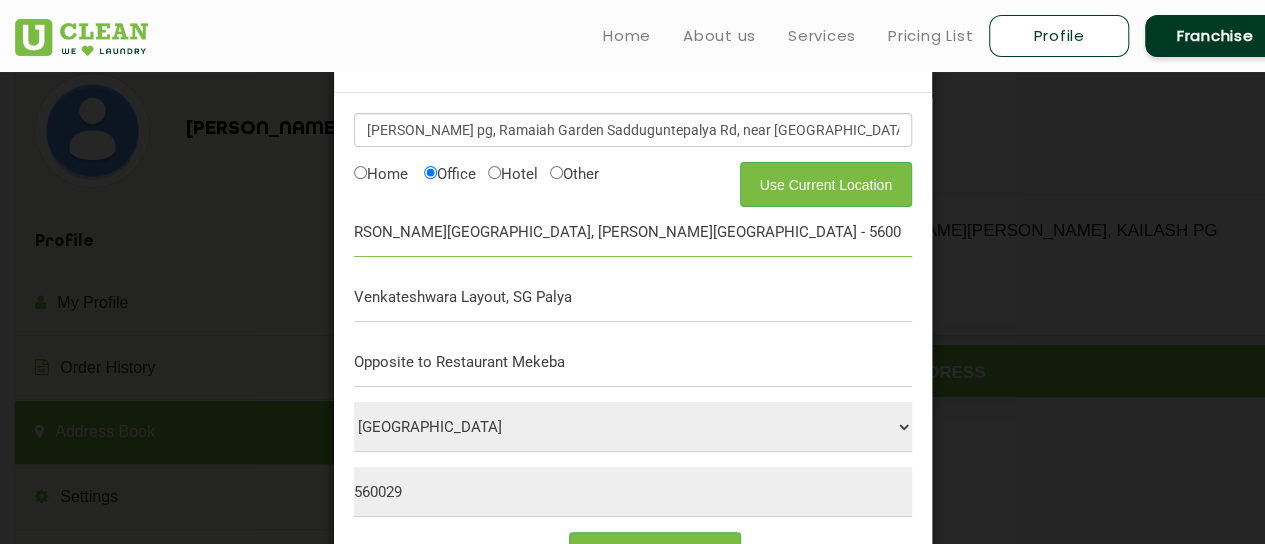 drag, startPoint x: 728, startPoint y: 237, endPoint x: 1100, endPoint y: 254, distance: 372.38824 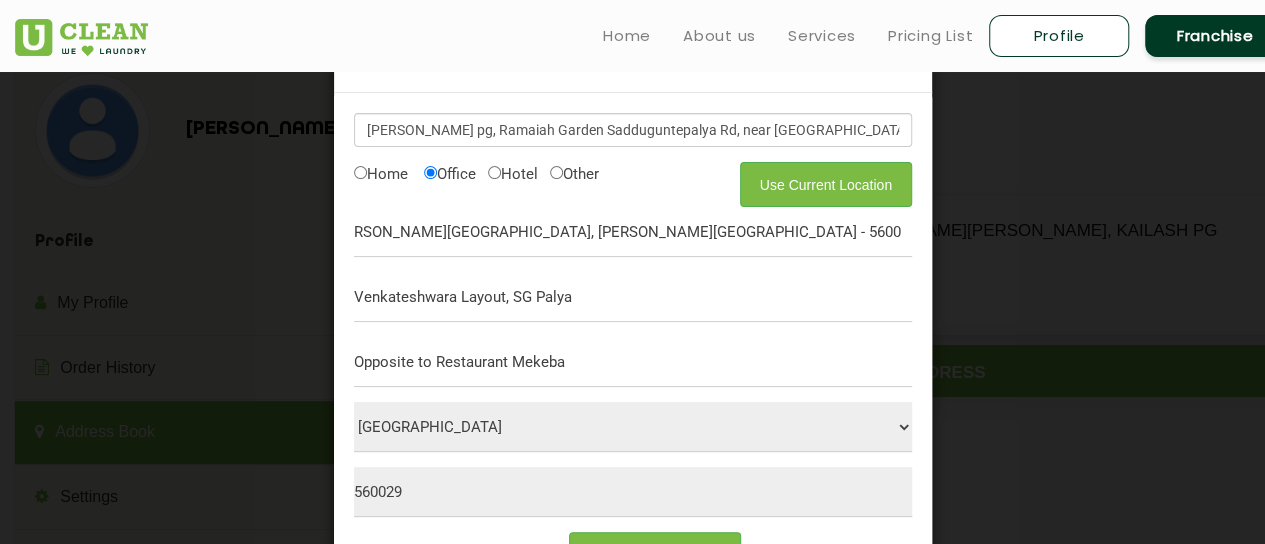 click on "Aishwarya Aurus pg, Ramaiah Garden Sadduguntepalya Rd, near Domino's Pizza, Venkateshwara Layout, S.G. Palya, Bengaluru, Karnataka, India Use Current Location   Home        Office       Hotel       Other      Office 19, Ramaiah Garden, Sadduguntepalya Rd, Near Dominos Pizza, Venkateshwara Layout, SG Palya, Bengaluru, Karnataka - 560029 Venkateshwara Layout, SG Palya Opposite to Restaurant Mekeba Select City  Aalo  Agartala  Agra  Ahmedabad  Akola  Aligarh  Alwar - UClean Select  Amravati  Aurangabad  Ayodhya  Bahadurgarh  Bahraich  Baleswar  Baramulla  Bareilly  Barmer  Barpeta  Bathinda  Belgaum  Bengaluru  Berhampur  Bettiah  Bhagalpur  Bhilwara  Bhiwadi  Bhopal  Bhubaneshwar  Bidar  Bikaner  Bilaspur  Bokaro  Bongaigaon  Chandigarh  Chennai  Chitrakoot  Cochin  Coimbatore  Cooch Behar  Coonoor  Daman  Danapur  Darrang  Daudnagar  Dehradun  Delhi  Deoghar  Dhanbad  Dharwad  Dhule  Dibrugarh  Digboi  Dimapur  Dindigul  Duliajan  Ellenabad  Erode  Faridabad  Gandhidham  Gandhinagar  Garia  Ghaziabad" at bounding box center (633, 353) 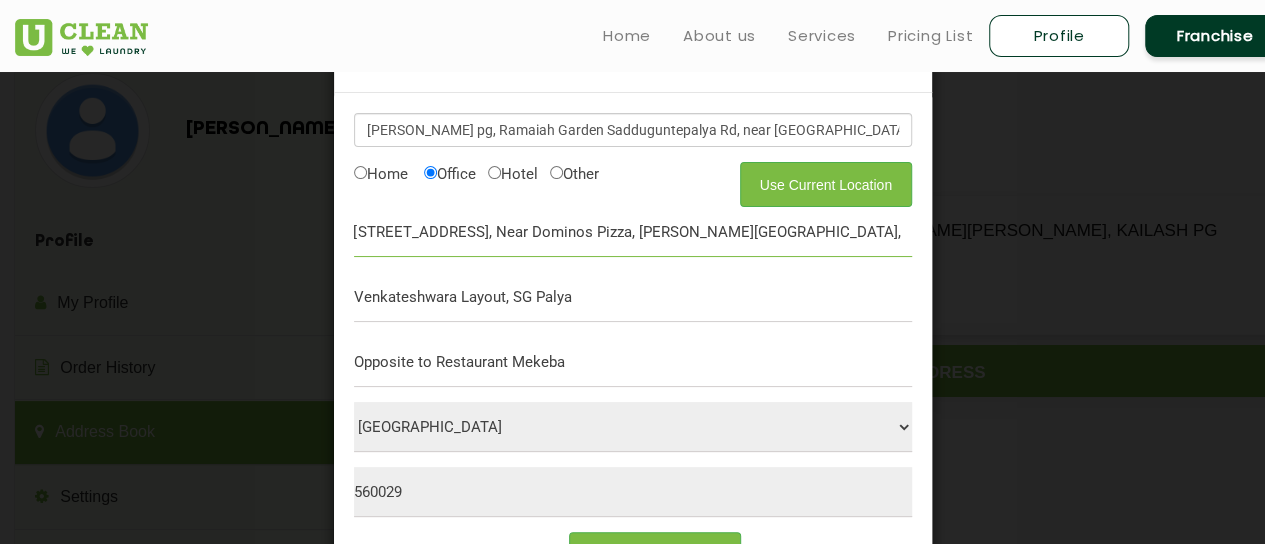 click on "19, Ramaiah Garden, Sadduguntepalya Rd, Near Dominos Pizza, Venkateshwara Layout, SG Palya, Bengaluru, Karnataka - 560029" at bounding box center (633, 232) 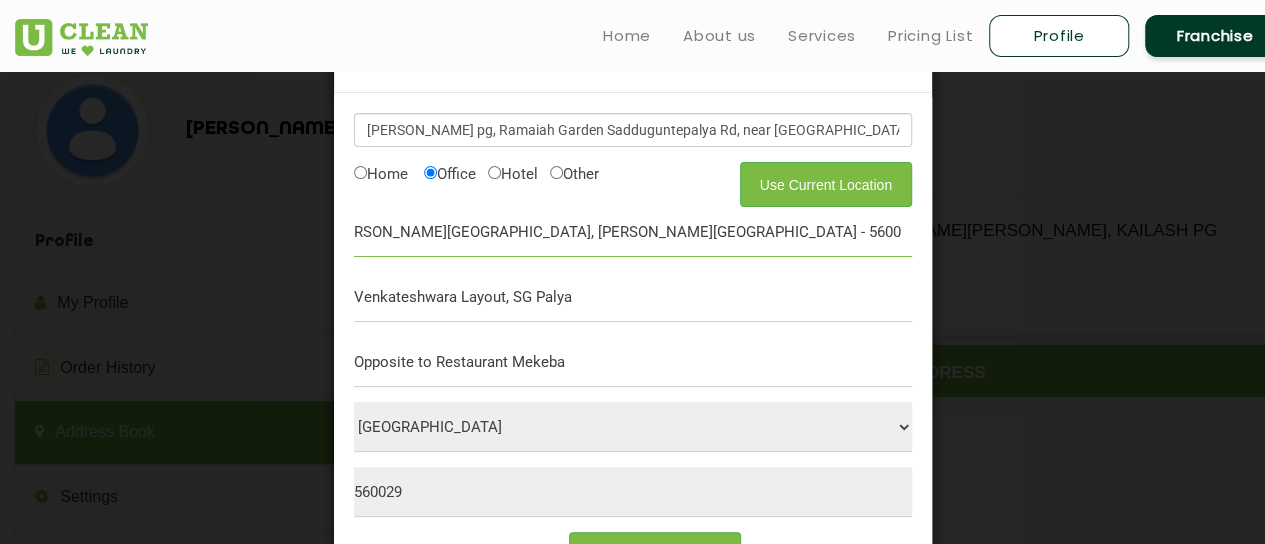 drag, startPoint x: 1021, startPoint y: 239, endPoint x: 1081, endPoint y: 245, distance: 60.299255 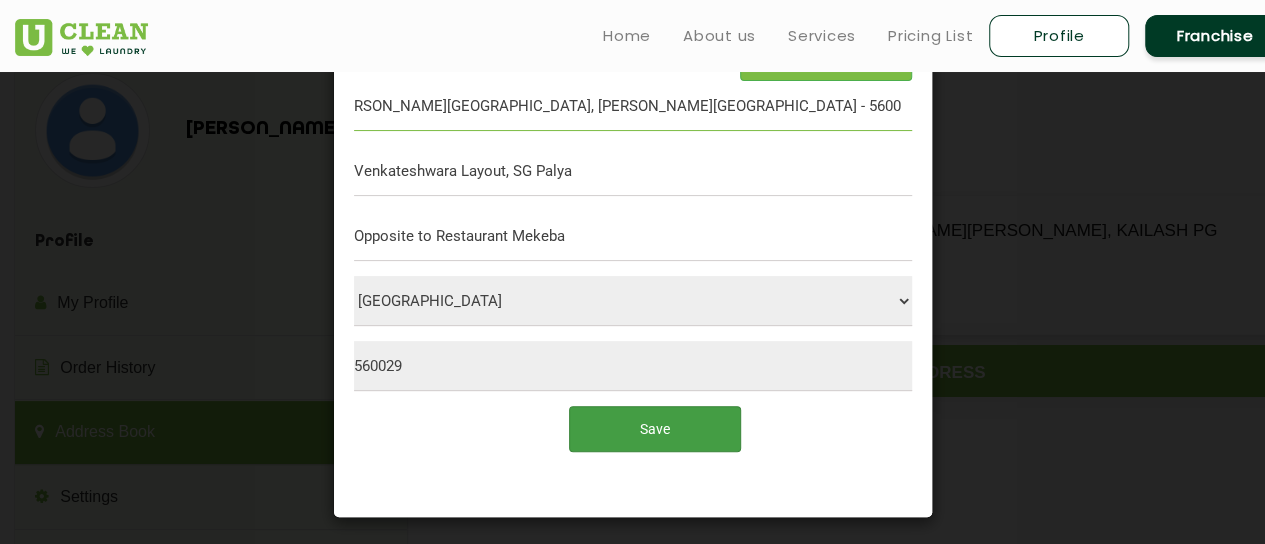 scroll, scrollTop: 128, scrollLeft: 0, axis: vertical 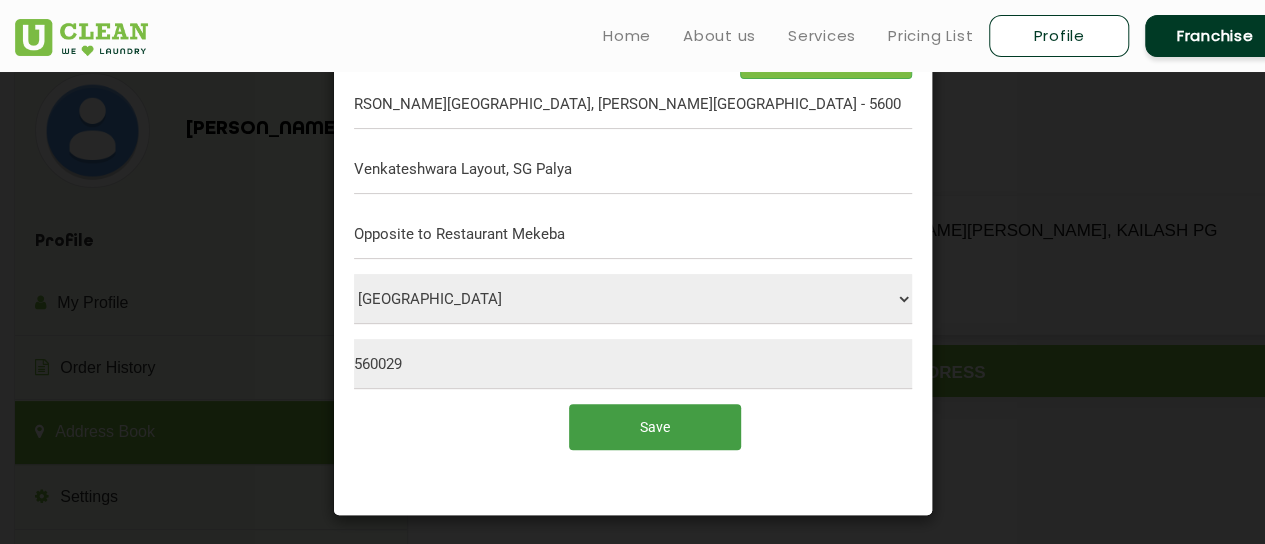 click on "Save" at bounding box center (654, 426) 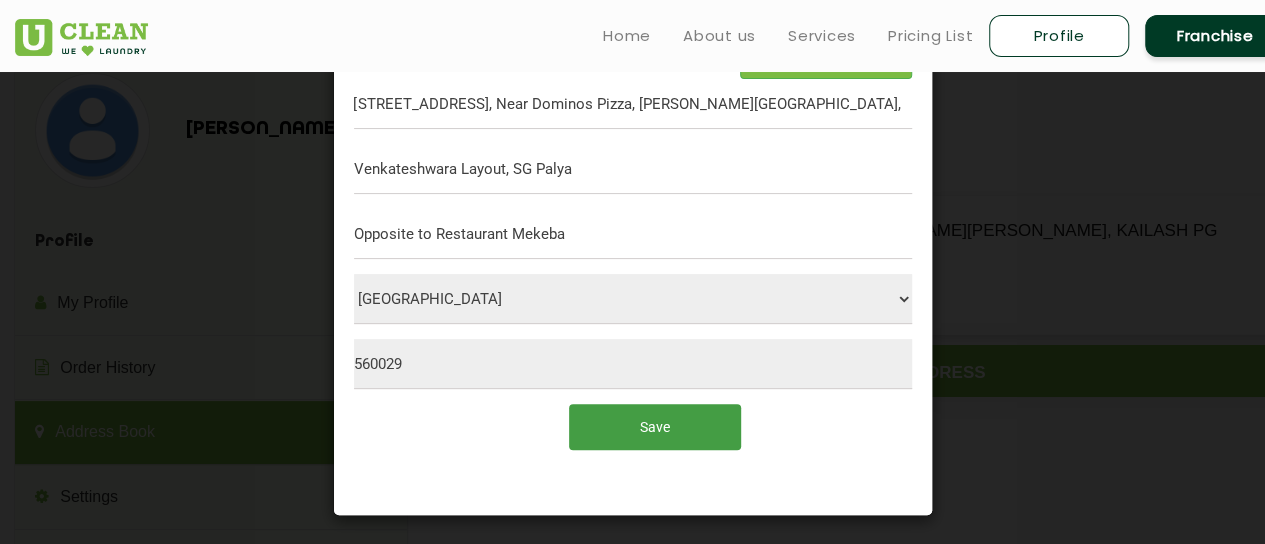 click on "Save" at bounding box center [654, 426] 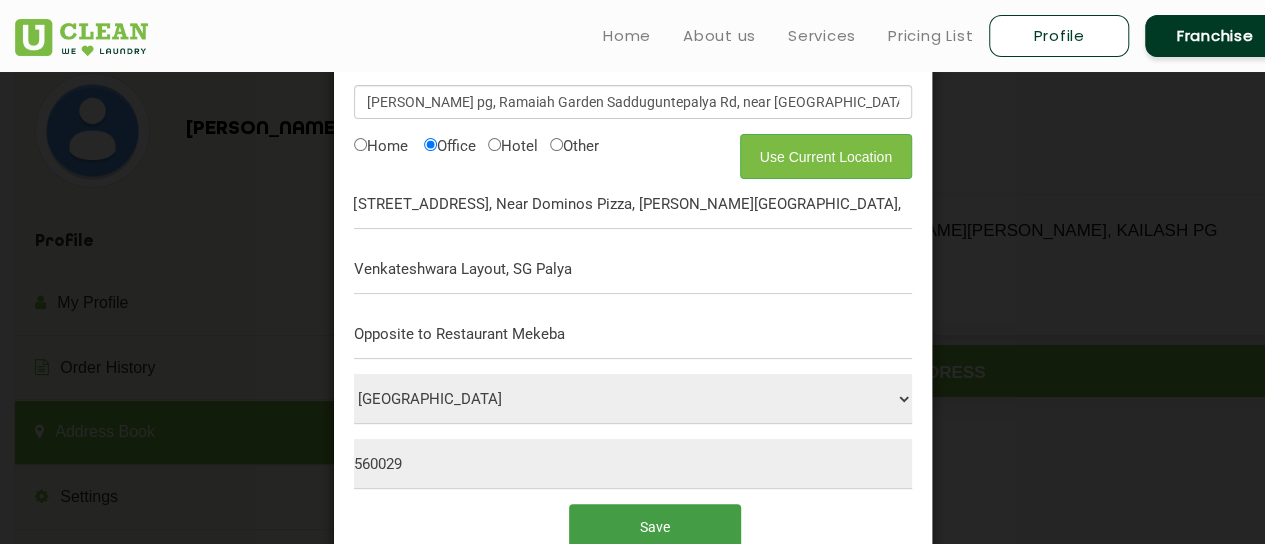scroll, scrollTop: 0, scrollLeft: 0, axis: both 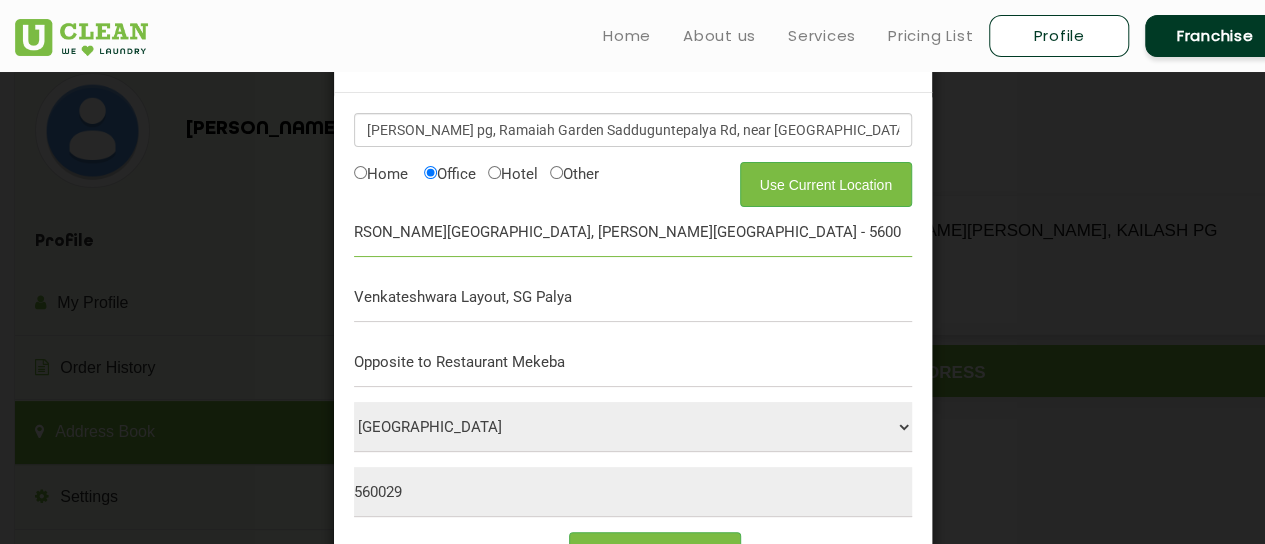 drag, startPoint x: 676, startPoint y: 237, endPoint x: 1038, endPoint y: 250, distance: 362.23334 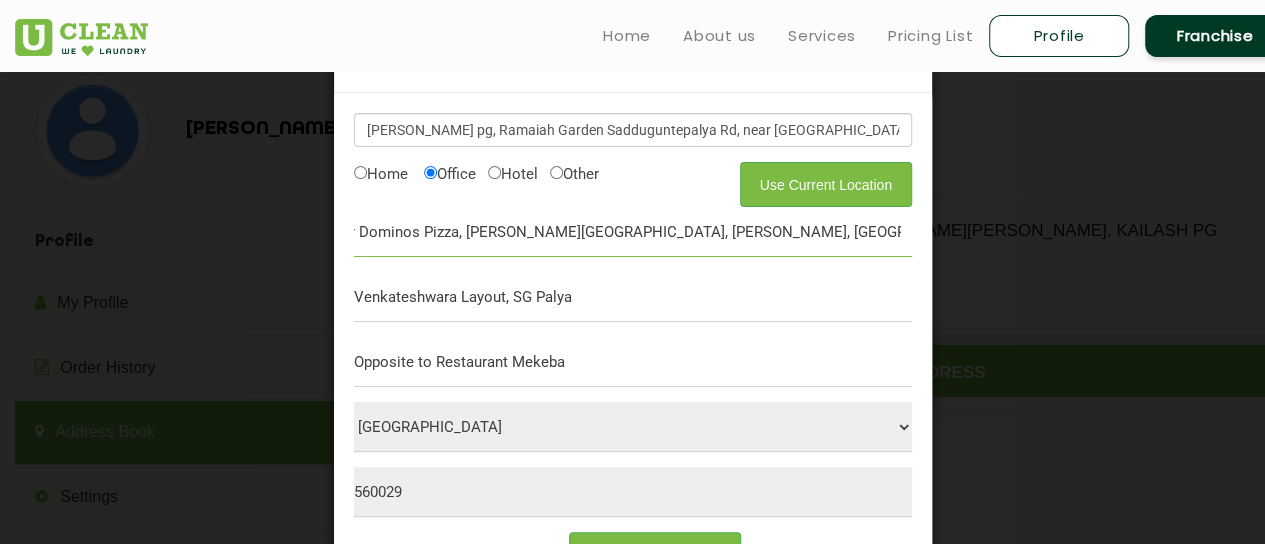 scroll, scrollTop: 0, scrollLeft: 170, axis: horizontal 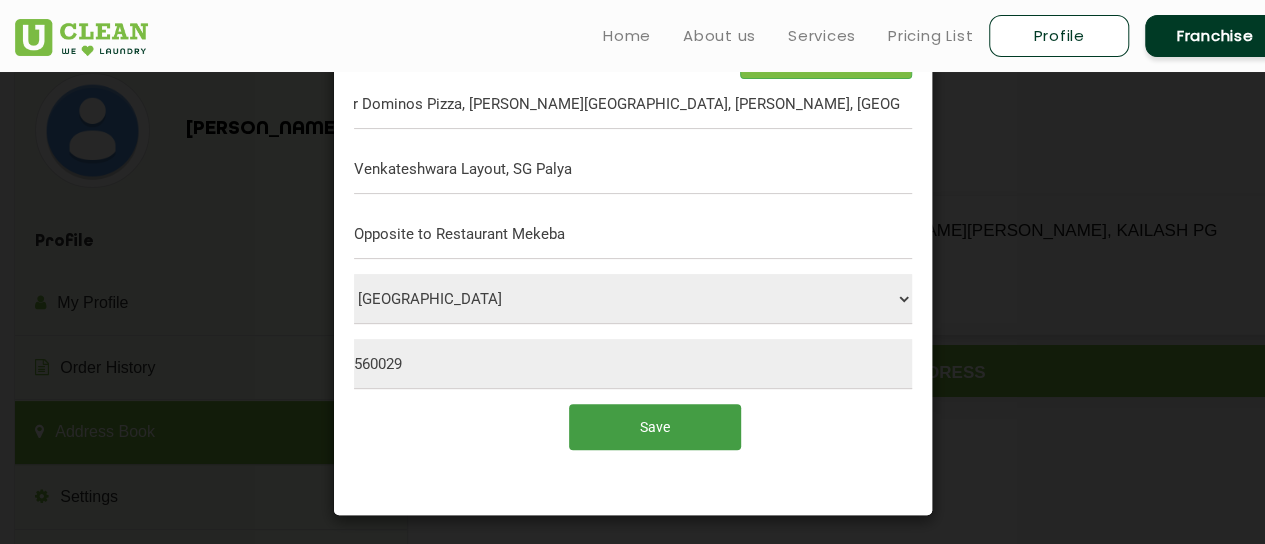 click on "Save" at bounding box center [654, 426] 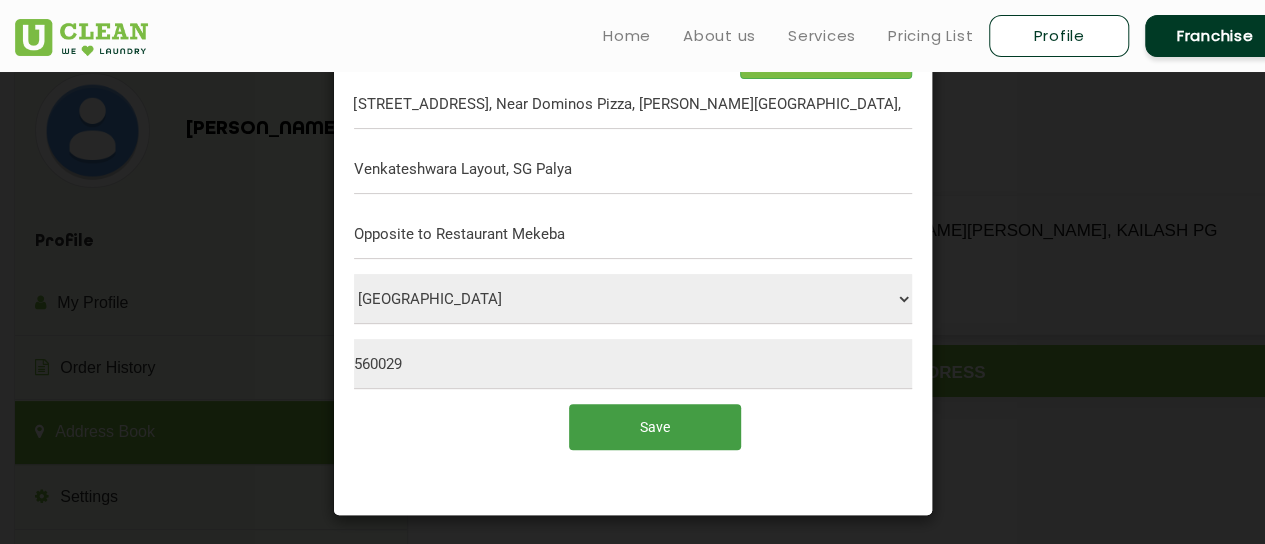 scroll, scrollTop: 0, scrollLeft: 0, axis: both 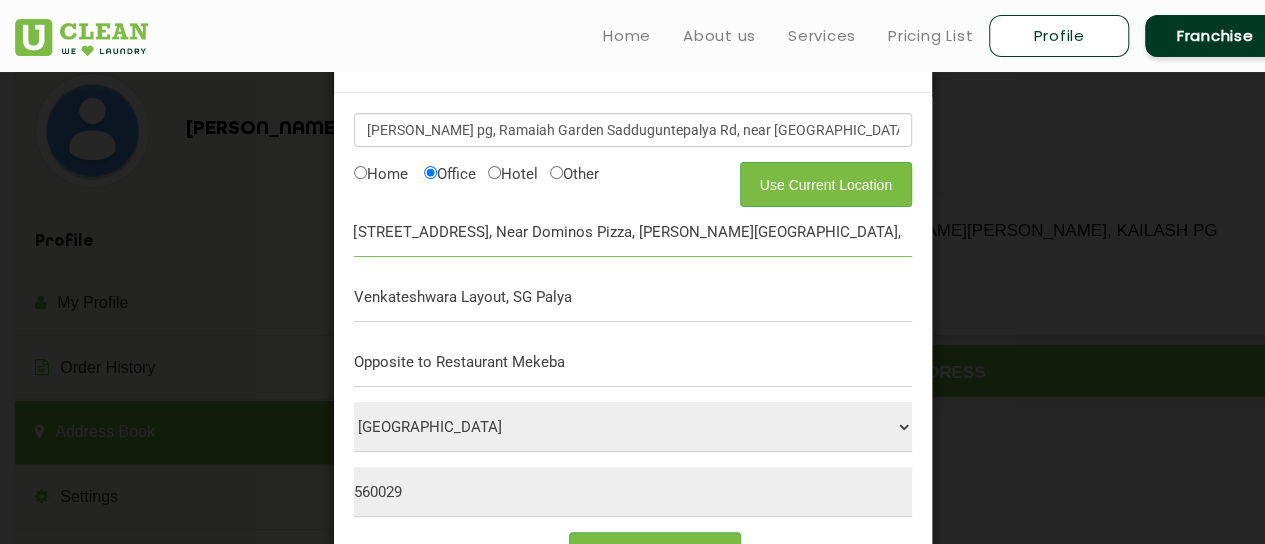 click on "19, Ramaiah Garden, Sadduguntepalya Rd, Near Dominos Pizza, Venkateshwara Layout, SG Palya, Bengaluru" at bounding box center [633, 232] 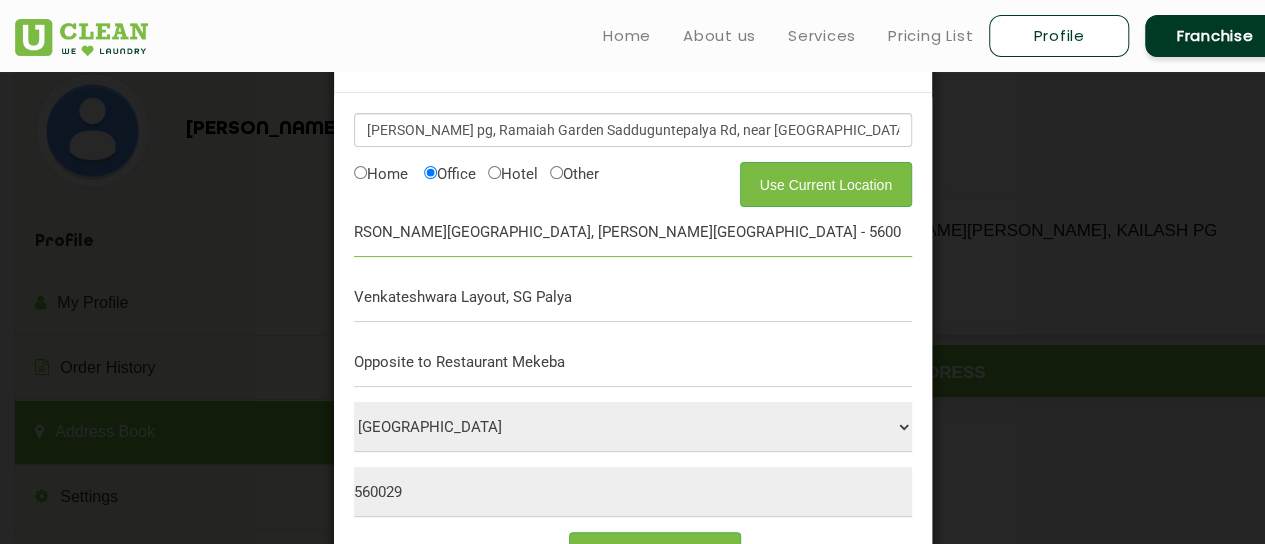 drag, startPoint x: 604, startPoint y: 229, endPoint x: 1021, endPoint y: 229, distance: 417 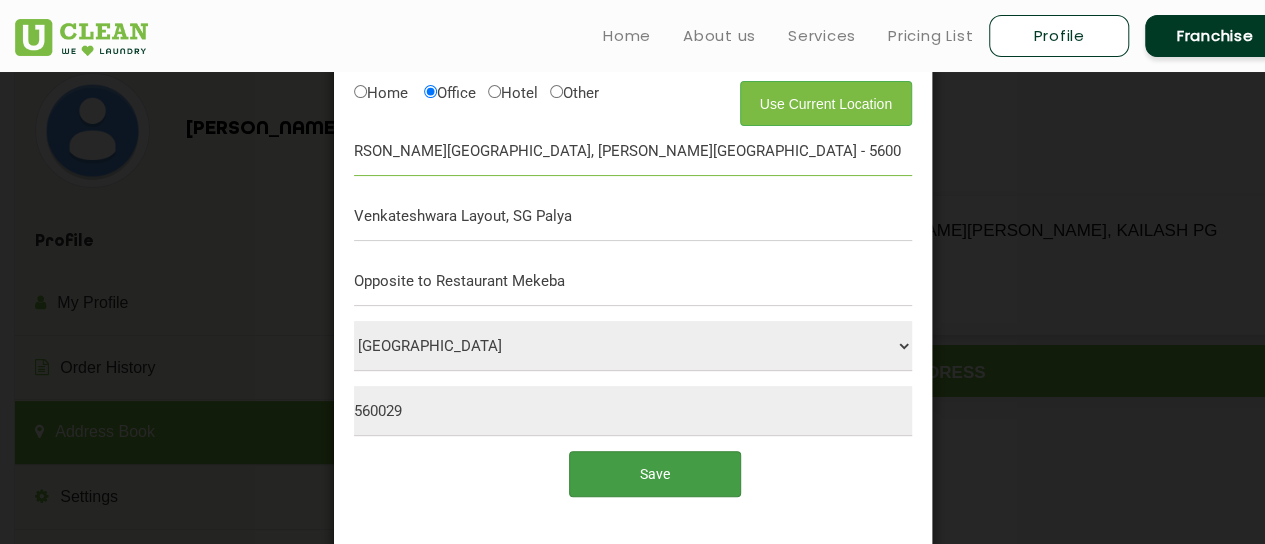 scroll, scrollTop: 128, scrollLeft: 0, axis: vertical 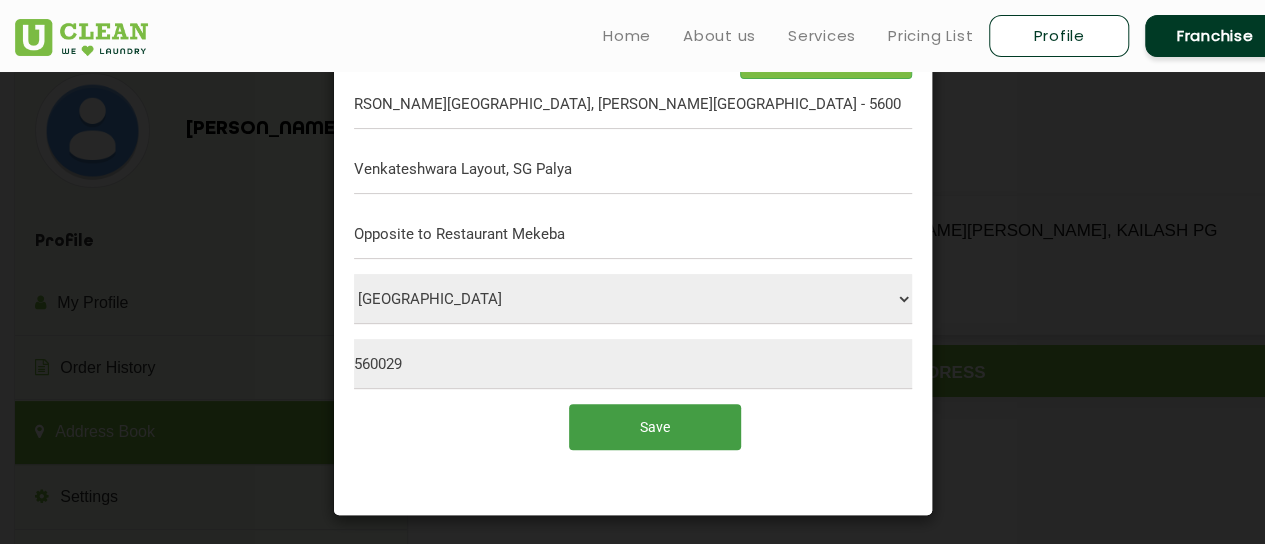 click on "Save" at bounding box center [654, 426] 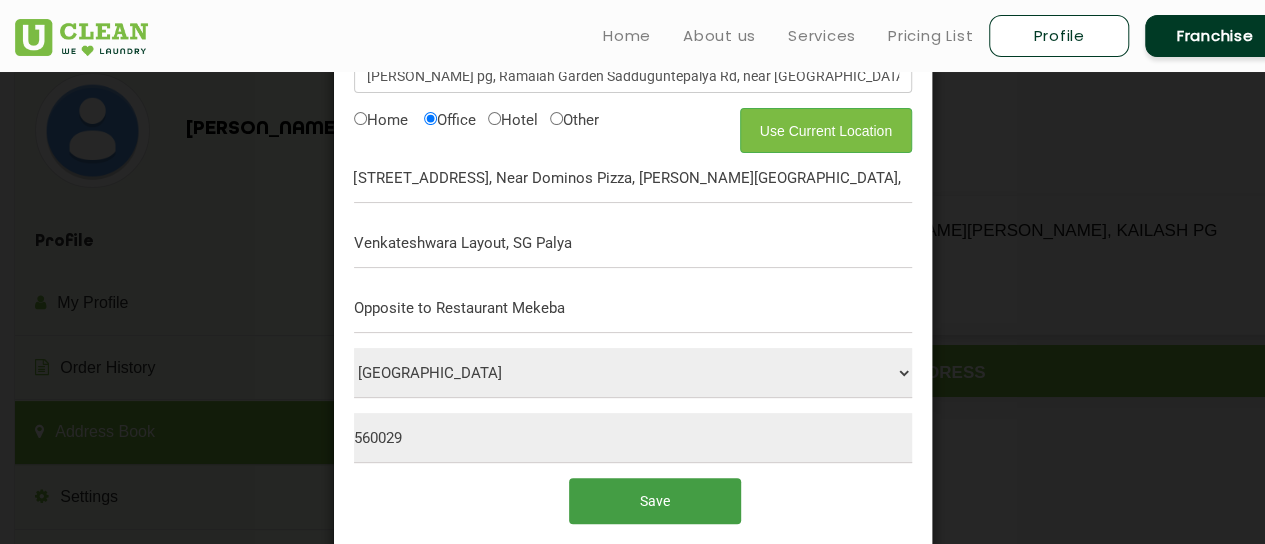 scroll, scrollTop: 0, scrollLeft: 0, axis: both 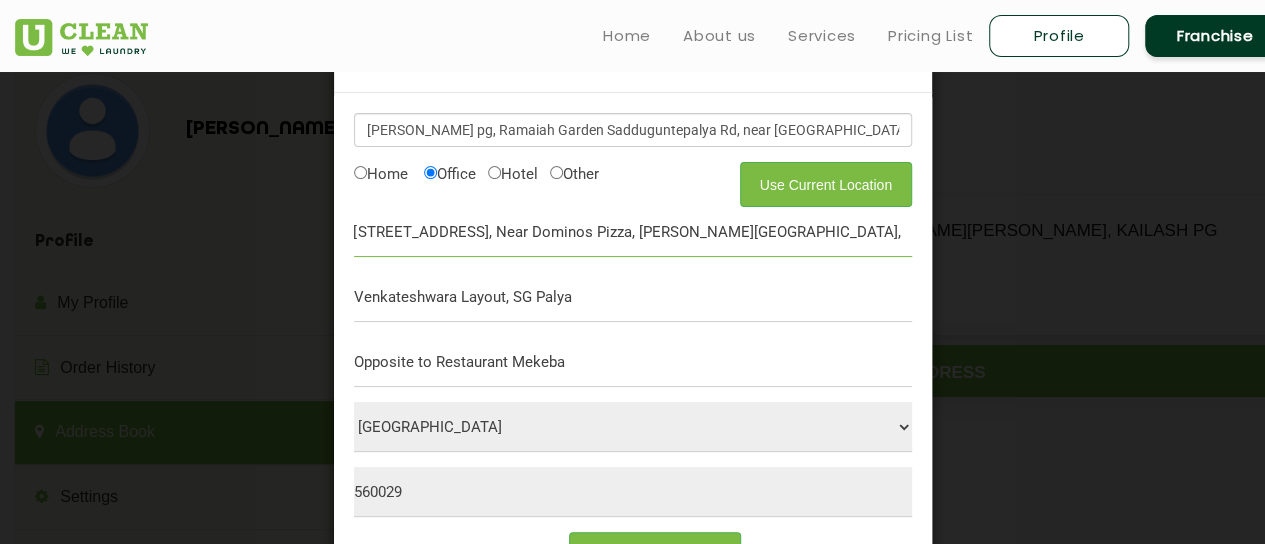 click on "19, Ramaiah Garden, Sadduguntepalya Rd, Near Dominos Pizza, Venkateshwara Layout, SG Palya, Bengaluru, Karnataka - 560029" at bounding box center [633, 232] 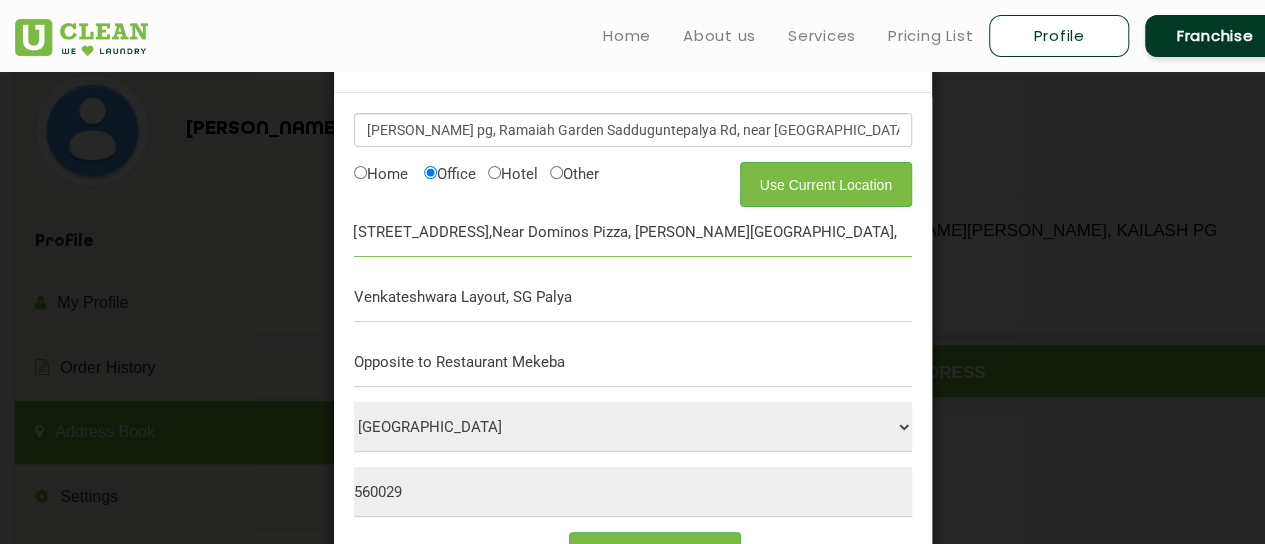 click on "19,Ramaiah Garden,Sadduguntepalya Rd,Near Dominos Pizza, Venkateshwara Layout, SG Palya, Bengaluru, Karnataka - 560029" at bounding box center [633, 232] 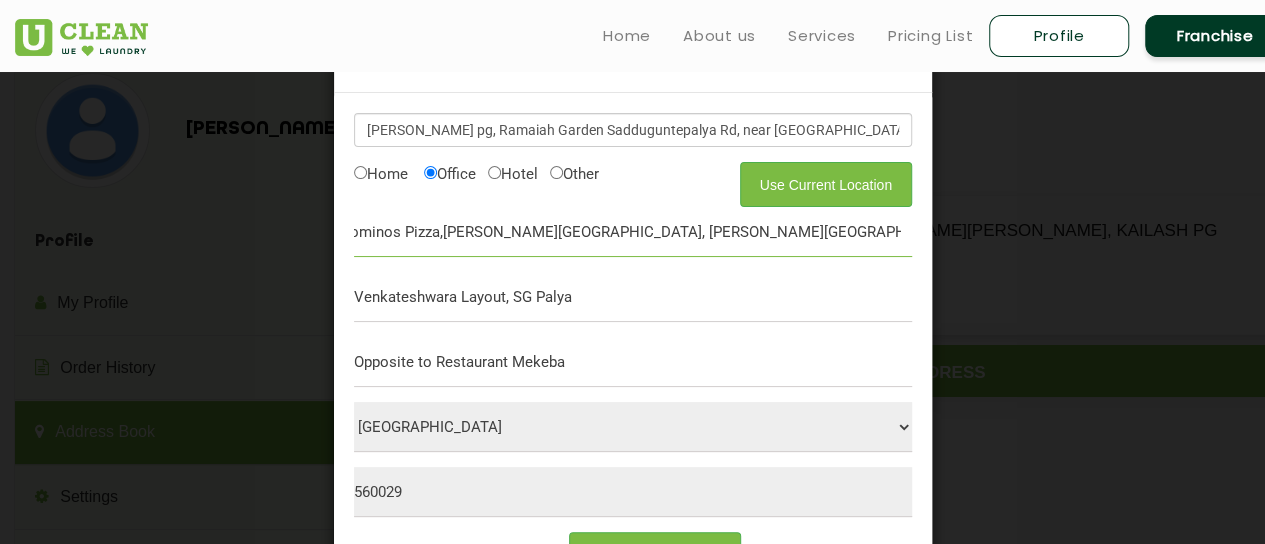 drag, startPoint x: 791, startPoint y: 233, endPoint x: 925, endPoint y: 233, distance: 134 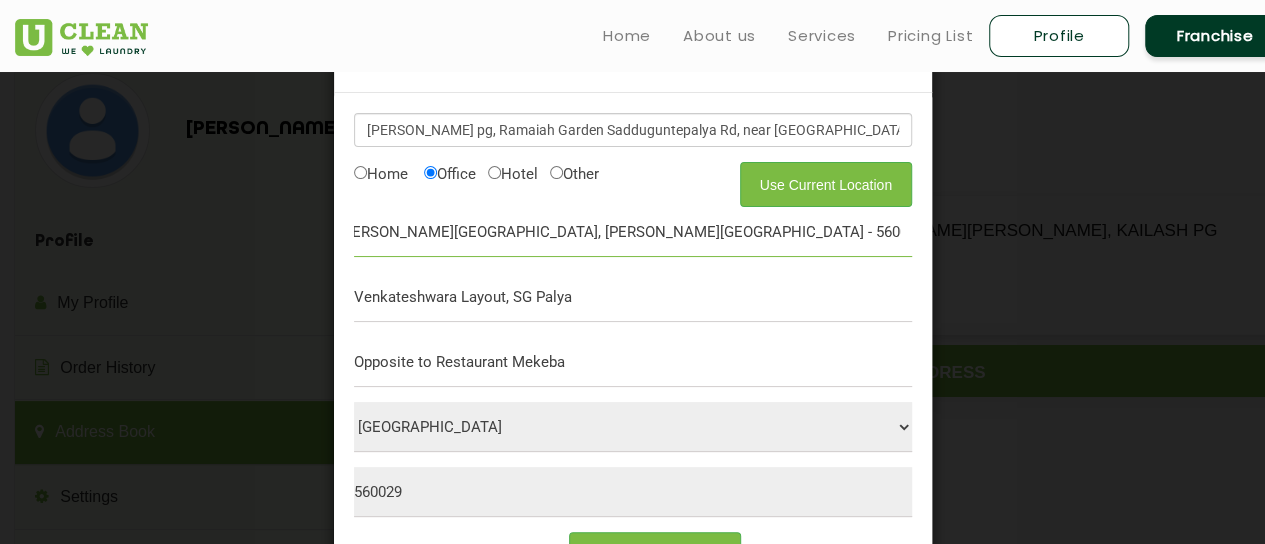 click on "19,Ramaiah Garden,Sadduguntepalya Rd,Near Dominos Pizza,Venkateshwara Layout, SG Palya, Bengaluru, Karnataka - 560029" at bounding box center [633, 232] 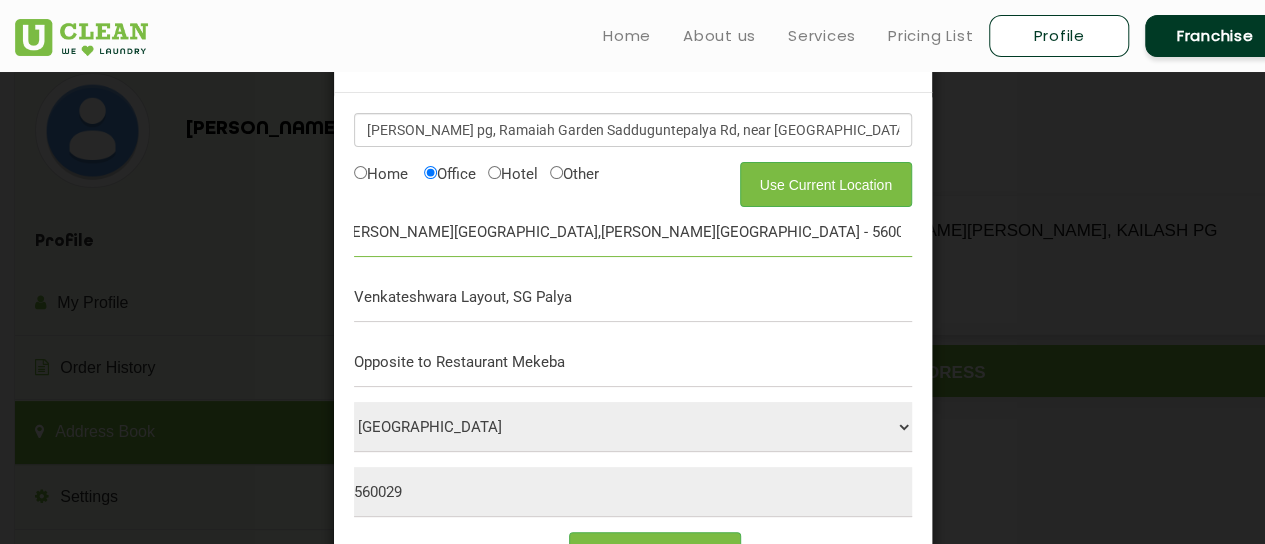 scroll, scrollTop: 0, scrollLeft: 288, axis: horizontal 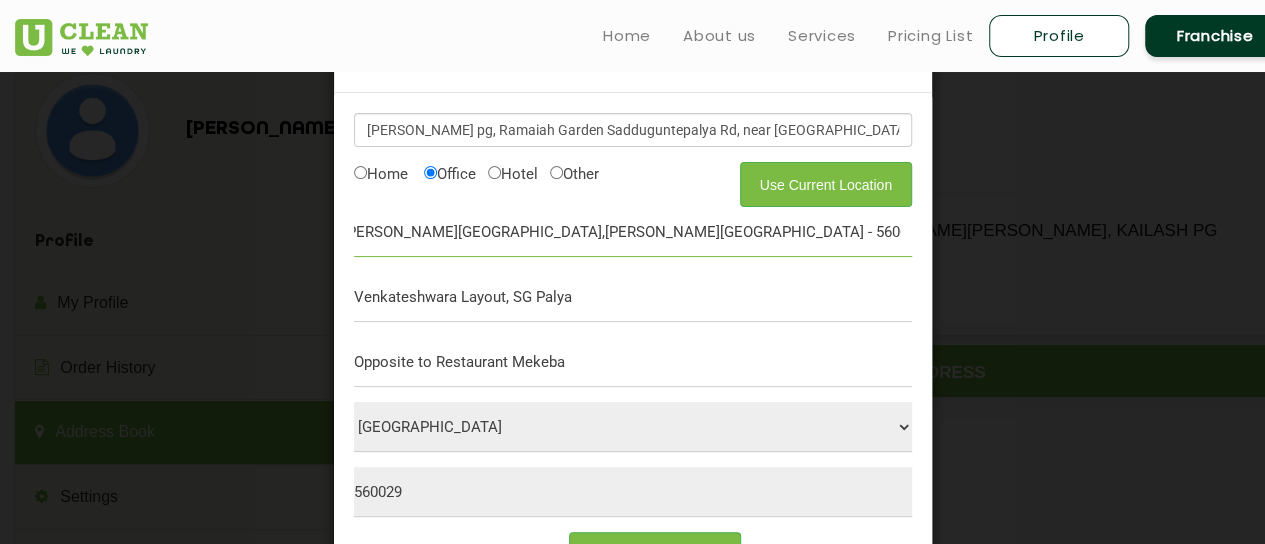 click on "19,Ramaiah Garden,Sadduguntepalya Rd,Near Dominos Pizza,Venkateshwara Layout,SG Palya, Bengaluru, Karnataka - 560029" at bounding box center (633, 232) 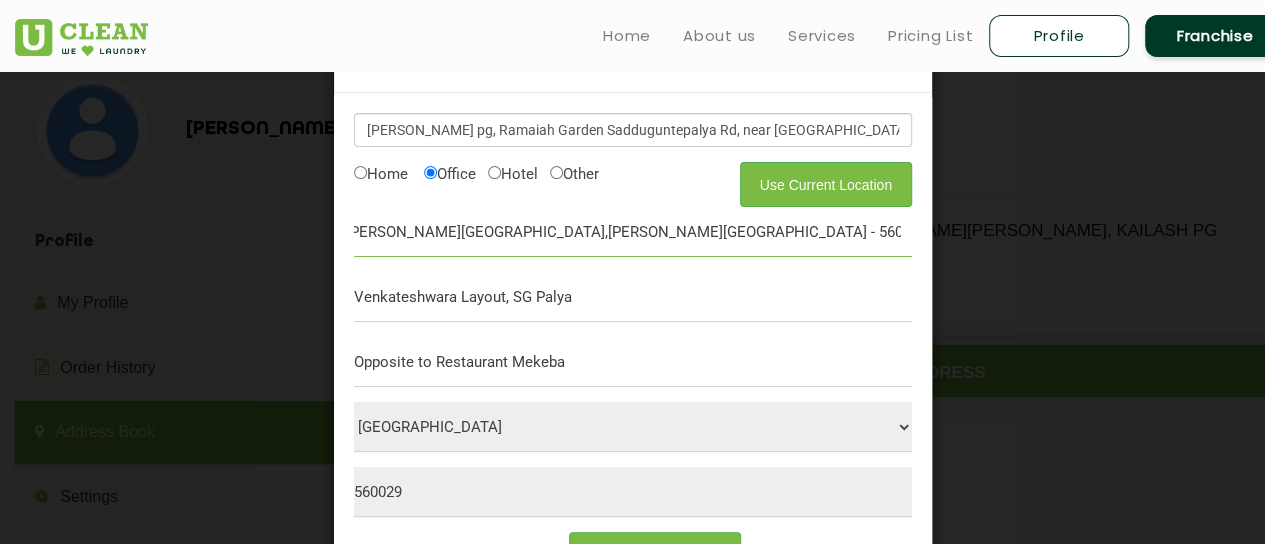click on "19,Ramaiah Garden,Sadduguntepalya Rd,Near Dominos Pizza,Venkateshwara Layout,SG Palya,Bengaluru, Karnataka - 560029" at bounding box center [633, 232] 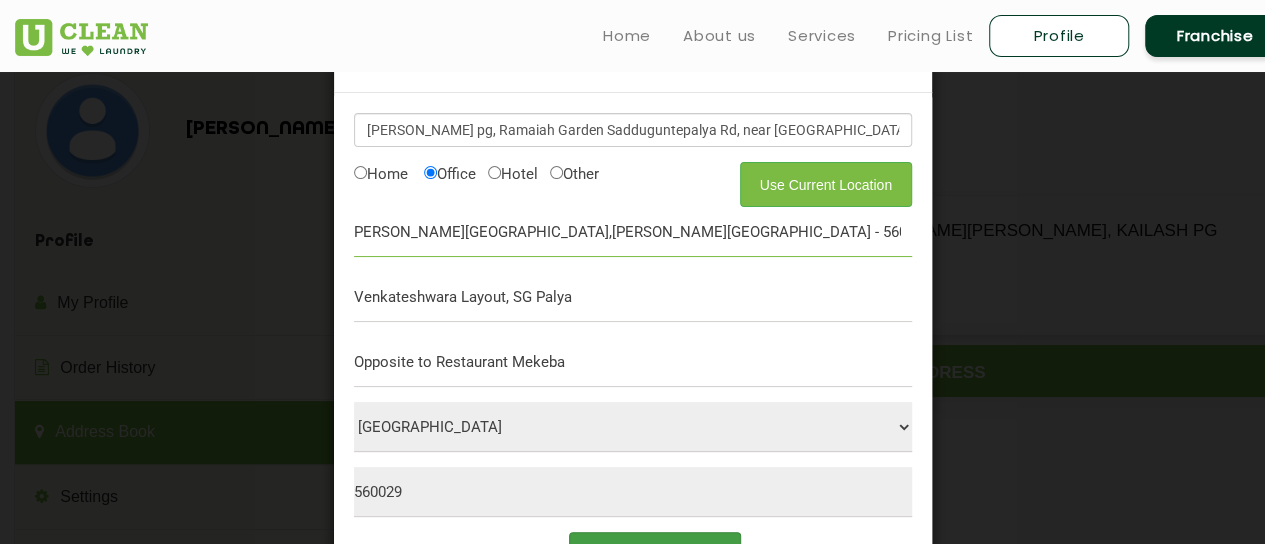 type on "19,Ramaiah Garden,Sadduguntepalya Rd,Near Dominos Pizza,Venkateshwara Layout,SG Palya,Bengaluru,Karnataka - 560029" 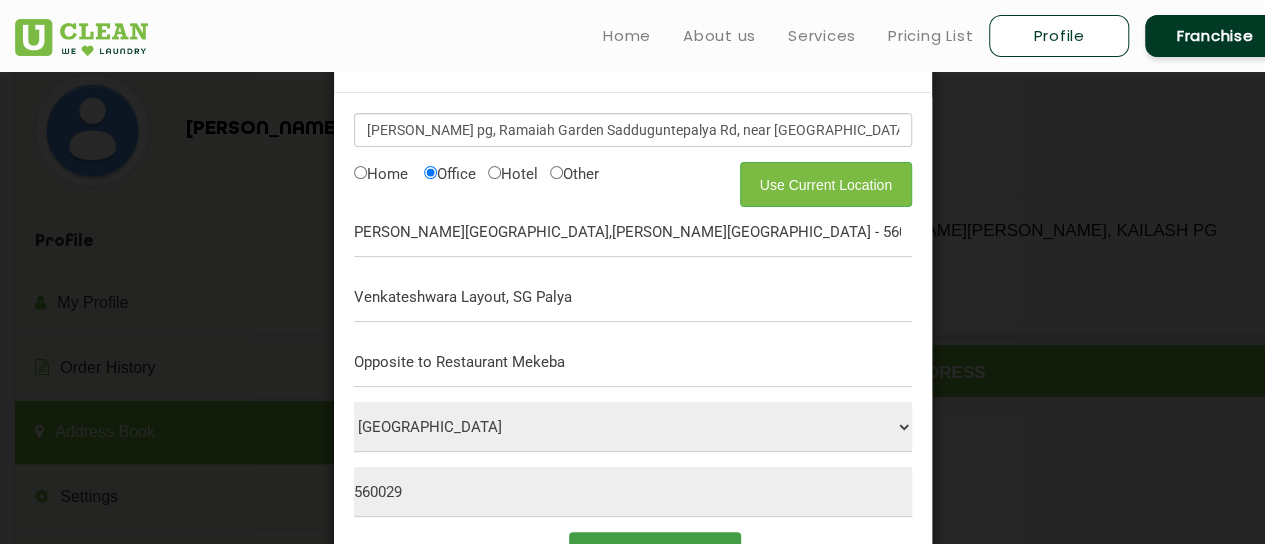 click on "Save" at bounding box center [654, 554] 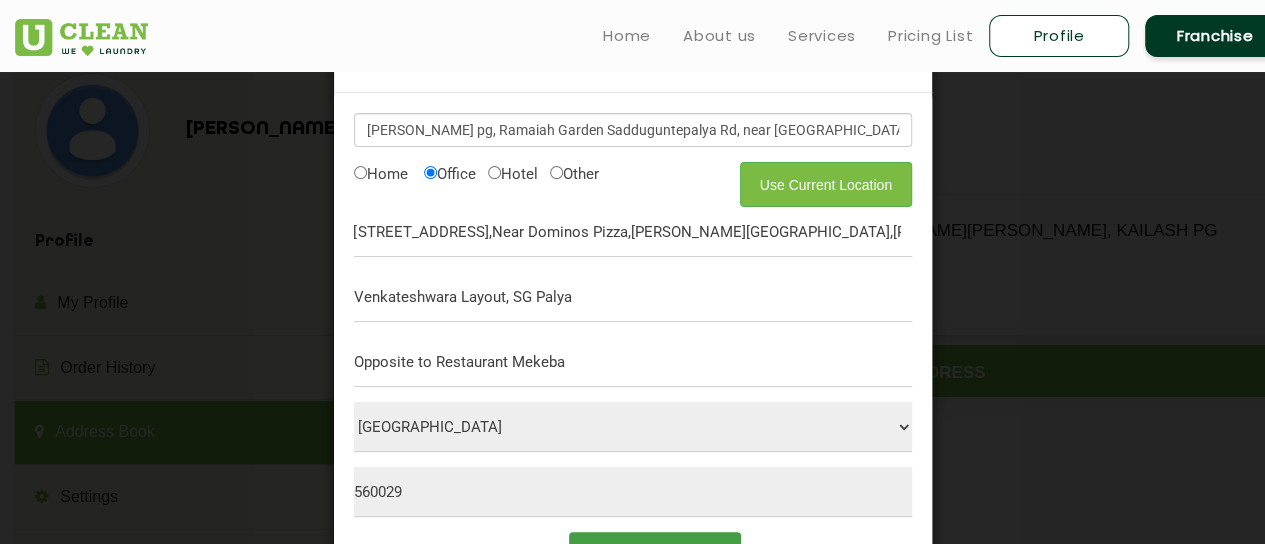 click on "Save" at bounding box center (654, 554) 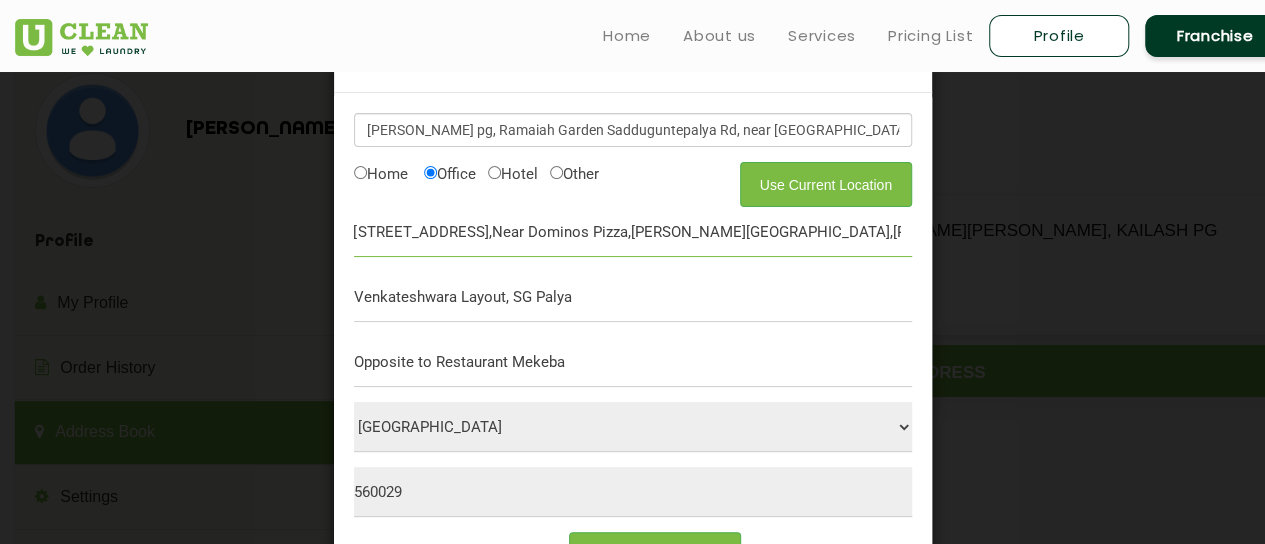 scroll, scrollTop: 0, scrollLeft: 281, axis: horizontal 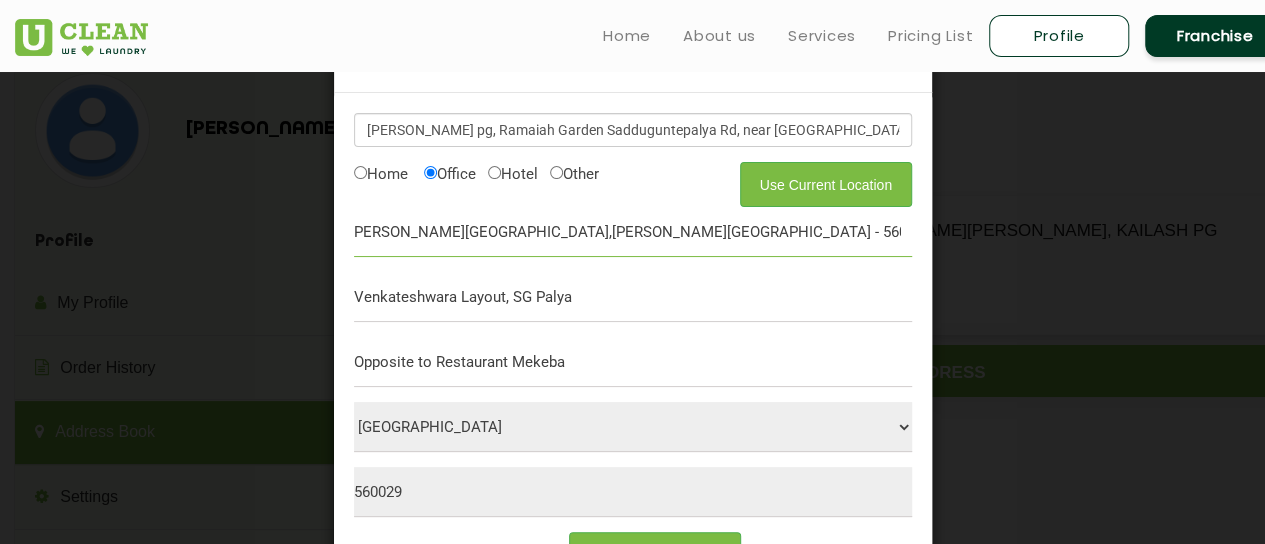 drag, startPoint x: 348, startPoint y: 231, endPoint x: 1148, endPoint y: 231, distance: 800 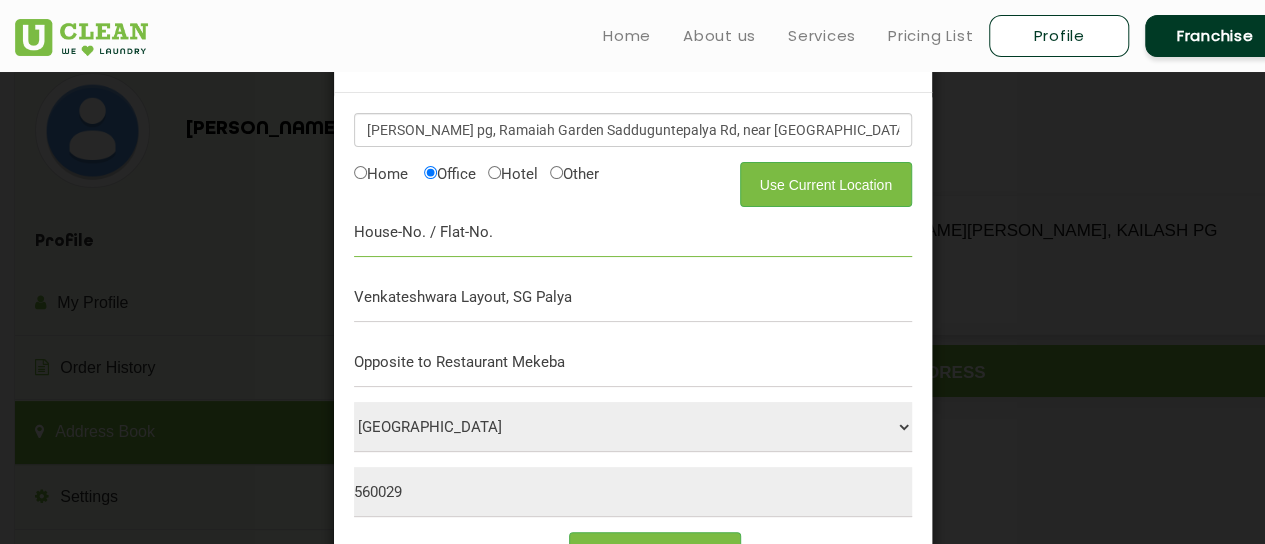 scroll, scrollTop: 0, scrollLeft: 0, axis: both 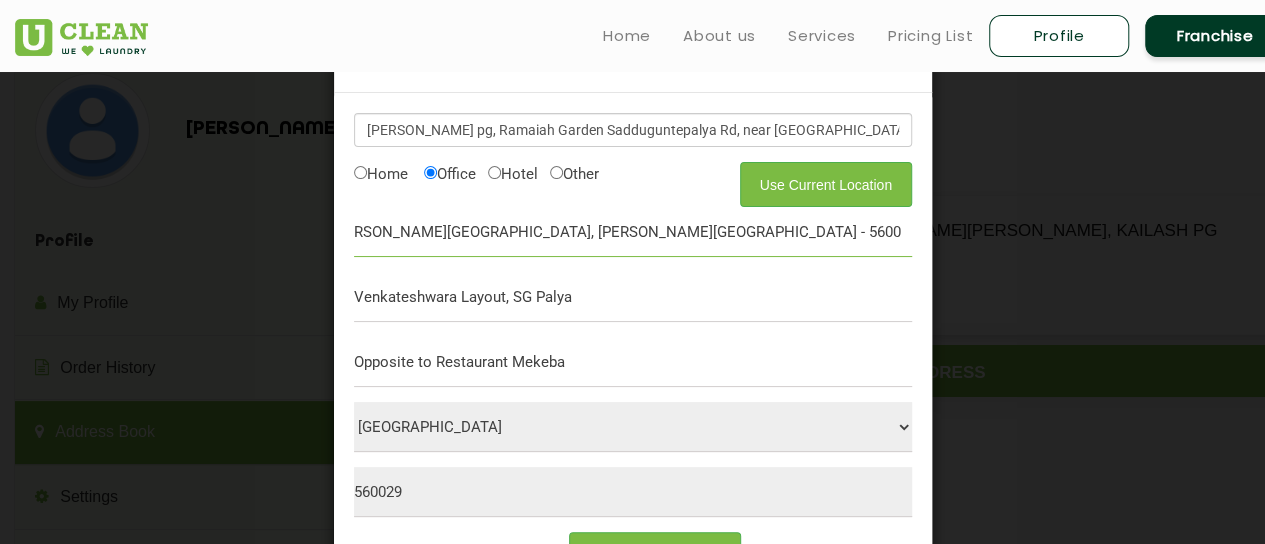 click on "19, Ramaiah Garden, Sadduguntepalya Rd, Near Dominos Pizza, Venkateshwara Layout, SG Palya, Bengaluru, Karnataka - 560029" at bounding box center (633, 232) 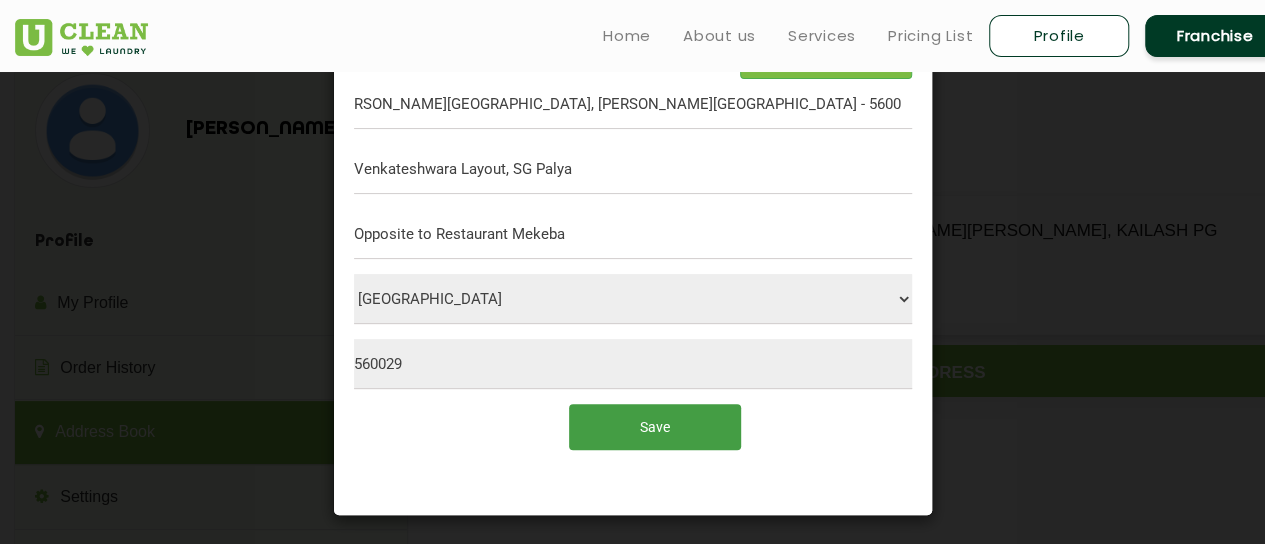 click on "Save" at bounding box center (654, 426) 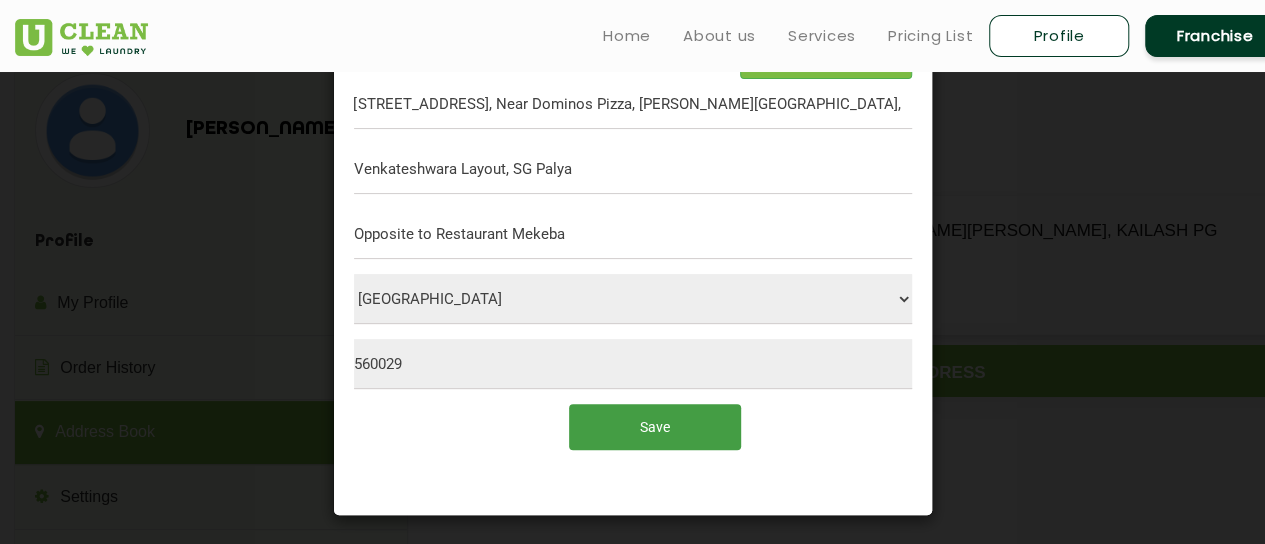 scroll, scrollTop: 70, scrollLeft: 0, axis: vertical 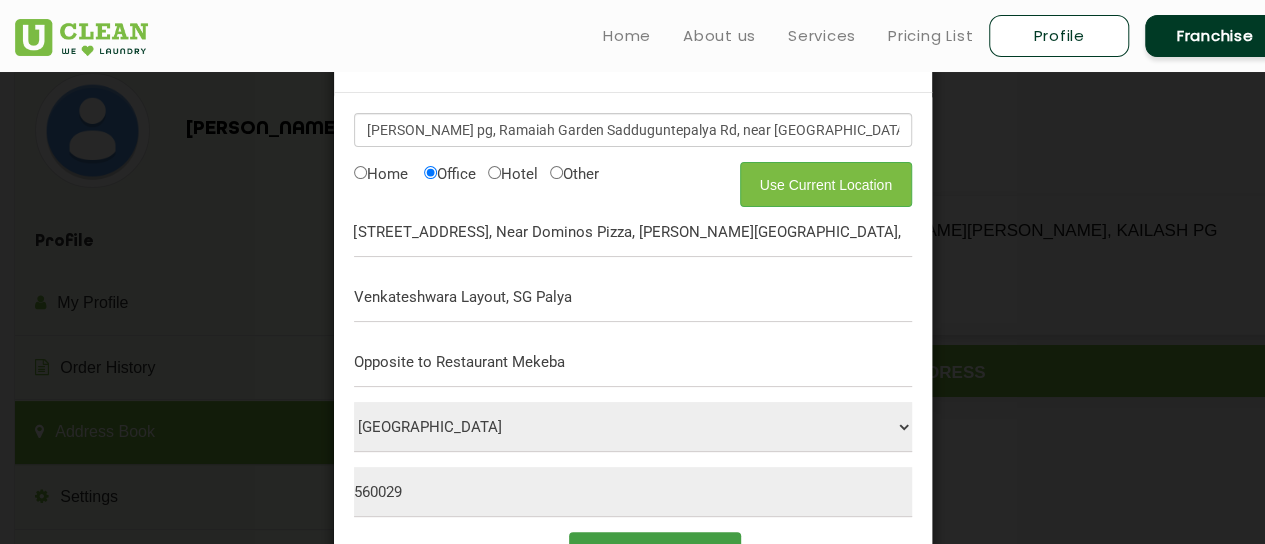 click on "Save" at bounding box center [654, 554] 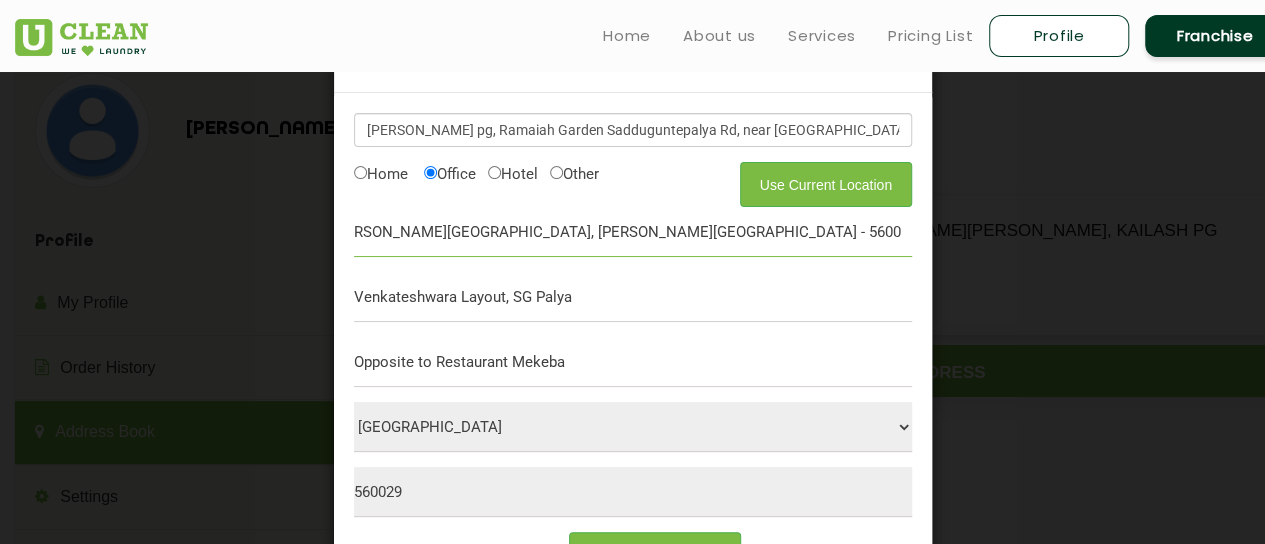 drag, startPoint x: 790, startPoint y: 228, endPoint x: 1018, endPoint y: 231, distance: 228.01973 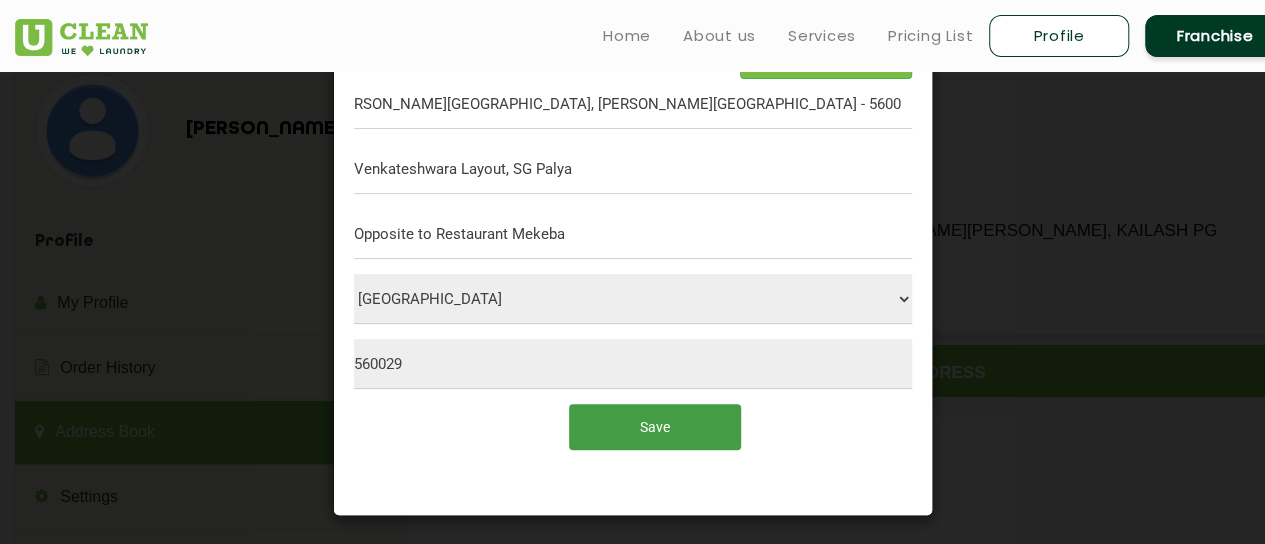 click on "Save" at bounding box center (654, 426) 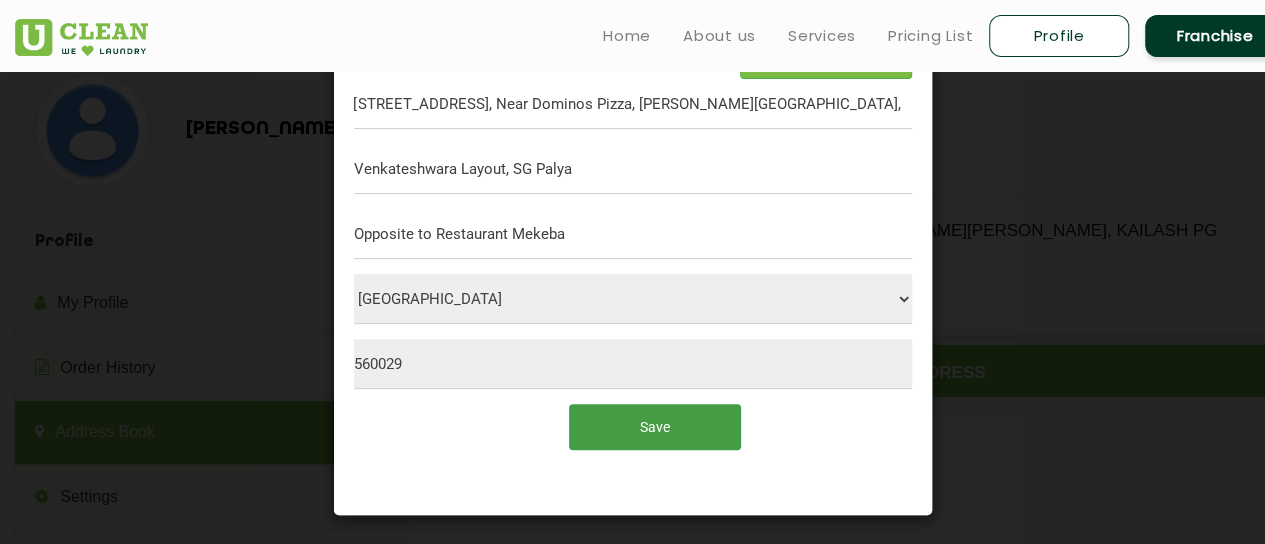 click on "Save" at bounding box center (654, 426) 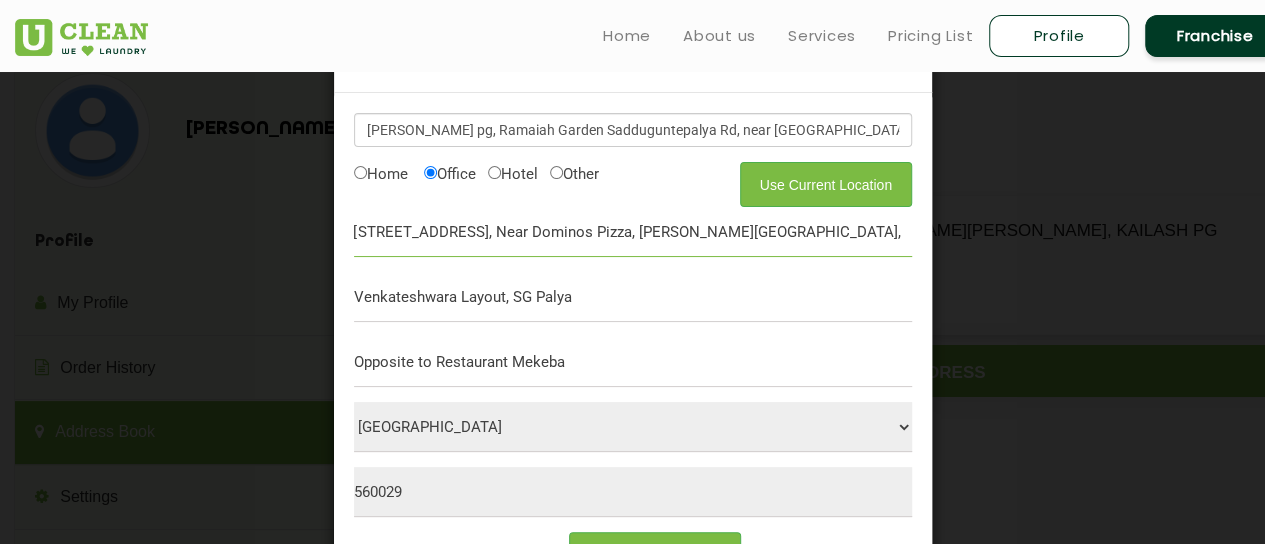 scroll, scrollTop: 0, scrollLeft: 307, axis: horizontal 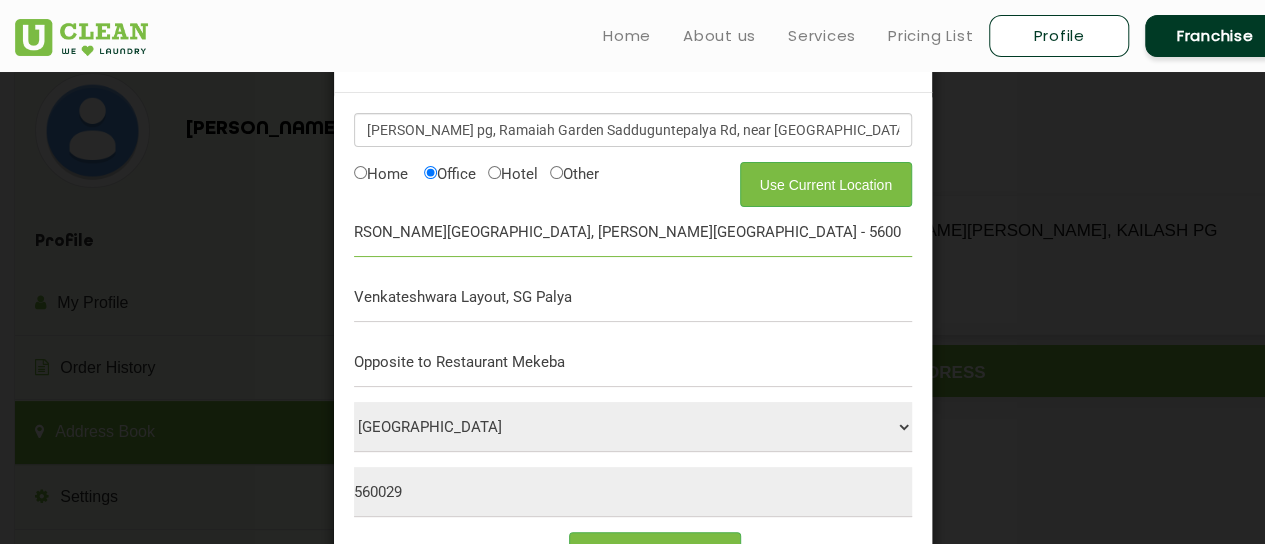 drag, startPoint x: 633, startPoint y: 229, endPoint x: 1113, endPoint y: 234, distance: 480.02603 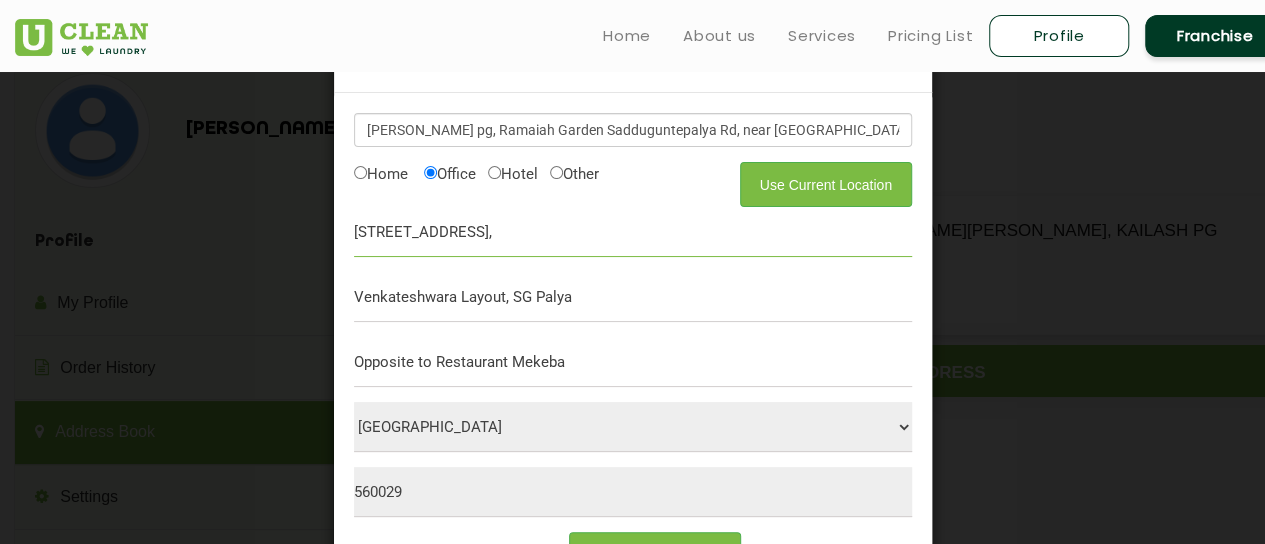 scroll, scrollTop: 0, scrollLeft: 0, axis: both 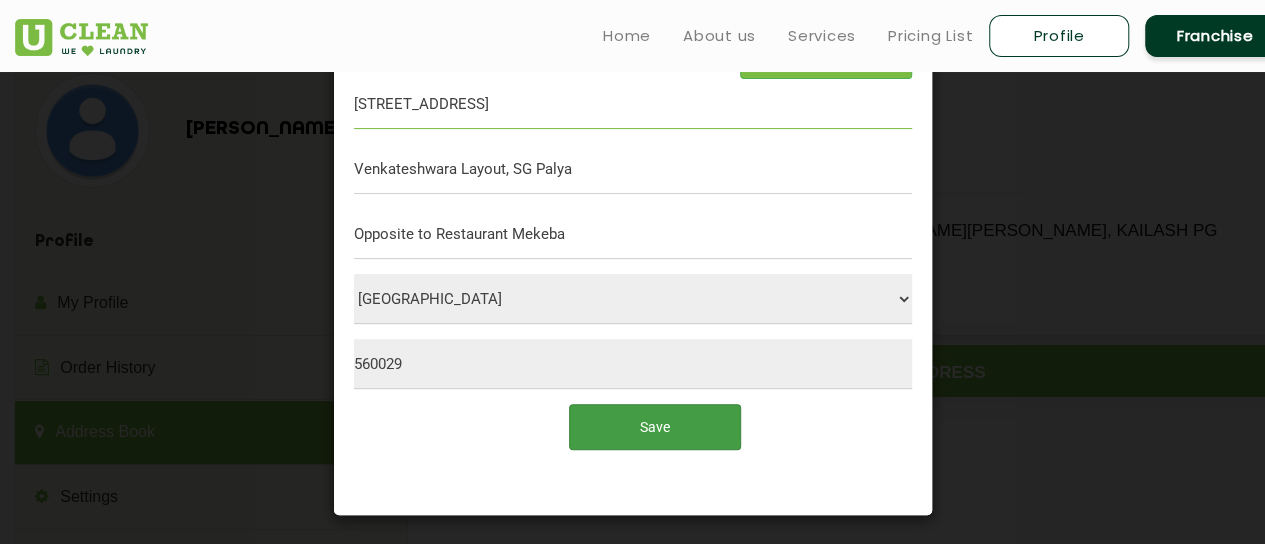 type on "19, Ramaiah Garden, Sadduguntepalya Rd" 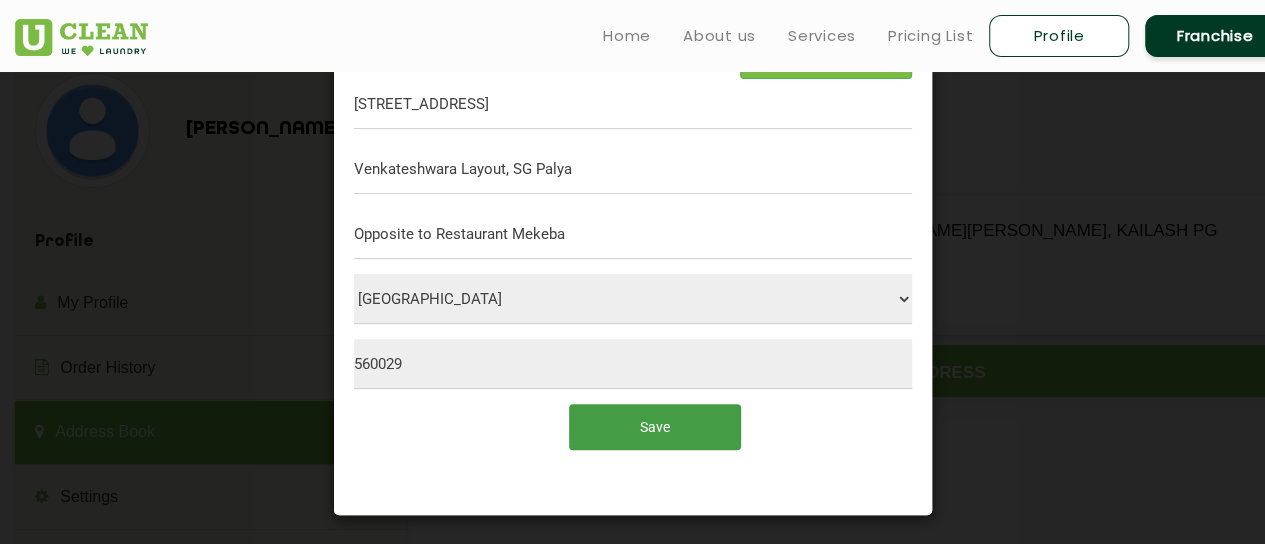 click on "Save" at bounding box center [654, 426] 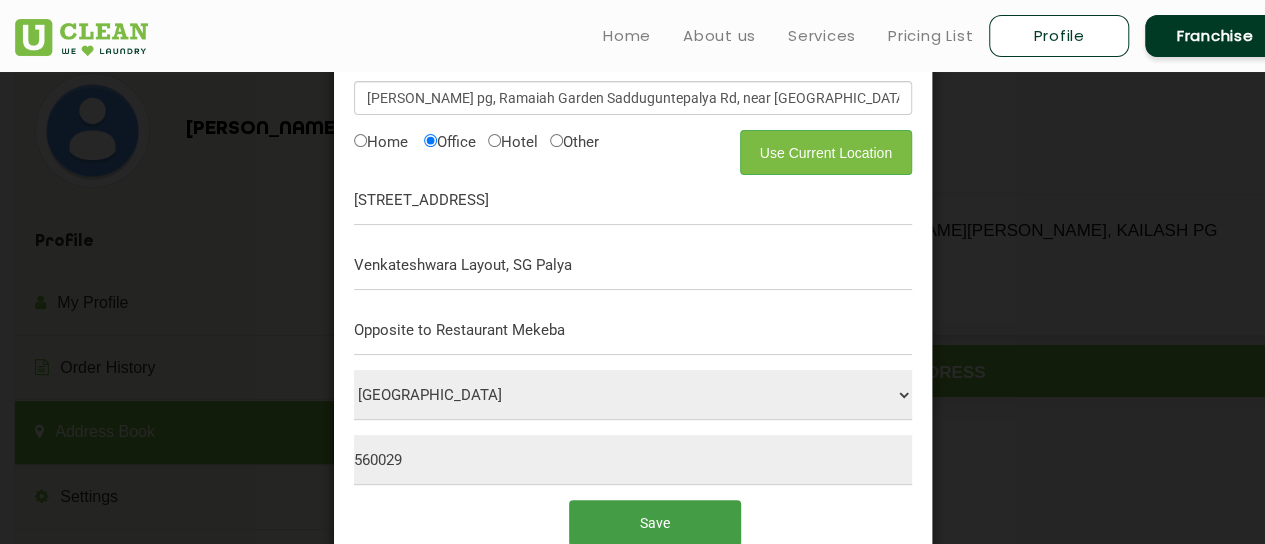 scroll, scrollTop: 0, scrollLeft: 0, axis: both 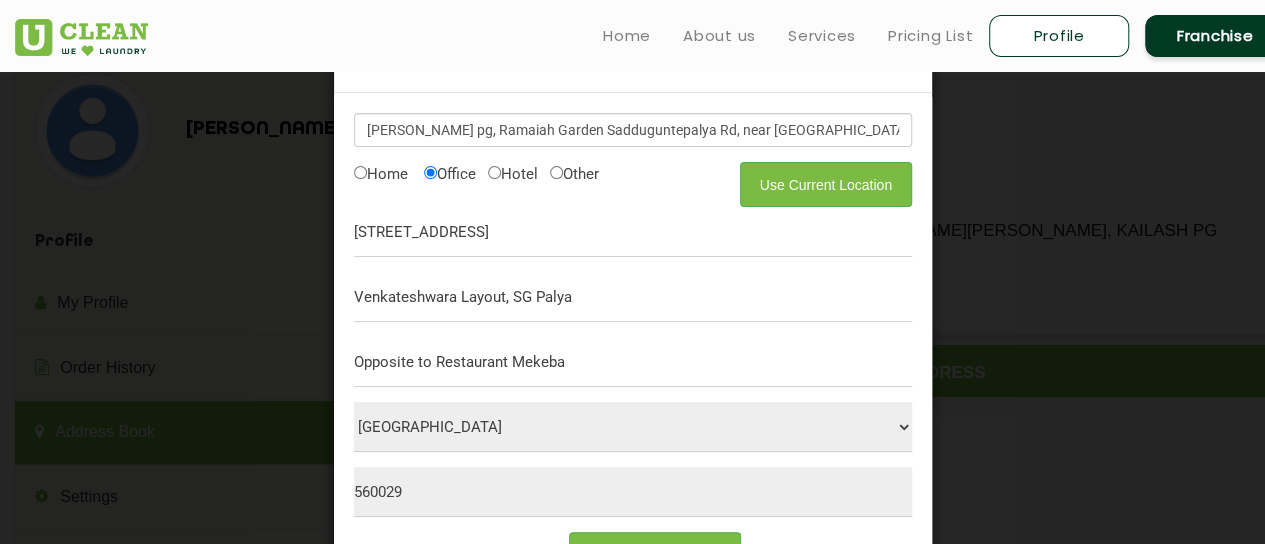 click on "Add New Address × Aishwarya Aurus pg, Ramaiah Garden Sadduguntepalya Rd, near Domino's Pizza, Venkateshwara Layout, S.G. Palya, Bengaluru, Karnataka, India Use Current Location   Home        Office       Hotel       Other      Office 19, Ramaiah Garden, Sadduguntepalya Rd Venkateshwara Layout, SG Palya Opposite to Restaurant Mekeba Select City  Aalo  Agartala  Agra  Ahmedabad  Akola  Aligarh  Alwar - UClean Select  Amravati  Aurangabad  Ayodhya  Bahadurgarh  Bahraich  Baleswar  Baramulla  Bareilly  Barmer  Barpeta  Bathinda  Belgaum  Bengaluru  Berhampur  Bettiah  Bhagalpur  Bhilwara  Bhiwadi  Bhopal  Bhubaneshwar  Bidar  Bikaner  Bilaspur  Bokaro  Bongaigaon  Chandigarh  Chennai  Chitrakoot  Cochin  Coimbatore  Cooch Behar  Coonoor  Daman  Danapur  Darrang  Daudnagar  Dehradun  Delhi  Deoghar  Dhanbad  Dharwad  Dhule  Dibrugarh  Digboi  Dimapur  Dindigul  Duliajan  Ellenabad  Erode  Faridabad  Gandhidham  Gandhinagar  Garia  Ghaziabad  Goa  Gohana  Golaghat  Gonda  Gorakhpur  Gurugram  Guwahati  Leh" at bounding box center [632, 272] 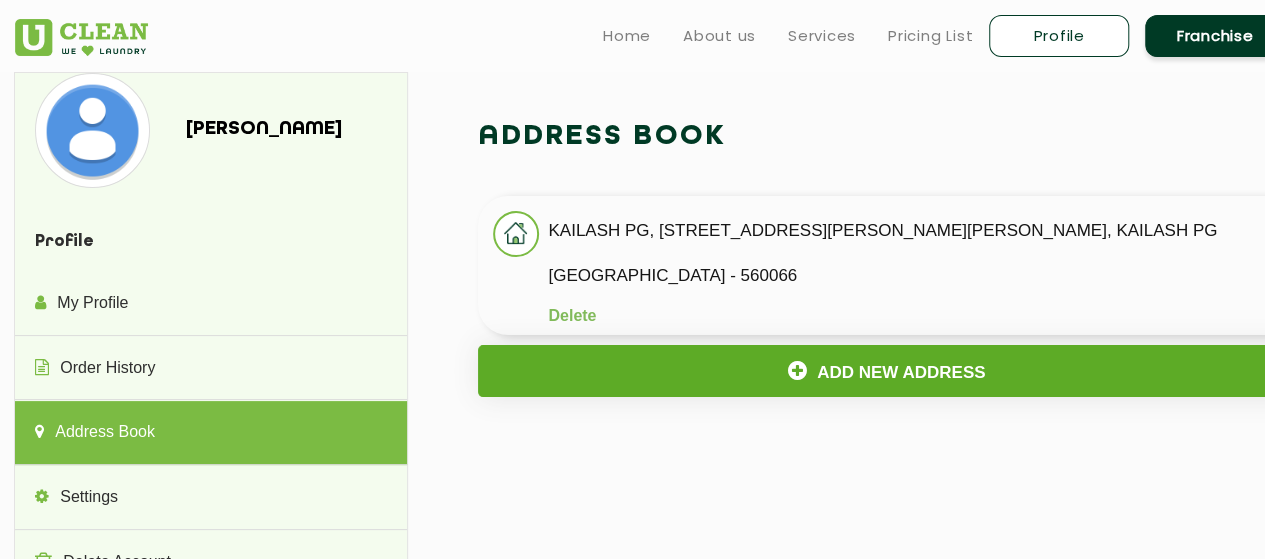 click on "Add New Address" at bounding box center (886, 371) 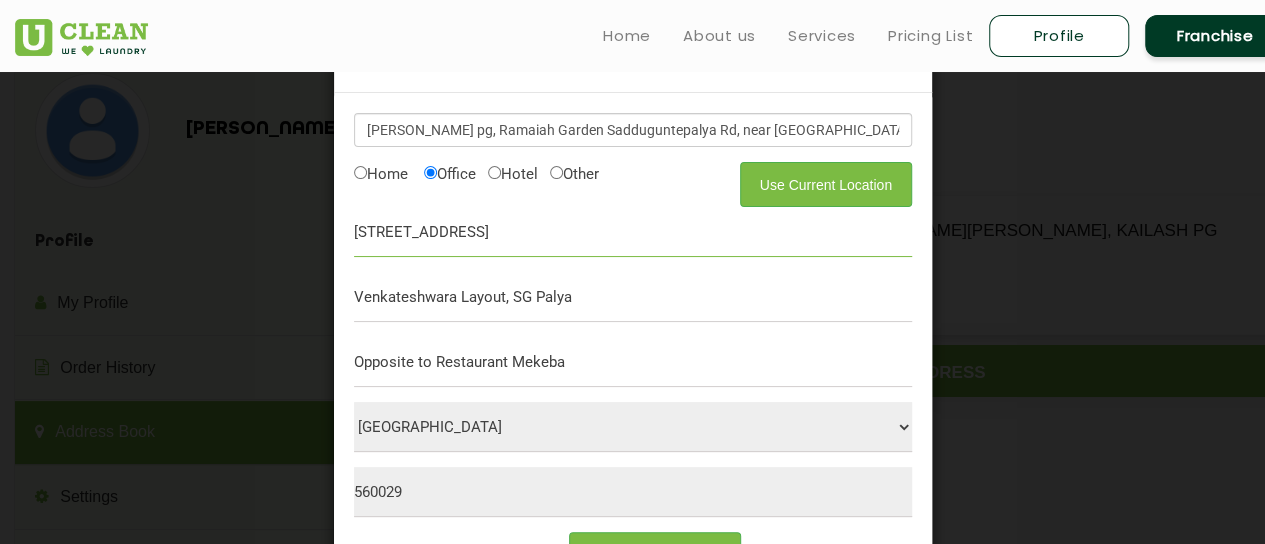 drag, startPoint x: 642, startPoint y: 236, endPoint x: 366, endPoint y: 223, distance: 276.306 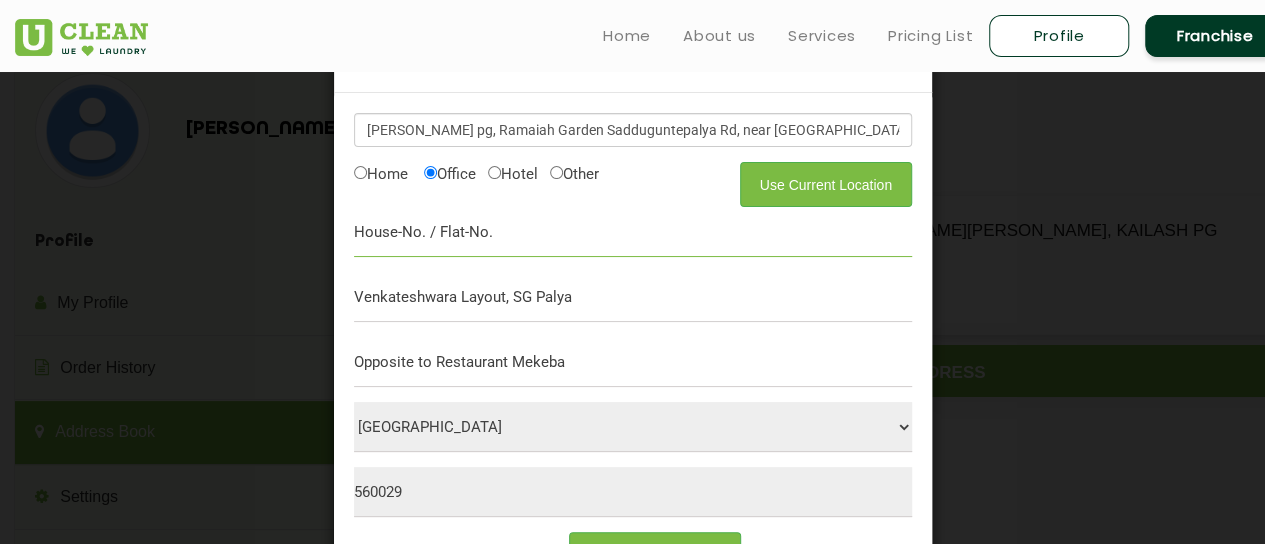 paste on "19, Ramaiah Garden, Sadduguntepalya Rd, Near Dominos Pizza, Venkateshwara Layout, SG Palya, Bengaluru, Karnataka - 560029" 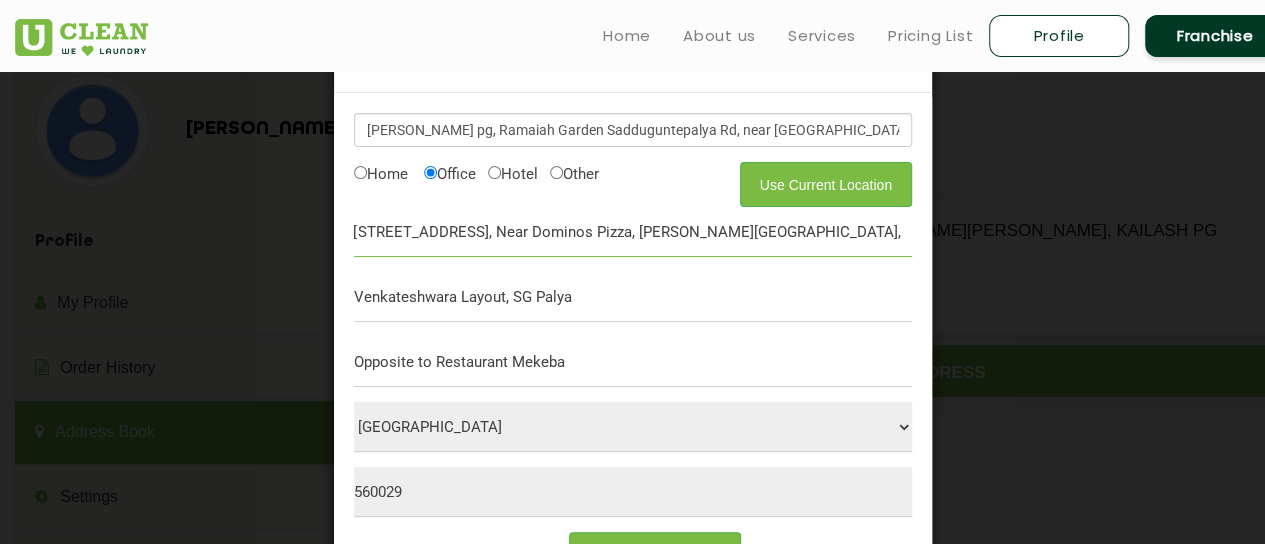 scroll, scrollTop: 0, scrollLeft: 307, axis: horizontal 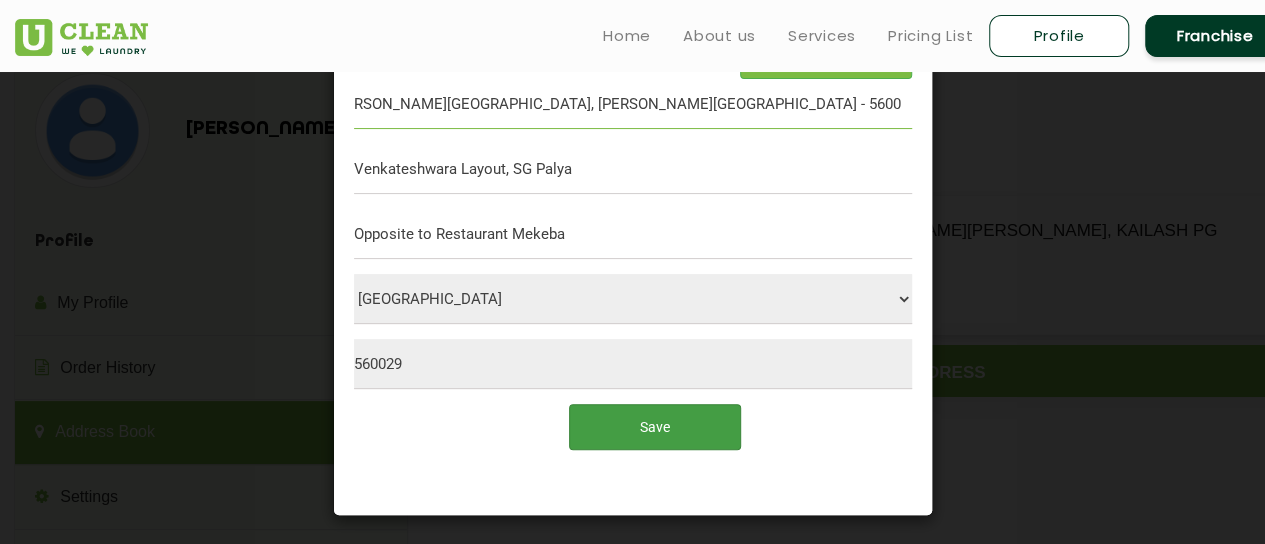type on "19, Ramaiah Garden, Sadduguntepalya Rd, Near Dominos Pizza, Venkateshwara Layout, SG Palya, Bengaluru, Karnataka - 560029" 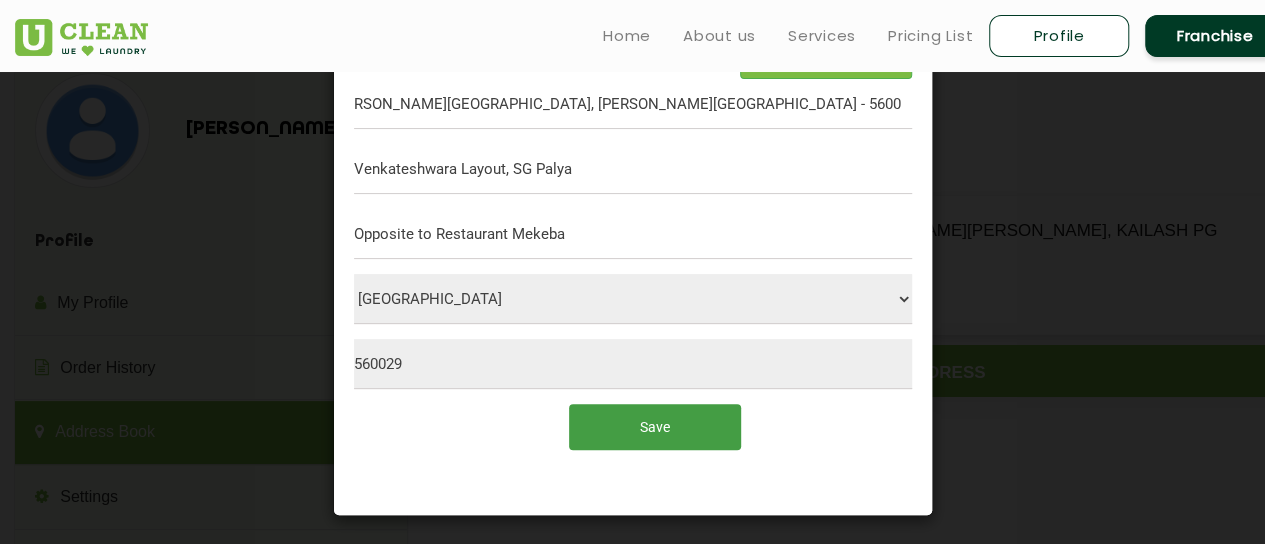 click on "Save" at bounding box center (654, 426) 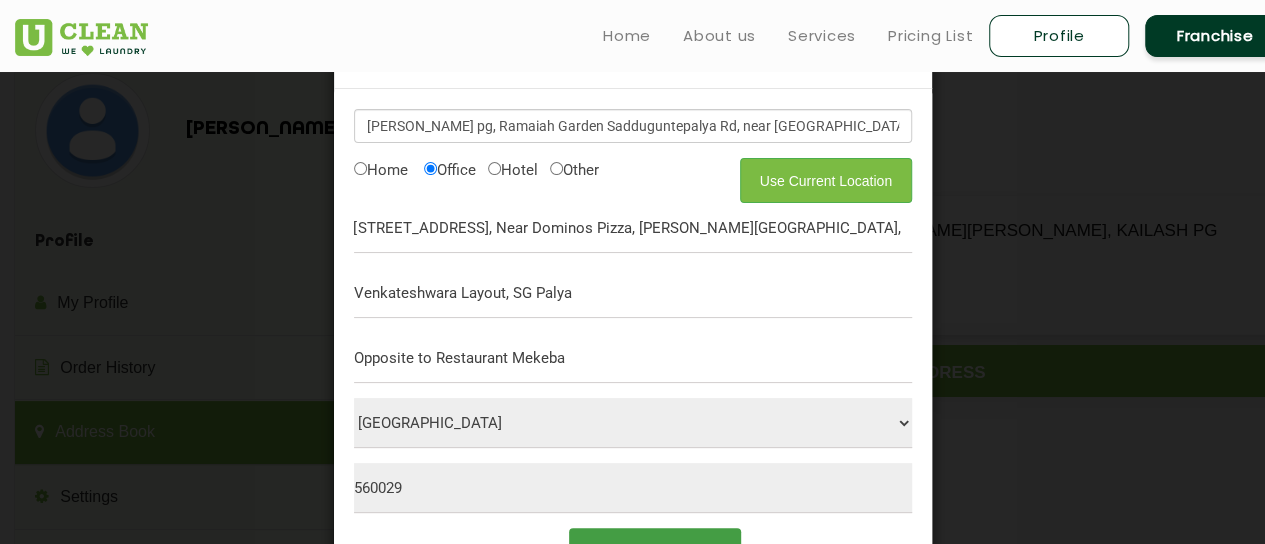scroll, scrollTop: 0, scrollLeft: 0, axis: both 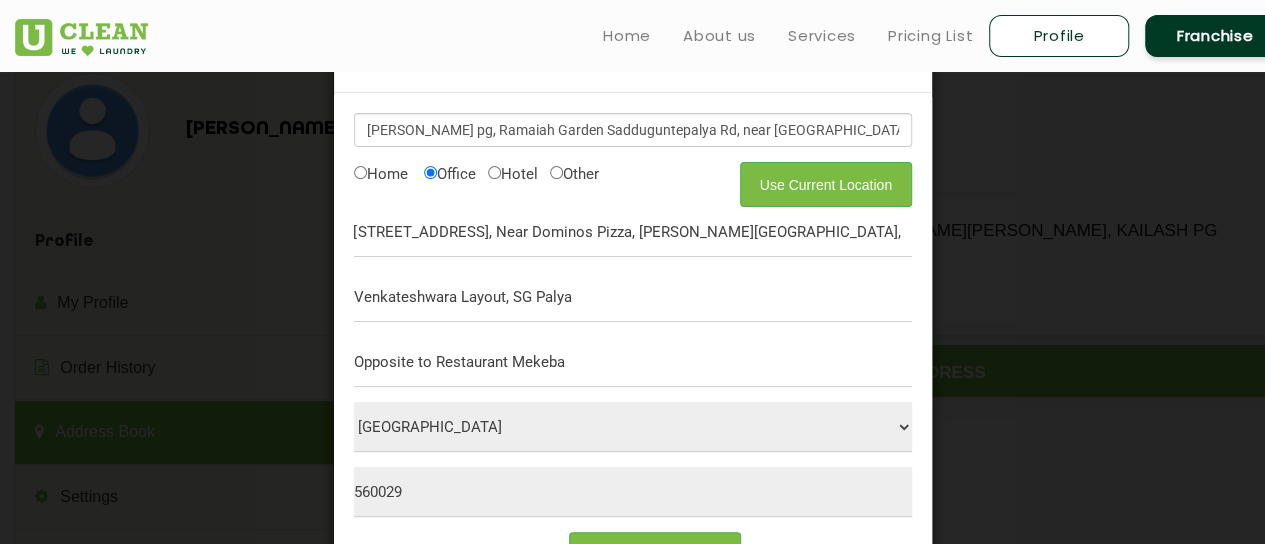 click at bounding box center (81, 37) 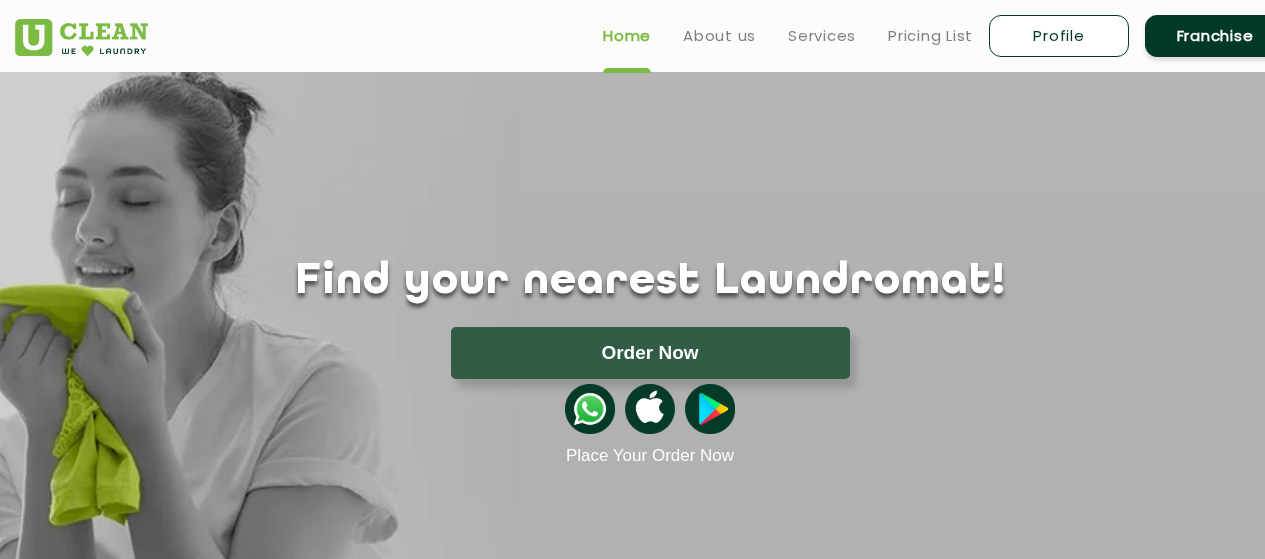 scroll, scrollTop: 0, scrollLeft: 0, axis: both 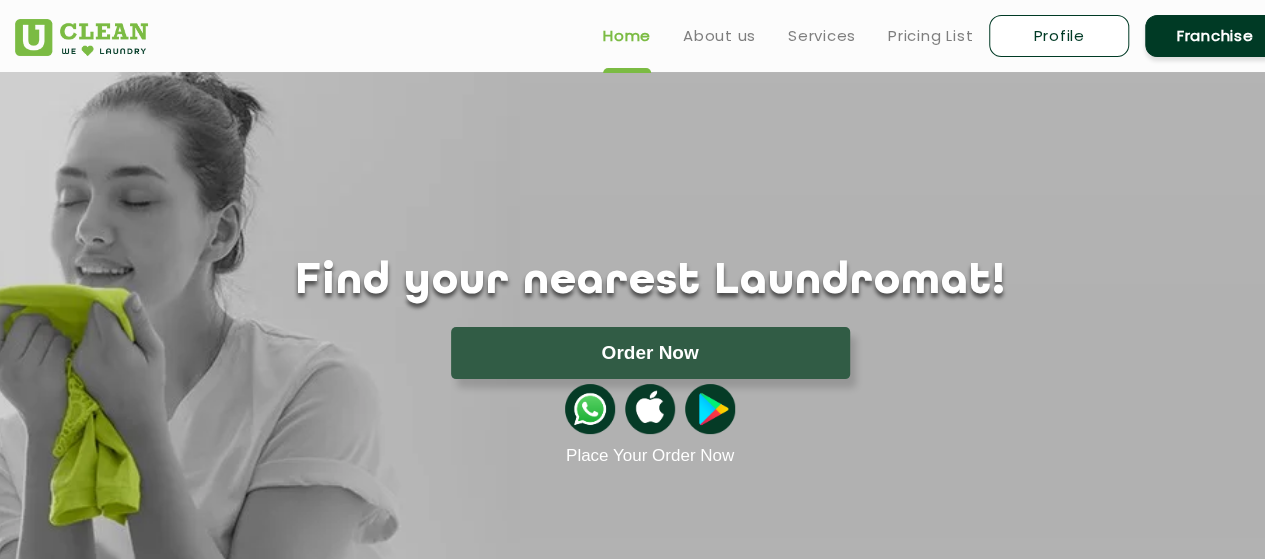 click on "Profile" at bounding box center [1059, 36] 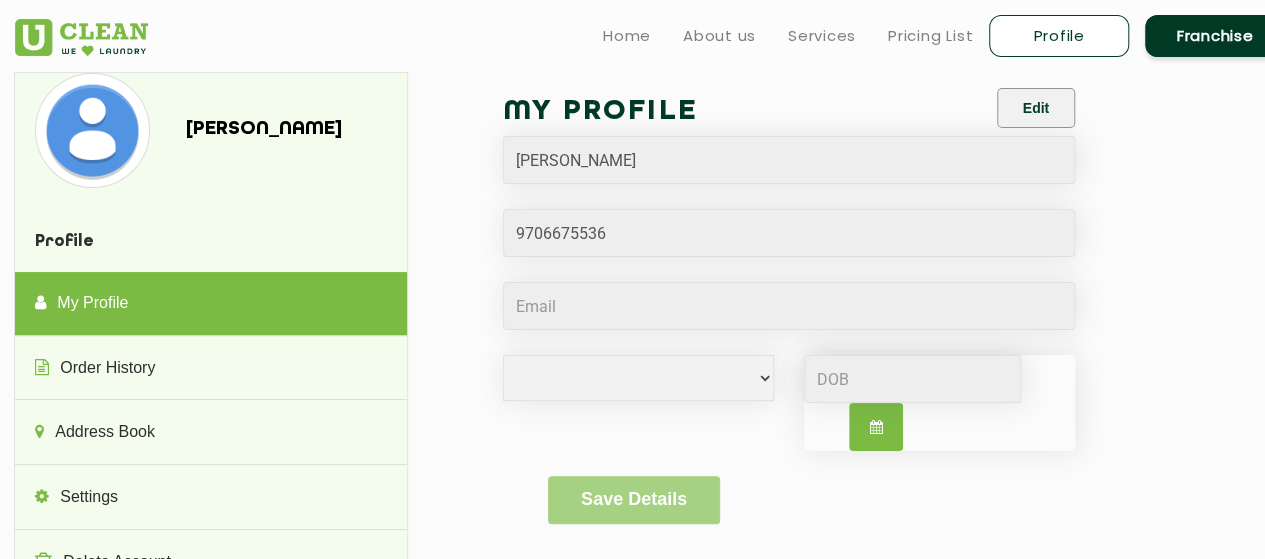 click on "Profile" at bounding box center (1059, 36) 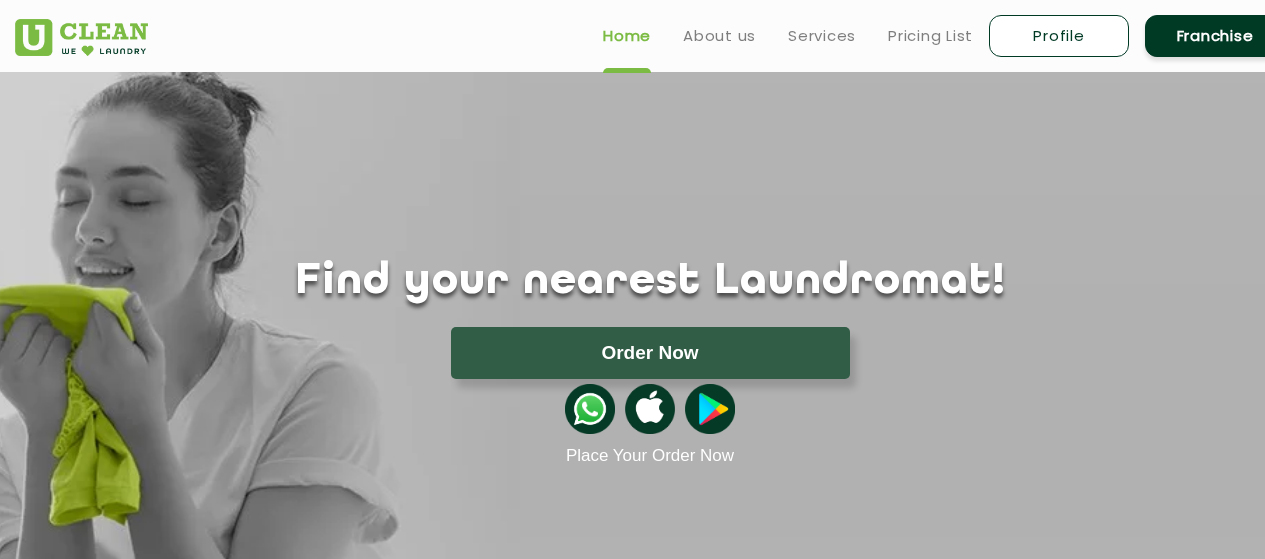 scroll, scrollTop: 0, scrollLeft: 0, axis: both 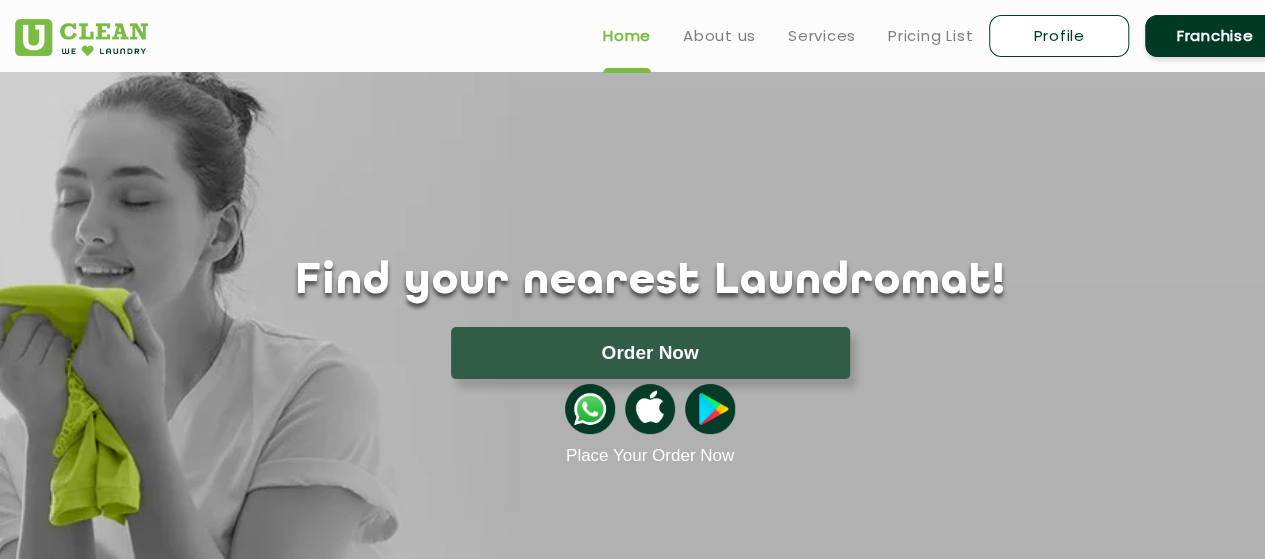 click on "Profile" at bounding box center [1059, 36] 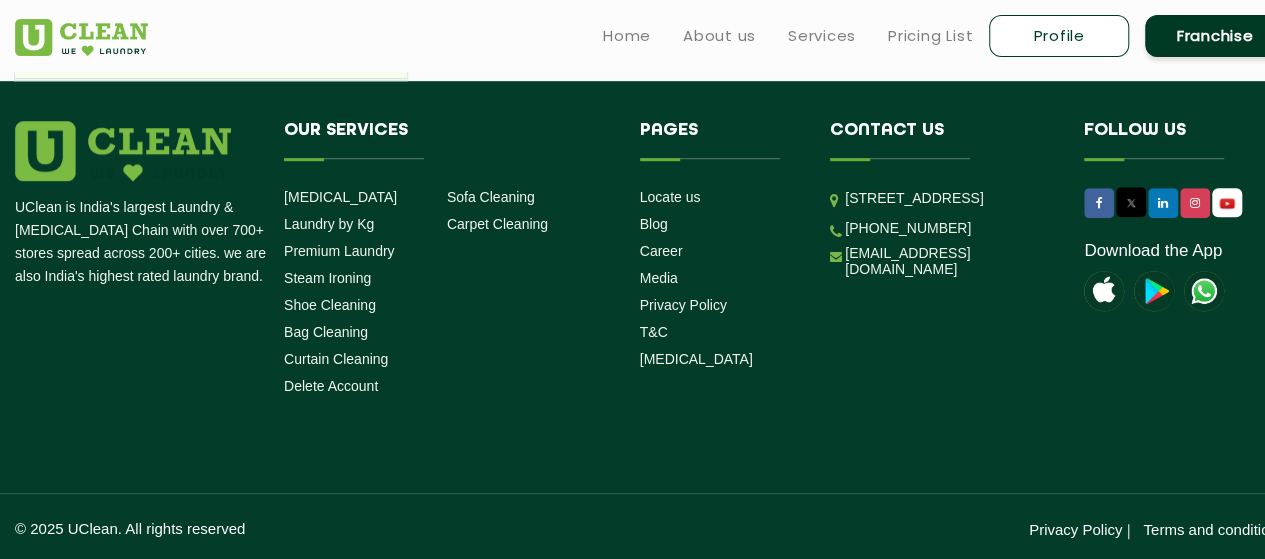 scroll, scrollTop: 0, scrollLeft: 0, axis: both 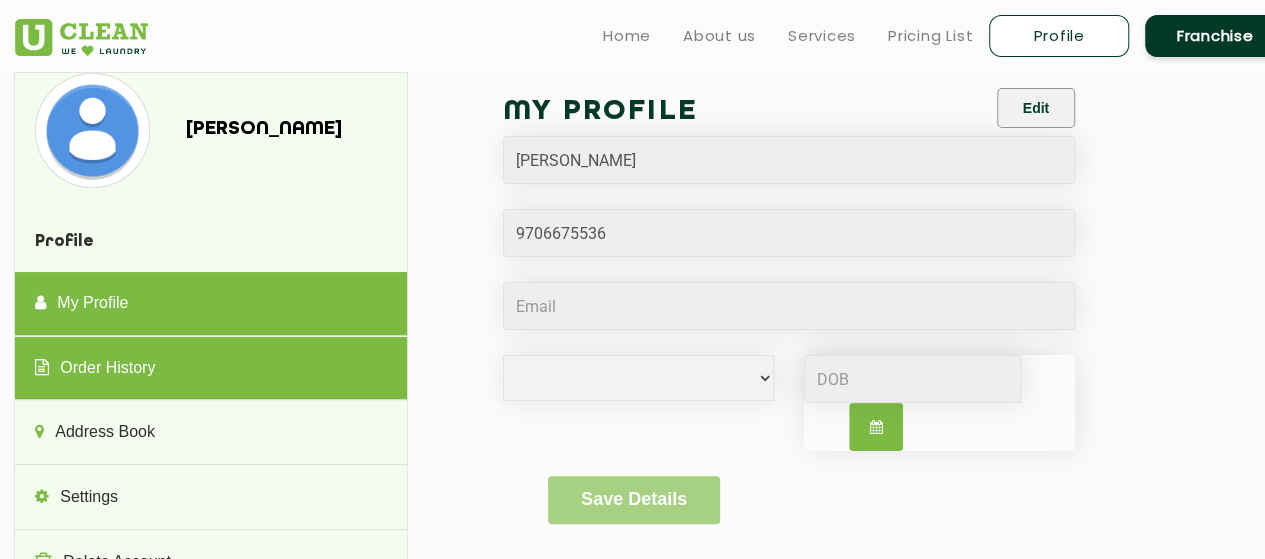 click on "Order History" at bounding box center (210, 369) 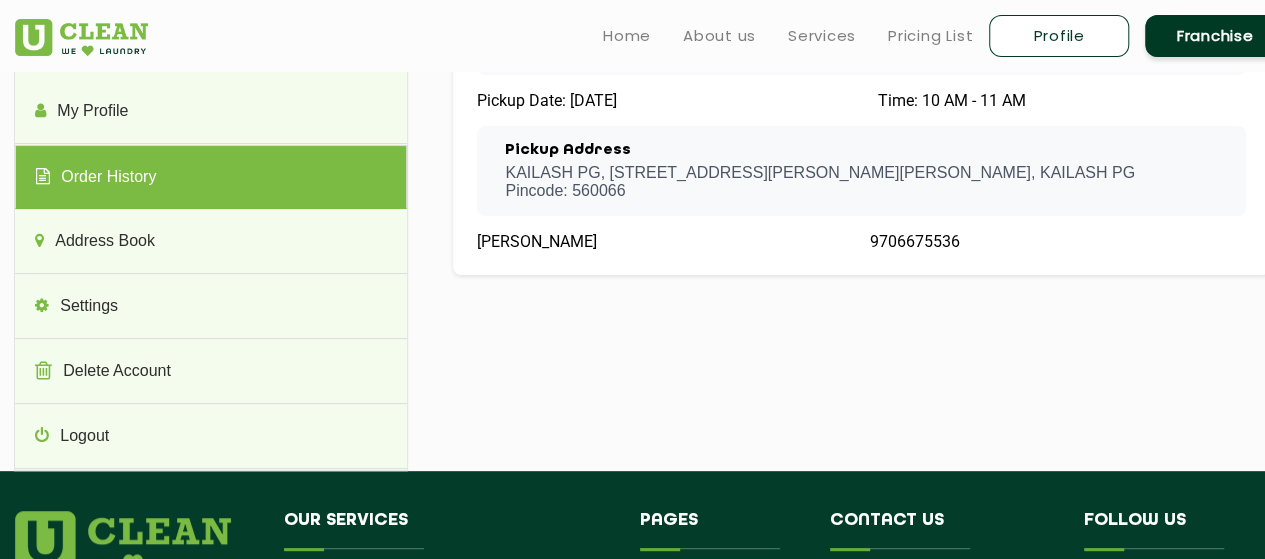 scroll, scrollTop: 0, scrollLeft: 0, axis: both 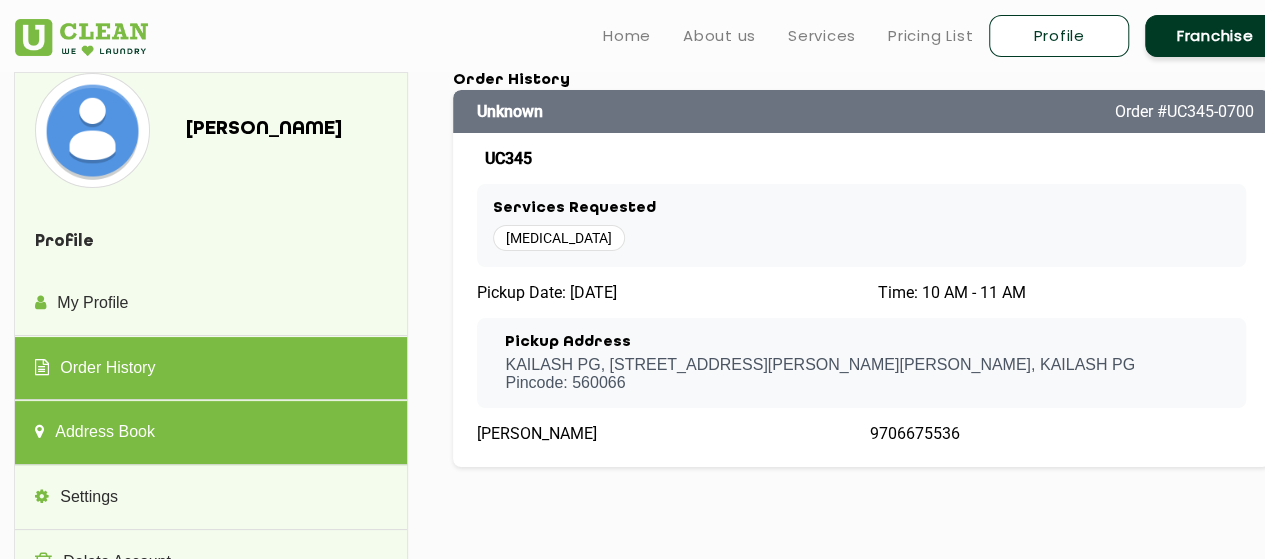 click on "Address Book" at bounding box center (210, 433) 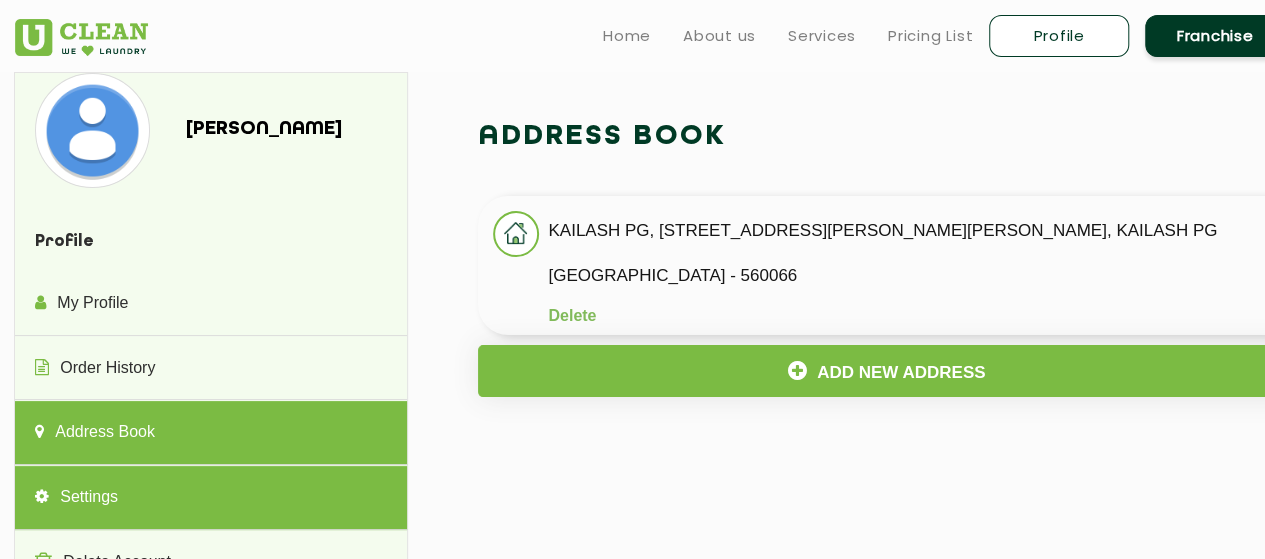 click on "Settings" at bounding box center (210, 498) 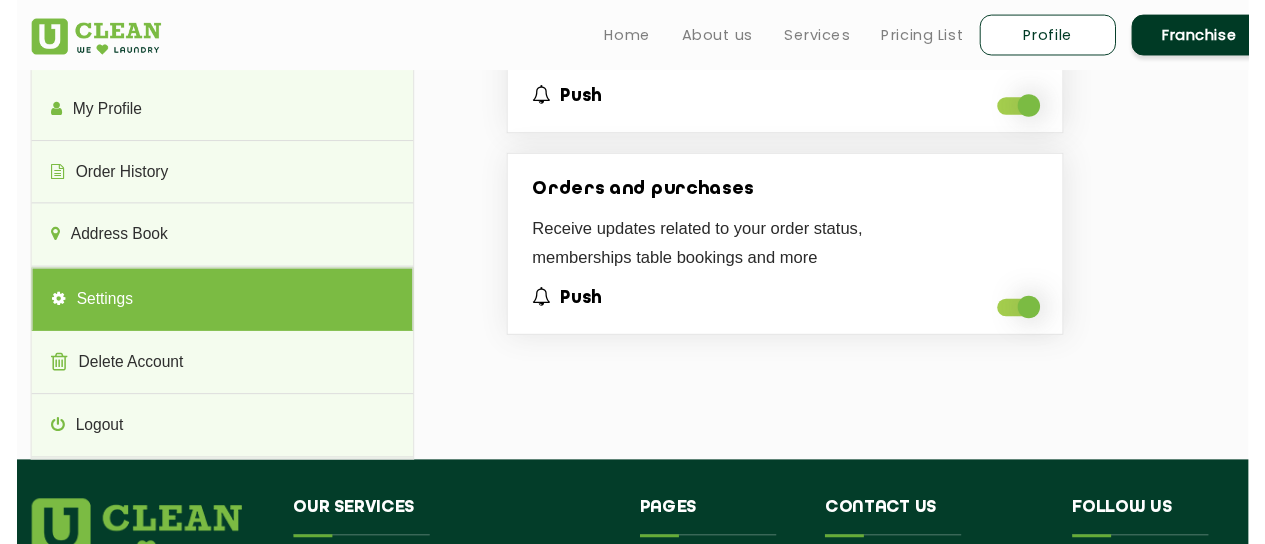 scroll, scrollTop: 0, scrollLeft: 0, axis: both 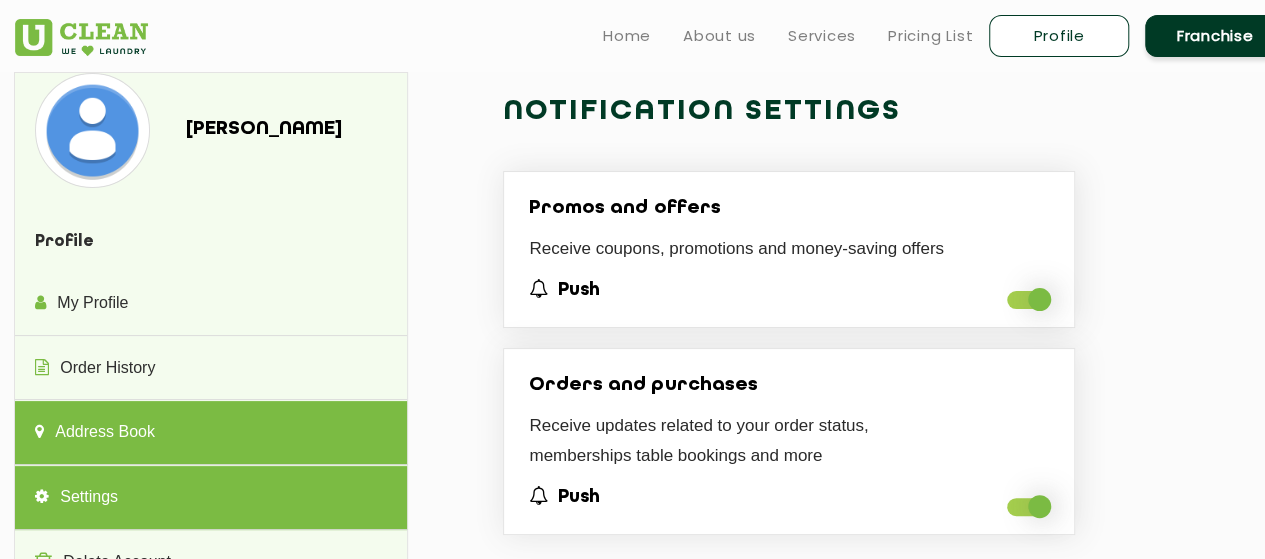 click on "Address Book" at bounding box center (210, 433) 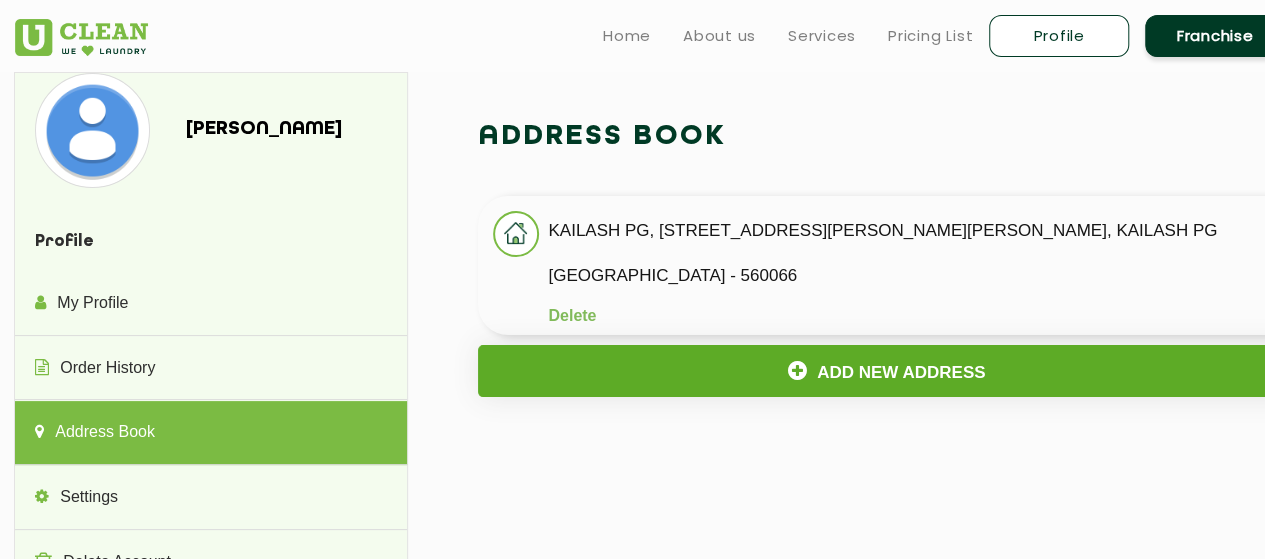 click on "Add New Address" at bounding box center (886, 371) 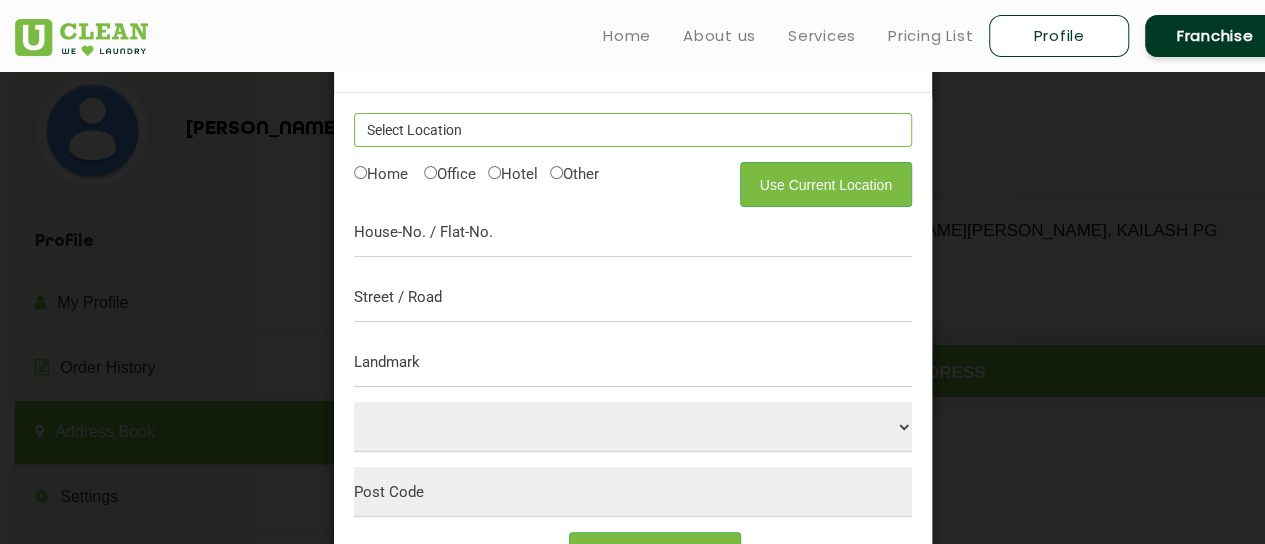click at bounding box center (633, 130) 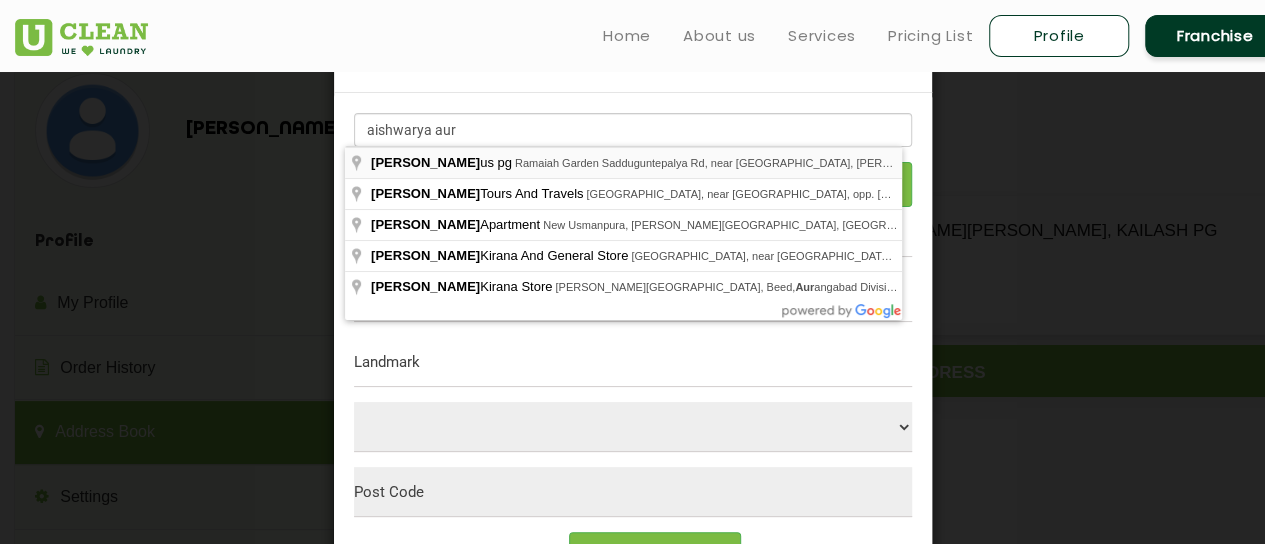 type on "[PERSON_NAME] pg, Ramaiah Garden Sadduguntepalya Rd, near [GEOGRAPHIC_DATA], [PERSON_NAME] Layout, [PERSON_NAME][GEOGRAPHIC_DATA], [GEOGRAPHIC_DATA], [GEOGRAPHIC_DATA], [GEOGRAPHIC_DATA]" 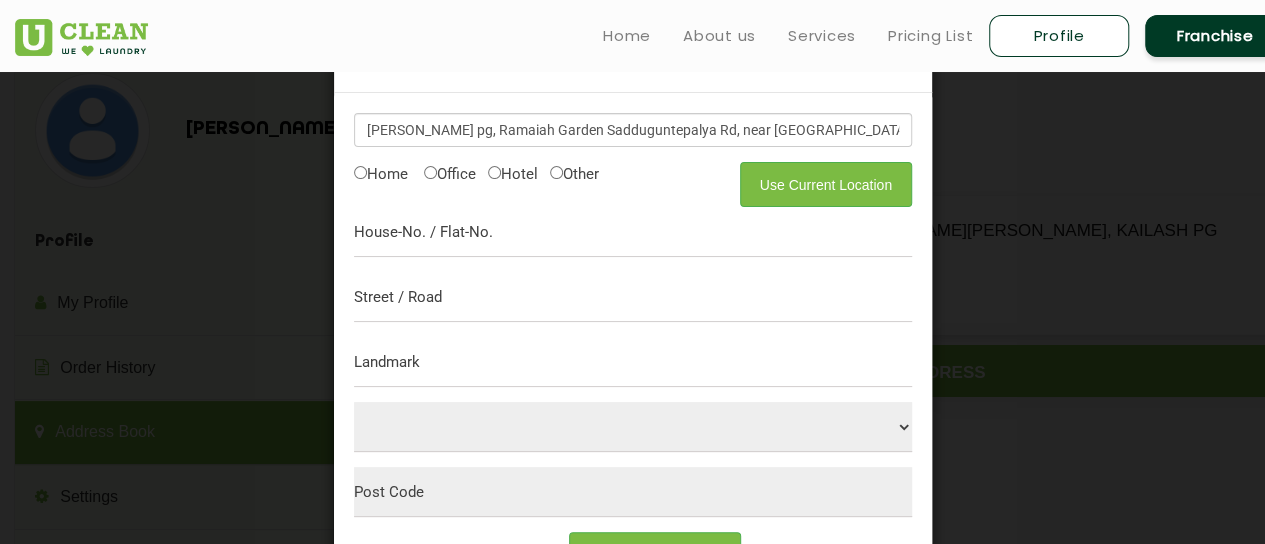 select on "6" 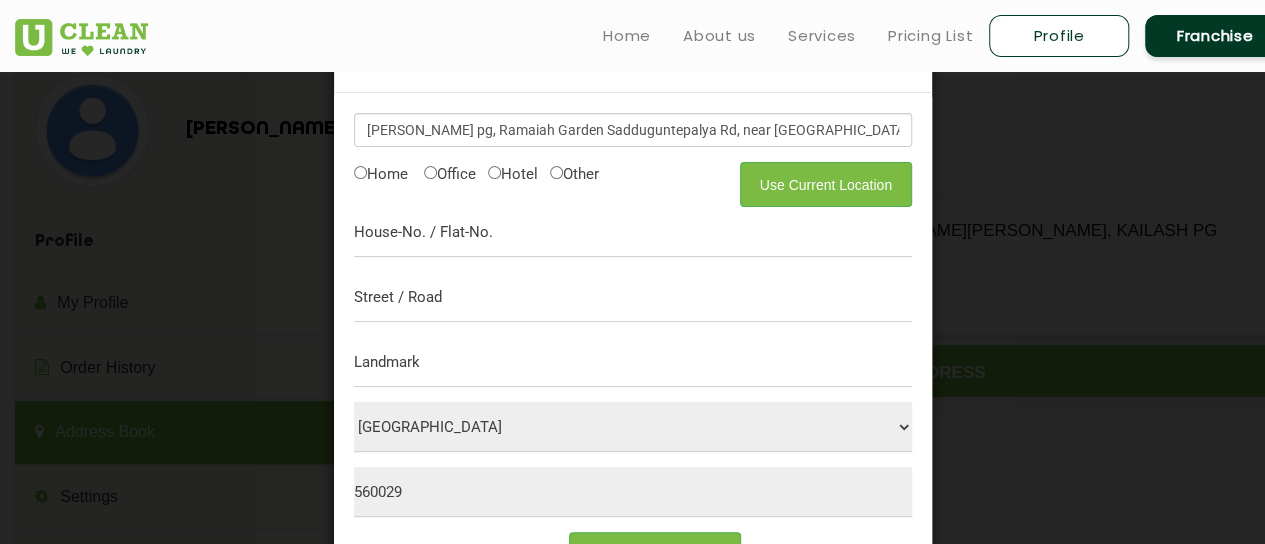 click on "Office" at bounding box center (450, 172) 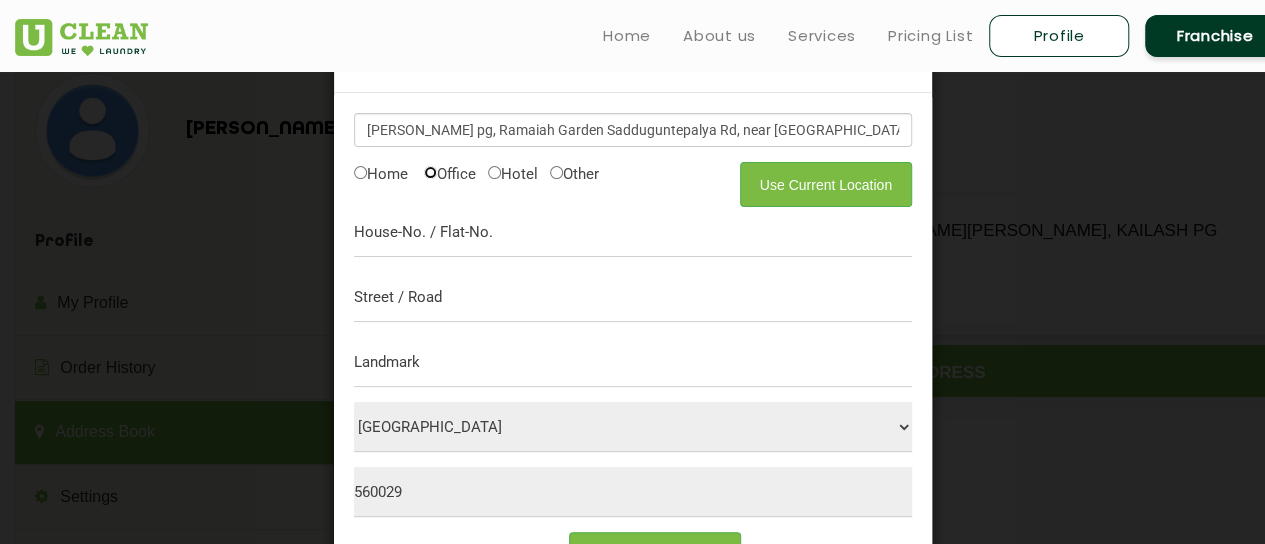 click on "Office" at bounding box center [430, 172] 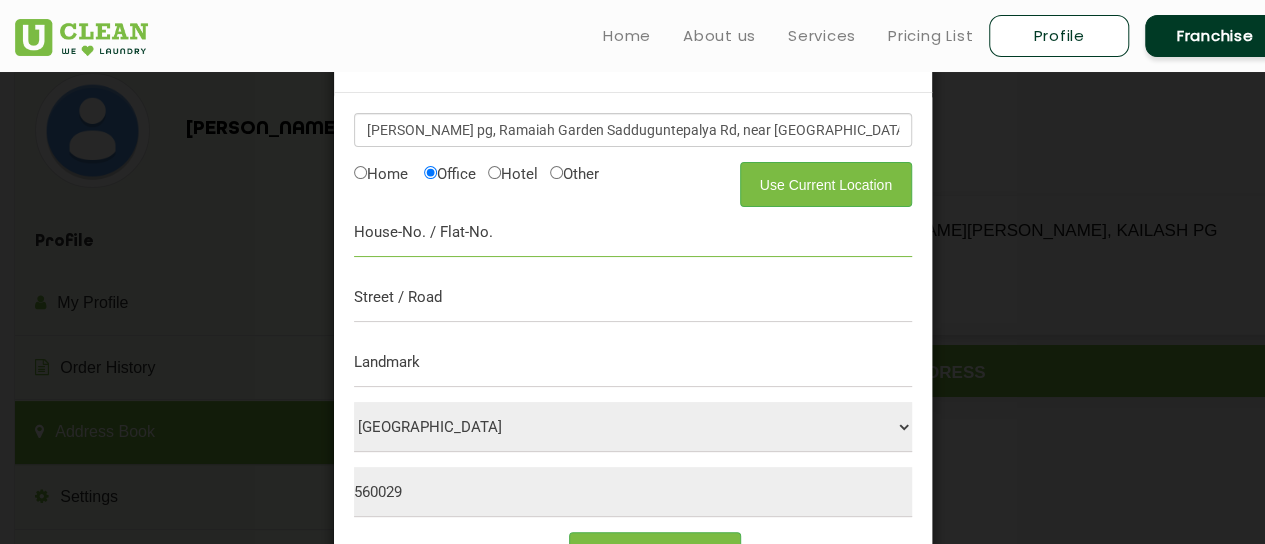 click at bounding box center (633, 232) 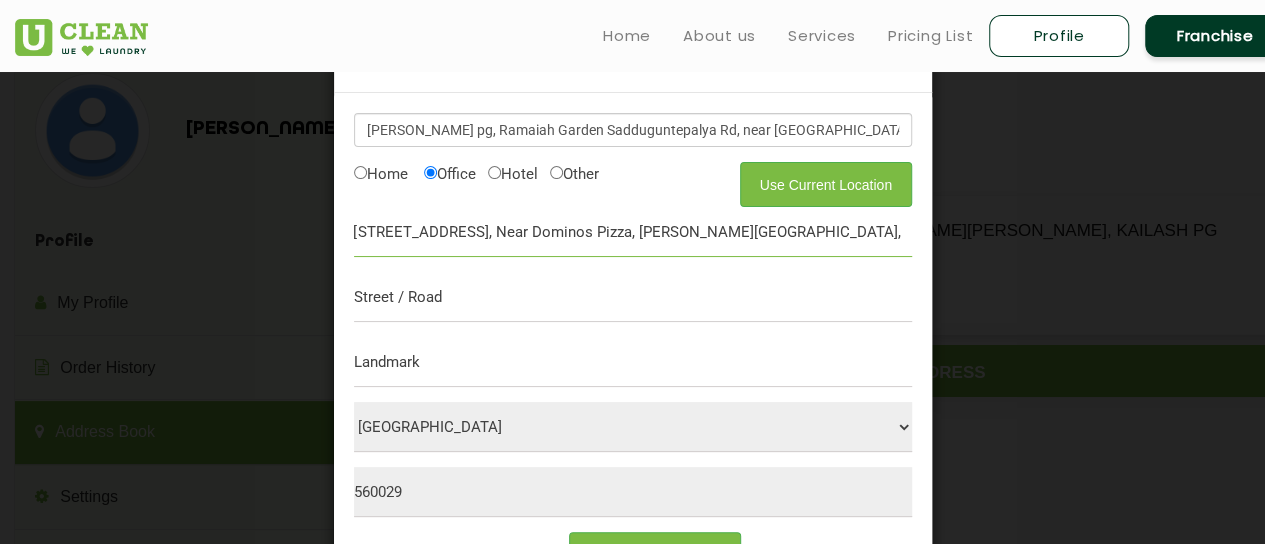 scroll, scrollTop: 0, scrollLeft: 307, axis: horizontal 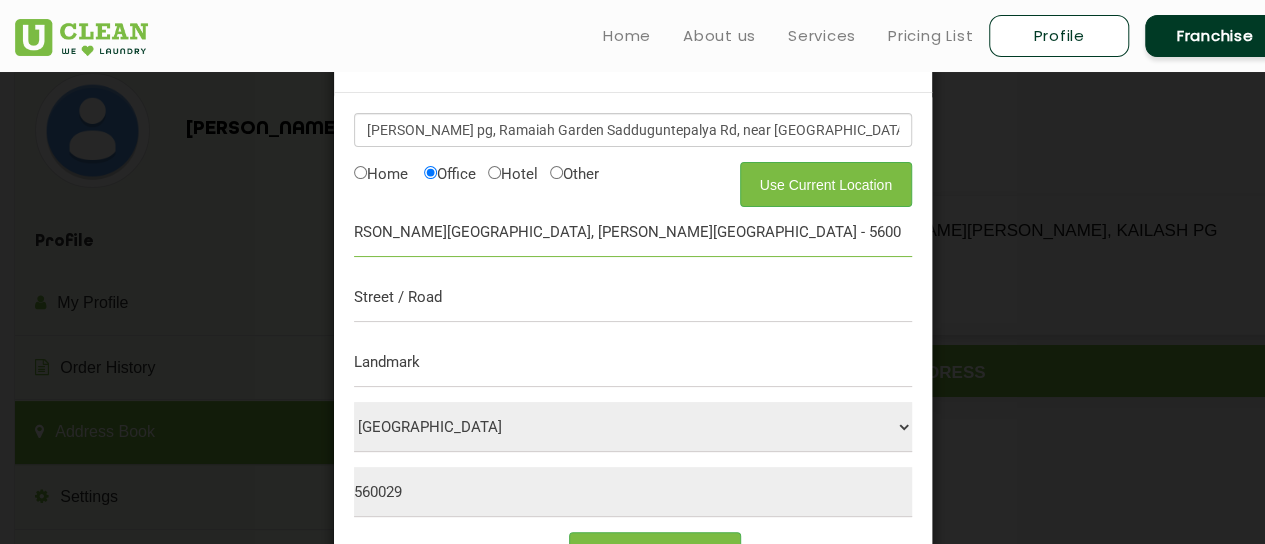 type on "[STREET_ADDRESS], Near Dominos Pizza, [GEOGRAPHIC_DATA], [GEOGRAPHIC_DATA] - 560029" 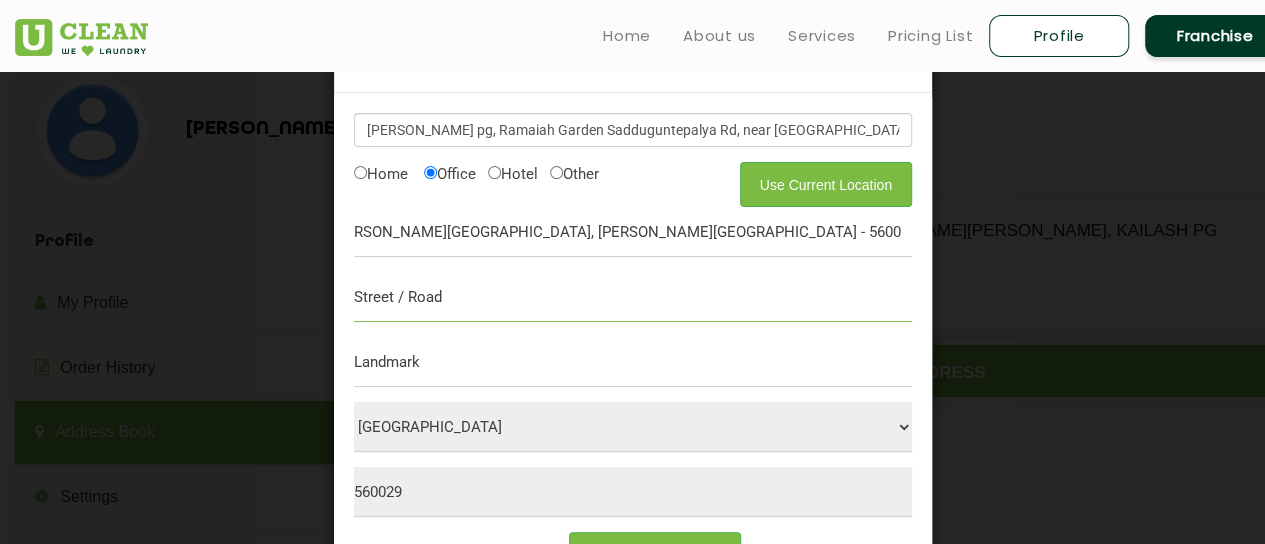click at bounding box center (633, 297) 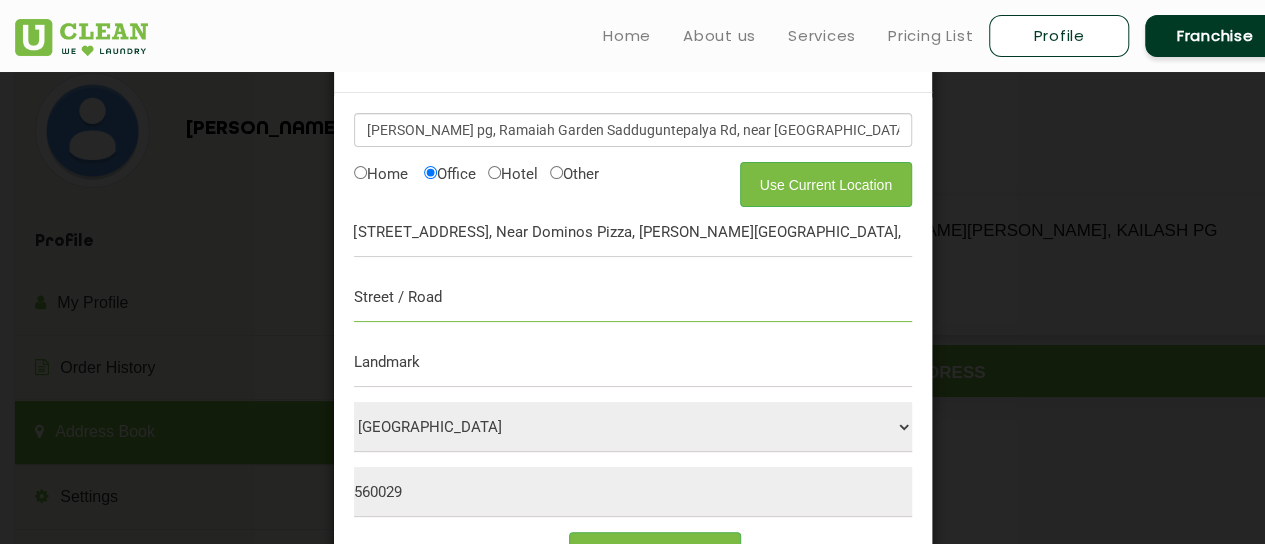 type on "Venkateshwara Layout, SG Palya" 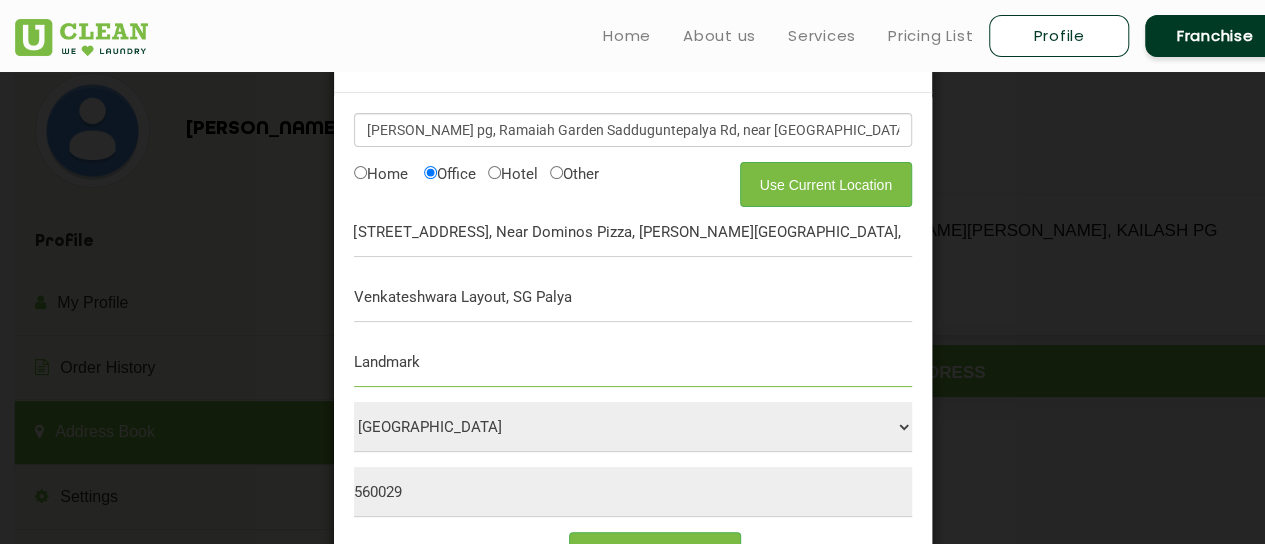 click at bounding box center (633, 362) 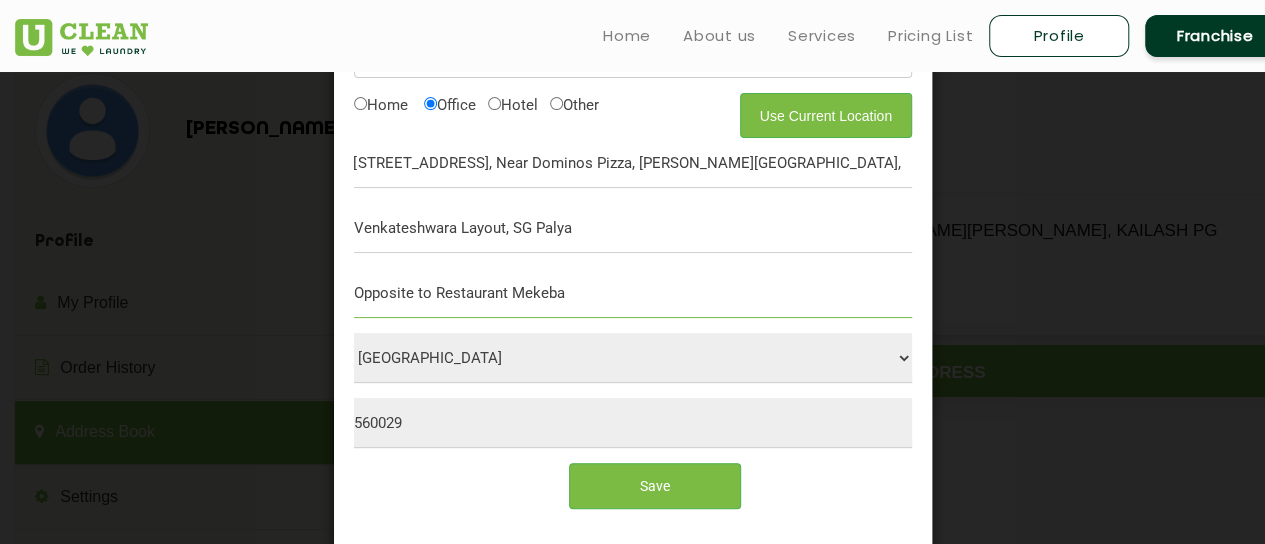scroll, scrollTop: 100, scrollLeft: 0, axis: vertical 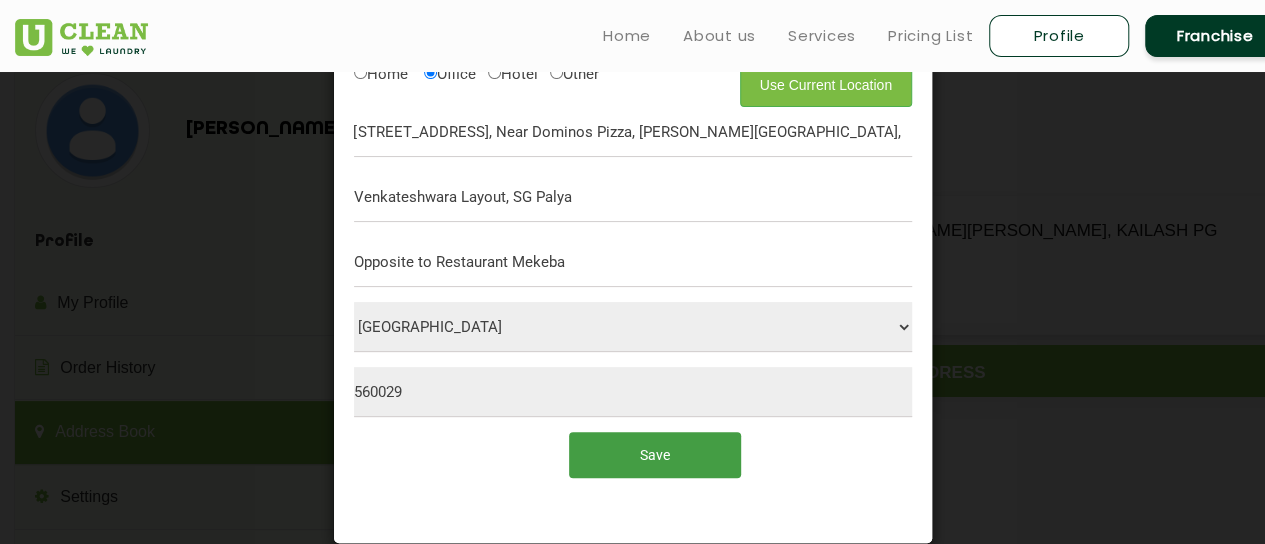 click on "Save" at bounding box center [654, 454] 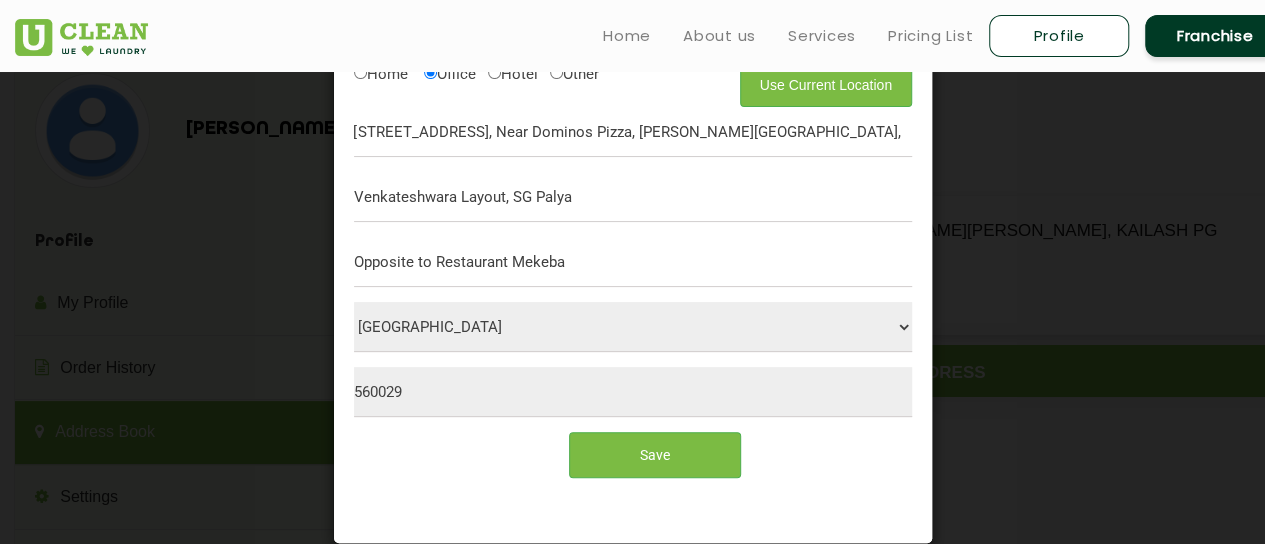 click on "Add New Address × Aishwarya Aurus pg, Ramaiah Garden Sadduguntepalya Rd, near Domino's Pizza, Venkateshwara Layout, S.G. Palya, Bengaluru, Karnataka, India Use Current Location   Home        Office       Hotel       Other      Office 19, Ramaiah Garden, Sadduguntepalya Rd, Near Dominos Pizza, Venkateshwara Layout, SG Palya, Bengaluru, Karnataka - 560029 Venkateshwara Layout, SG Palya Opposite to Restaurant Mekeba Select City  Aalo  Agartala  Agra  Ahmedabad  Akola  Aligarh  Alwar - UClean Select  Amravati  Aurangabad  Ayodhya  Bahadurgarh  Bahraich  Baleswar  Baramulla  Bareilly  Barmer  Barpeta  Bathinda  Belgaum  Bengaluru  Berhampur  Bettiah  Bhagalpur  Bhilwara  Bhiwadi  Bhopal  Bhubaneshwar  Bidar  Bikaner  Bilaspur  Bokaro  Bongaigaon  Chandigarh  Chennai  Chitrakoot  Cochin  Coimbatore  Cooch Behar  Coonoor  Daman  Danapur  Darrang  Daudnagar  Dehradun  Delhi  Deoghar  Dhanbad  Dharwad  Dhule  Dibrugarh  Digboi  Dimapur  Dindigul  Duliajan  Ellenabad  Erode  Faridabad  Gandhidham  Gandhinagar" at bounding box center [632, 272] 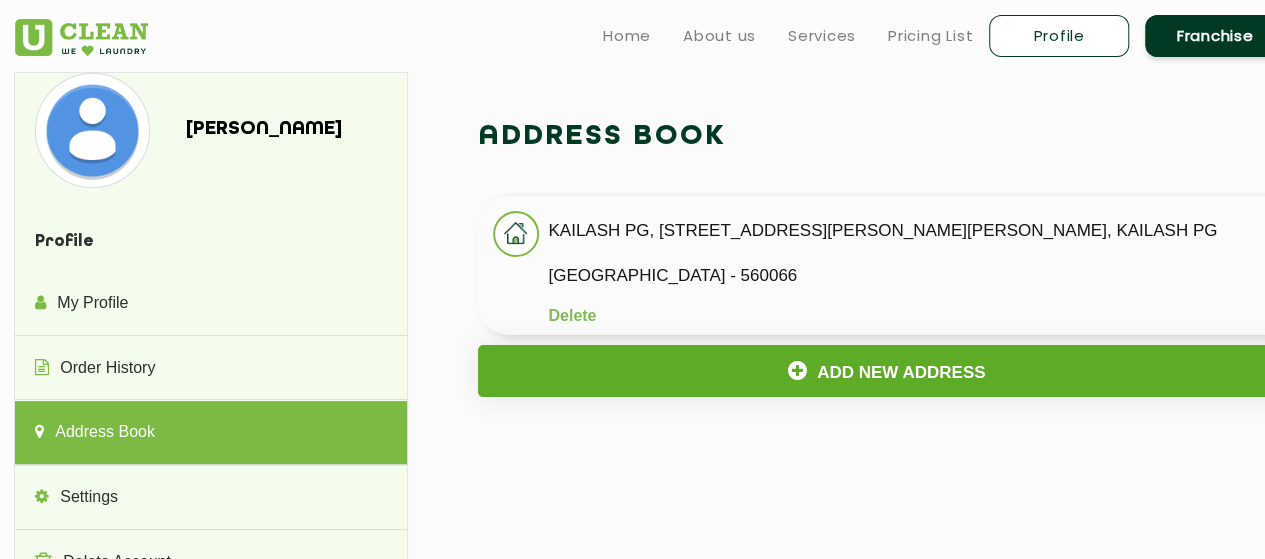 click on "Add New Address" at bounding box center (886, 371) 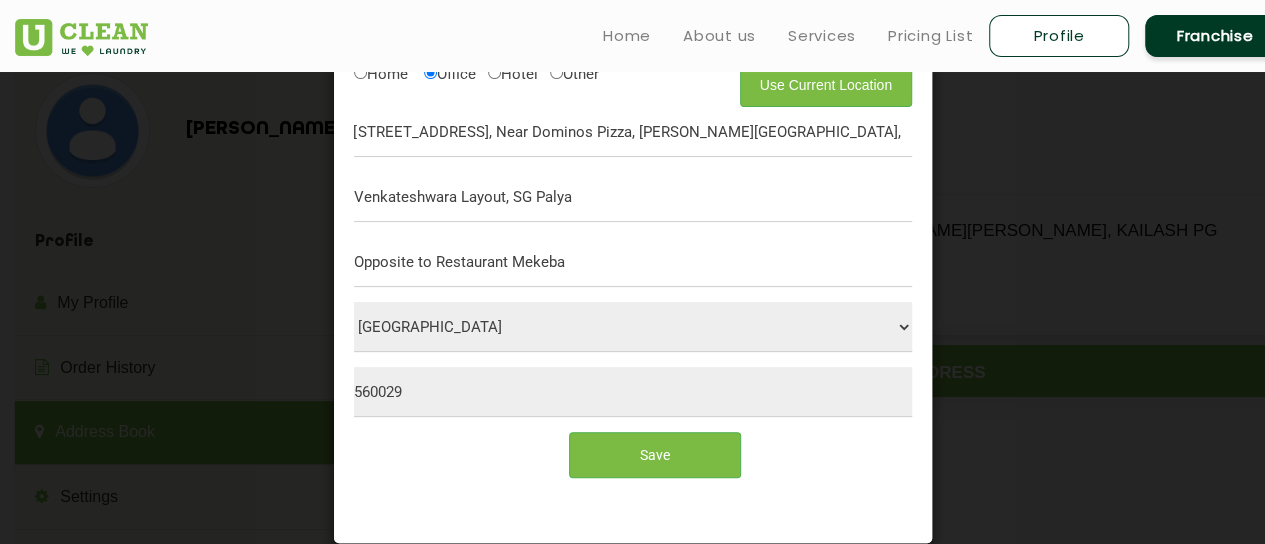 scroll, scrollTop: 0, scrollLeft: 0, axis: both 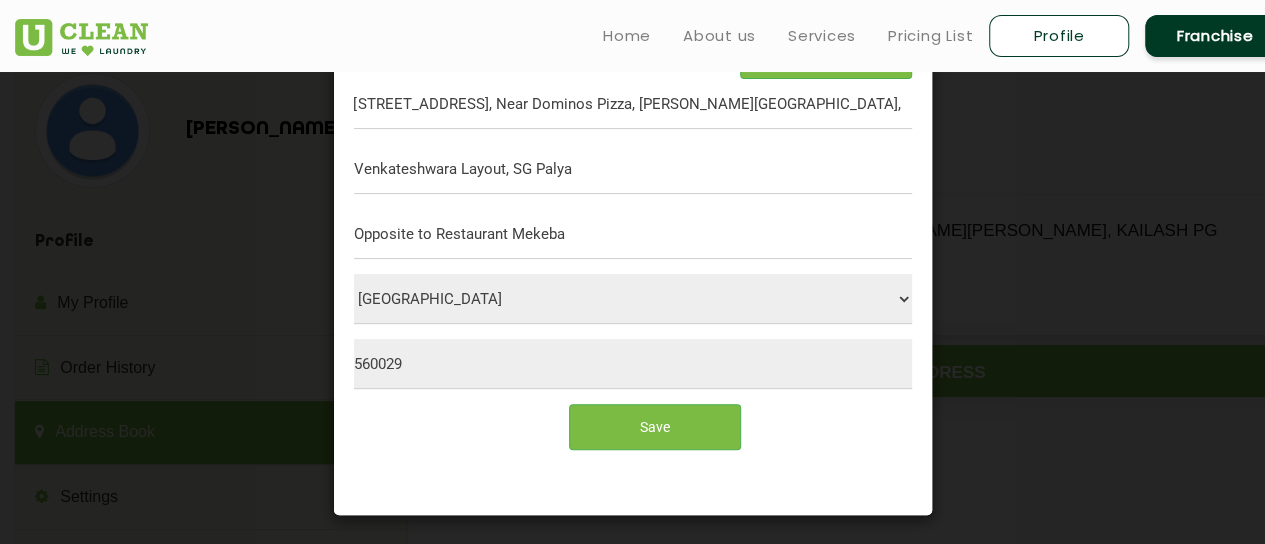 drag, startPoint x: 622, startPoint y: 389, endPoint x: 634, endPoint y: 399, distance: 15.6205 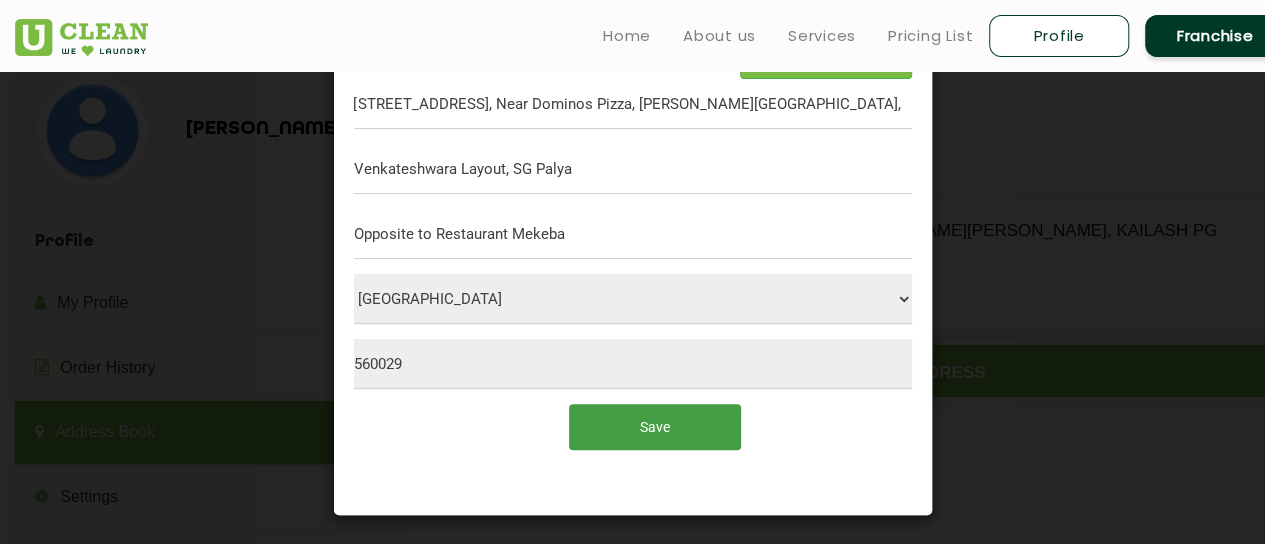 click on "Save" at bounding box center [654, 426] 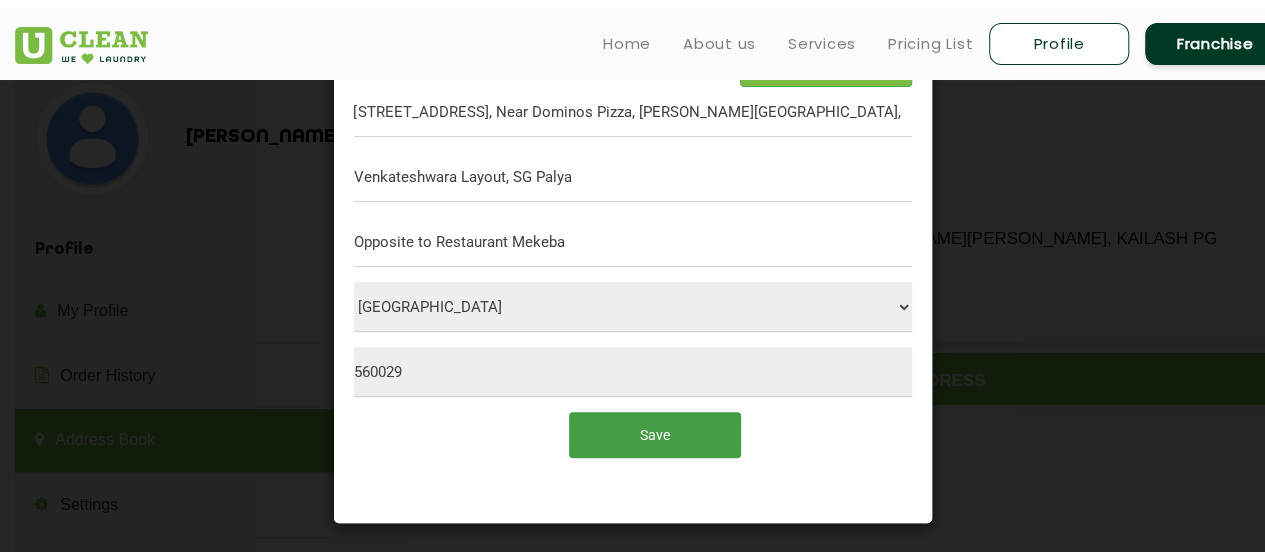 scroll, scrollTop: 0, scrollLeft: 0, axis: both 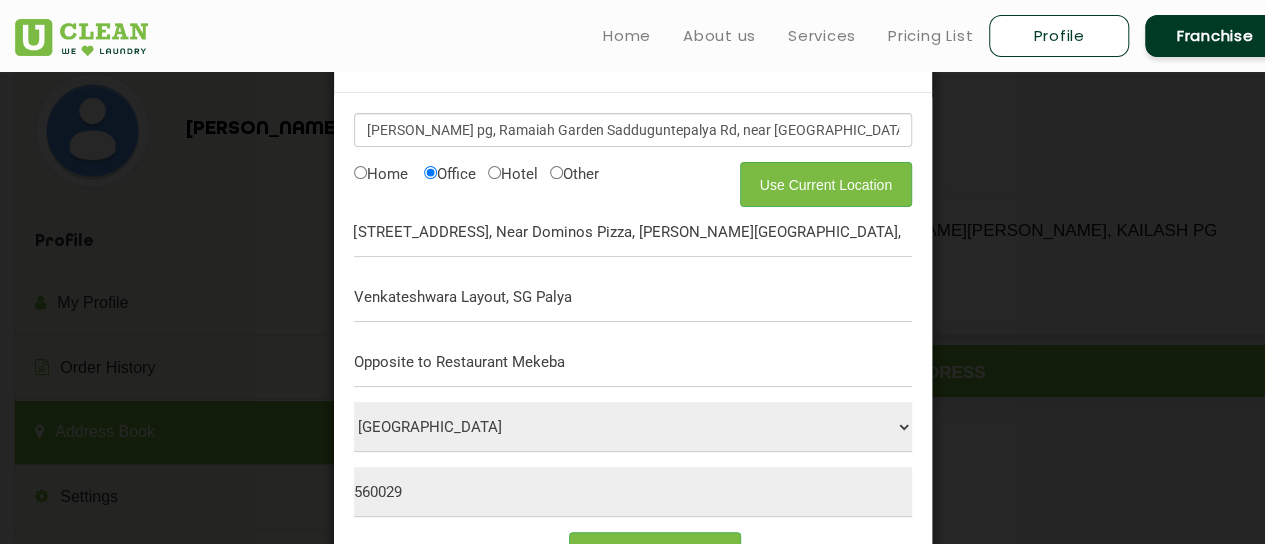 click on "Add New Address × Aishwarya Aurus pg, Ramaiah Garden Sadduguntepalya Rd, near Domino's Pizza, Venkateshwara Layout, S.G. Palya, Bengaluru, Karnataka, India Use Current Location   Home        Office       Hotel       Other      Office 19, Ramaiah Garden, Sadduguntepalya Rd, Near Dominos Pizza, Venkateshwara Layout, SG Palya, Bengaluru, Karnataka - 560029 Venkateshwara Layout, SG Palya Opposite to Restaurant Mekeba Select City  Aalo  Agartala  Agra  Ahmedabad  Akola  Aligarh  Alwar - UClean Select  Amravati  Aurangabad  Ayodhya  Bahadurgarh  Bahraich  Baleswar  Baramulla  Bareilly  Barmer  Barpeta  Bathinda  Belgaum  Bengaluru  Berhampur  Bettiah  Bhagalpur  Bhilwara  Bhiwadi  Bhopal  Bhubaneshwar  Bidar  Bikaner  Bilaspur  Bokaro  Bongaigaon  Chandigarh  Chennai  Chitrakoot  Cochin  Coimbatore  Cooch Behar  Coonoor  Daman  Danapur  Darrang  Daudnagar  Dehradun  Delhi  Deoghar  Dhanbad  Dharwad  Dhule  Dibrugarh  Digboi  Dimapur  Dindigul  Duliajan  Ellenabad  Erode  Faridabad  Gandhidham  Gandhinagar" at bounding box center [632, 272] 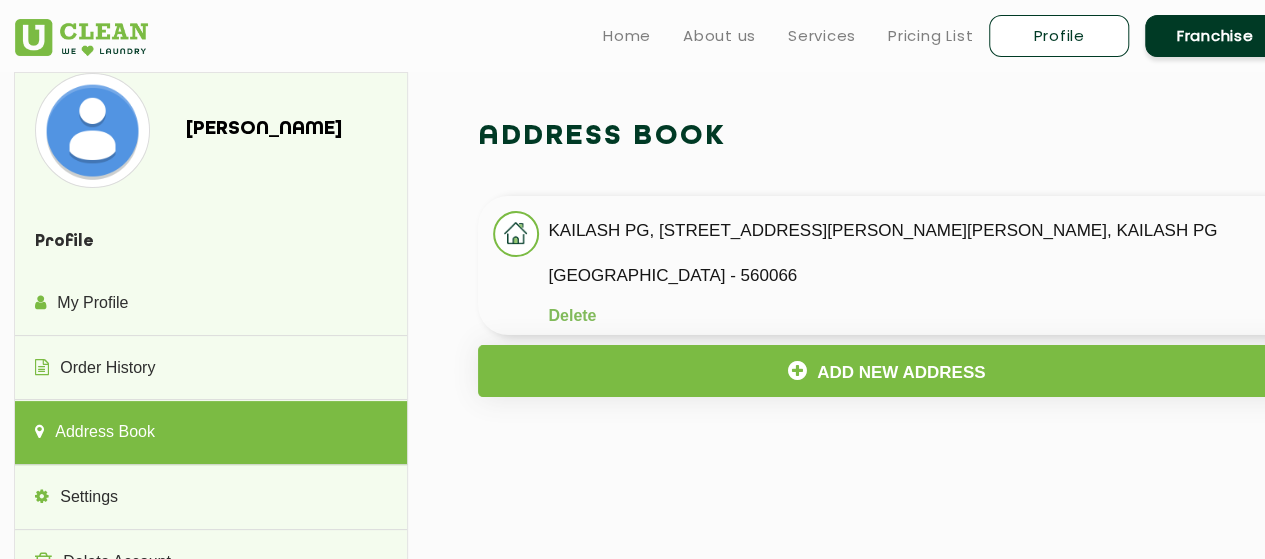 click at bounding box center (81, 37) 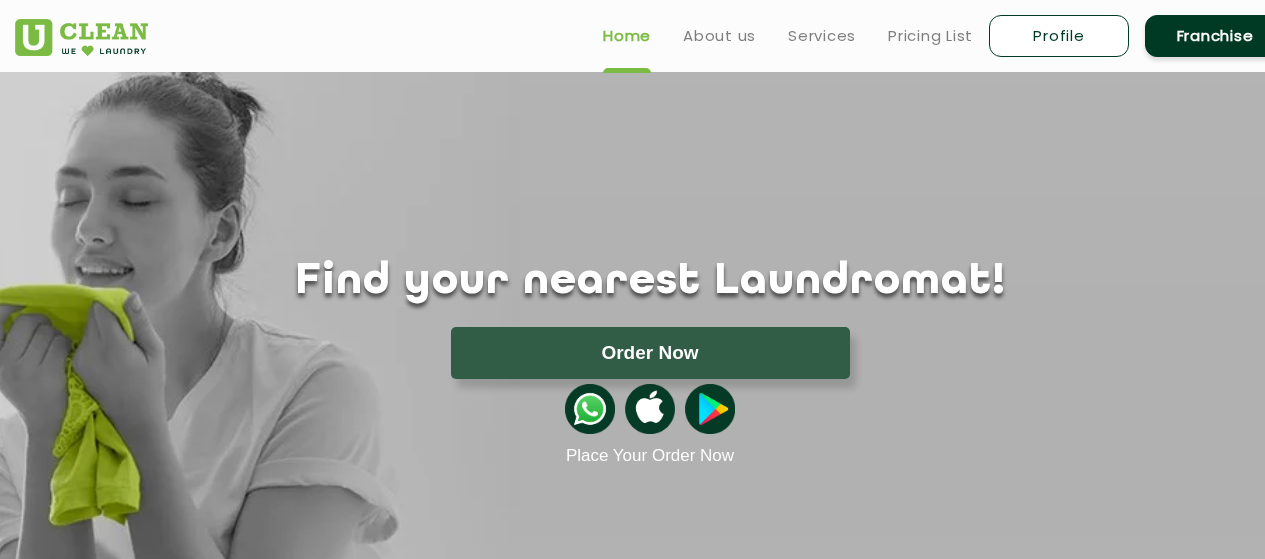 scroll, scrollTop: 0, scrollLeft: 0, axis: both 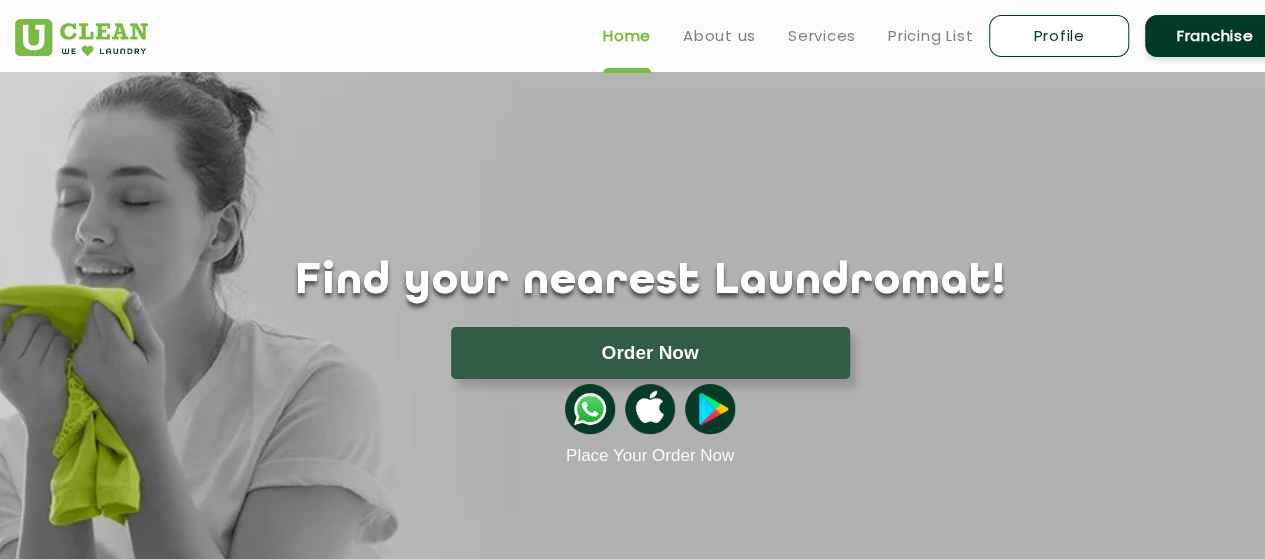 click on "Profile" at bounding box center [1059, 36] 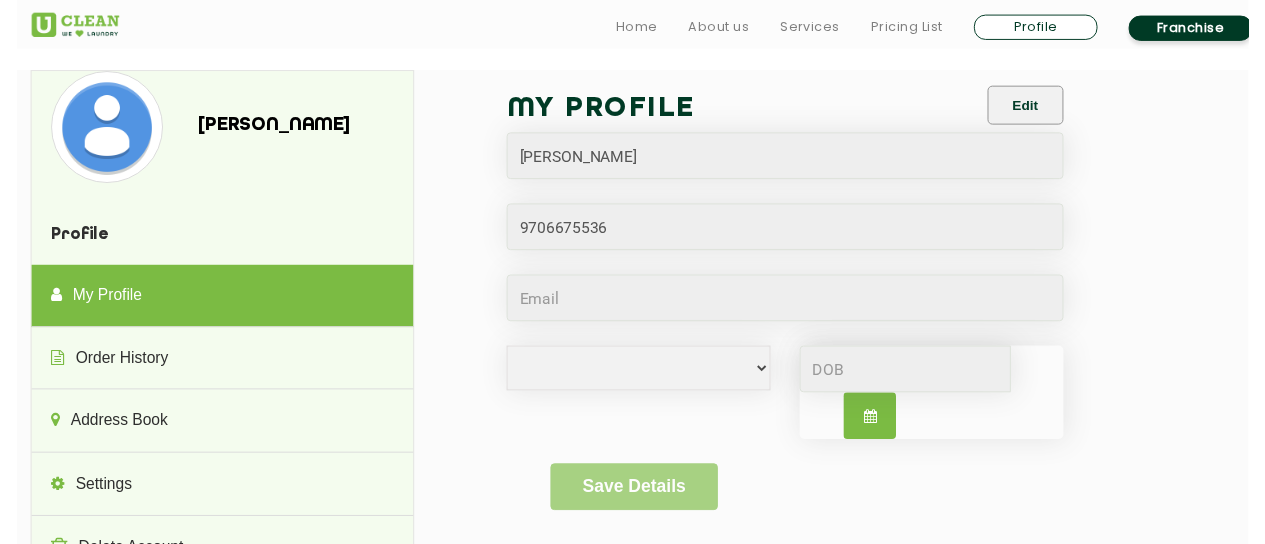 scroll, scrollTop: 400, scrollLeft: 0, axis: vertical 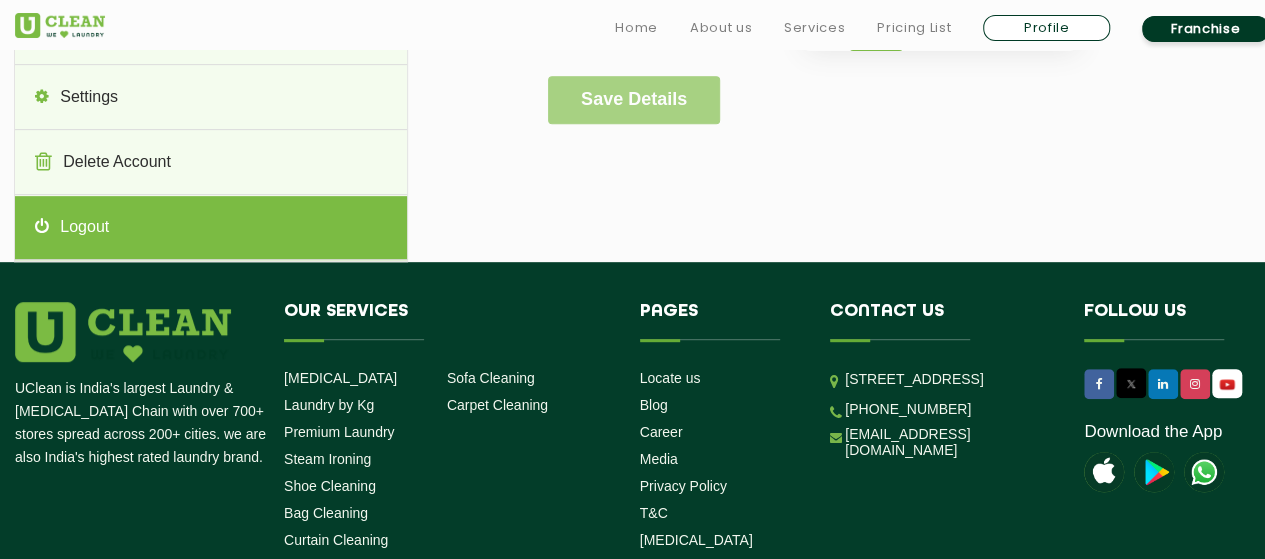 click on "Logout" at bounding box center (210, 228) 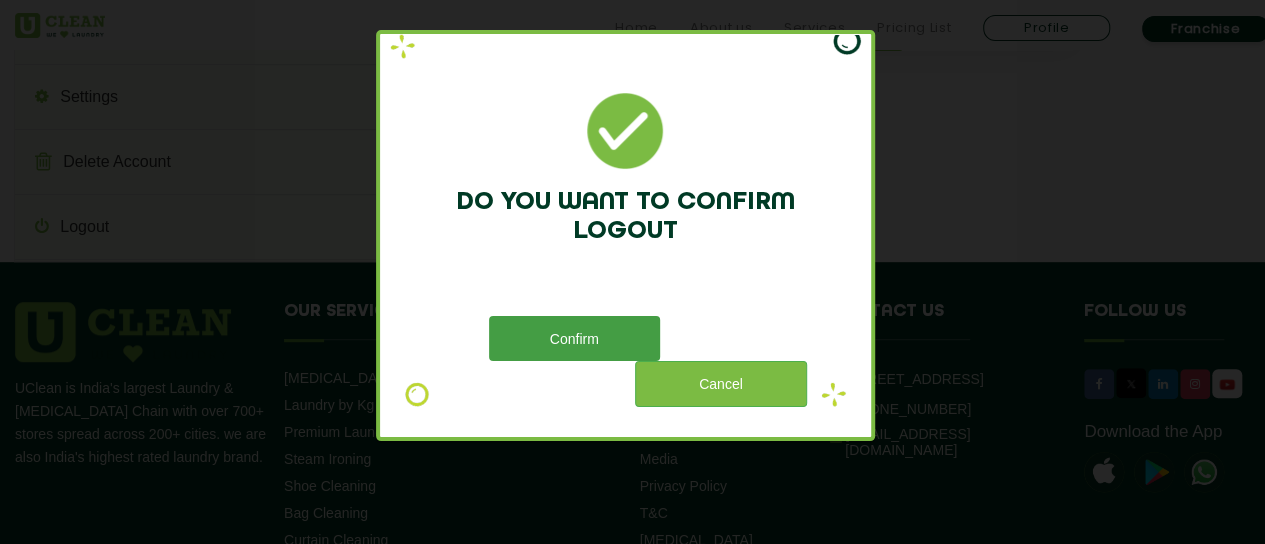 click on "Confirm" at bounding box center (574, 338) 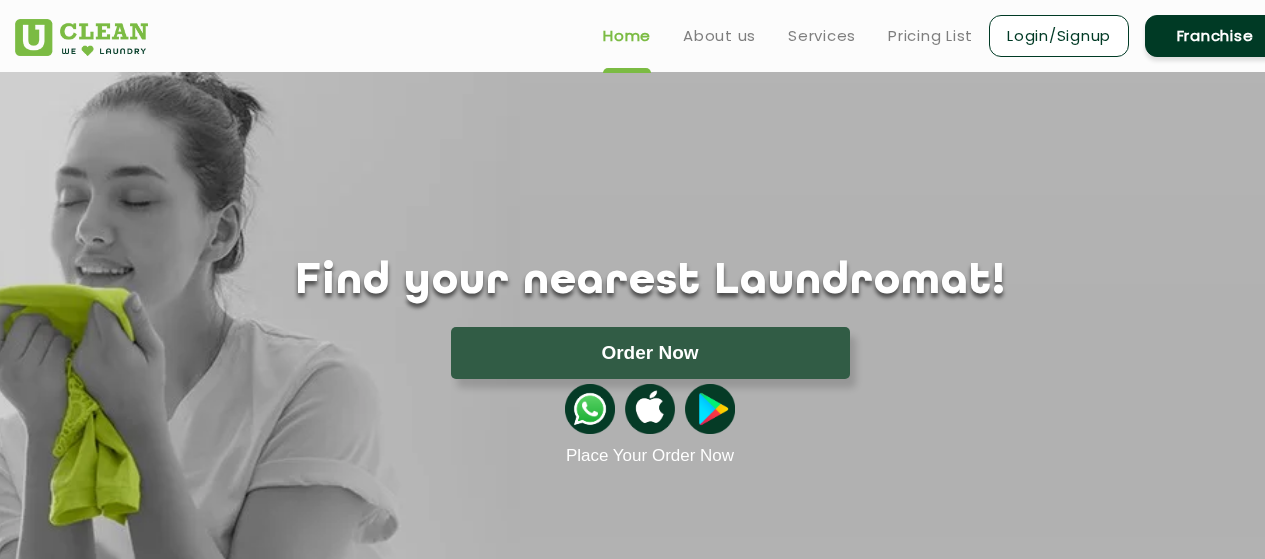 scroll, scrollTop: 0, scrollLeft: 0, axis: both 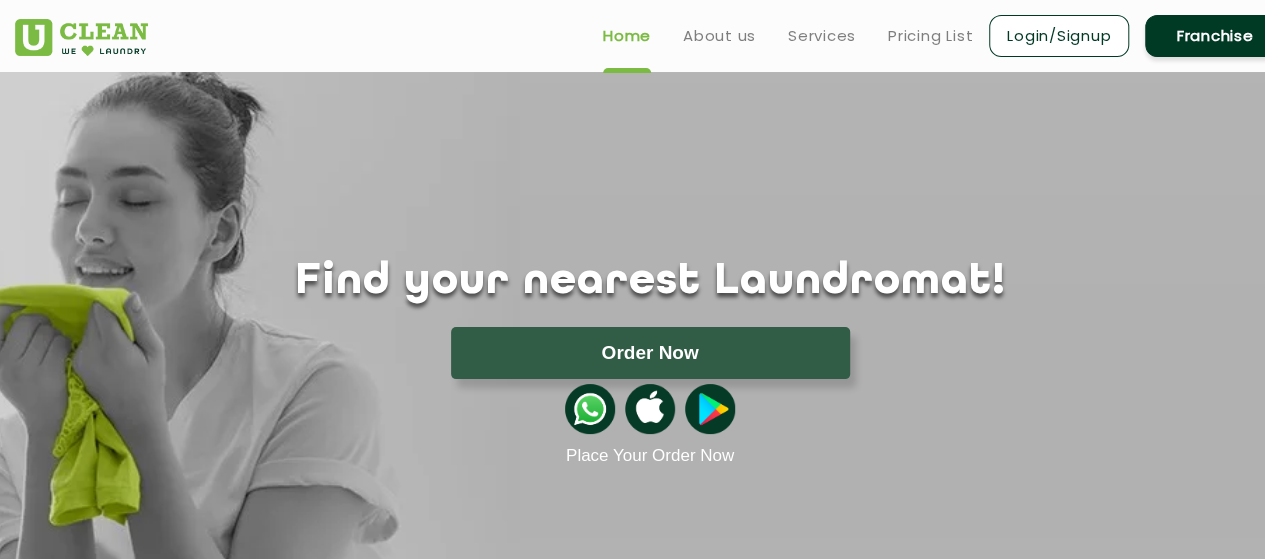 click on "Login/Signup" at bounding box center [1059, 36] 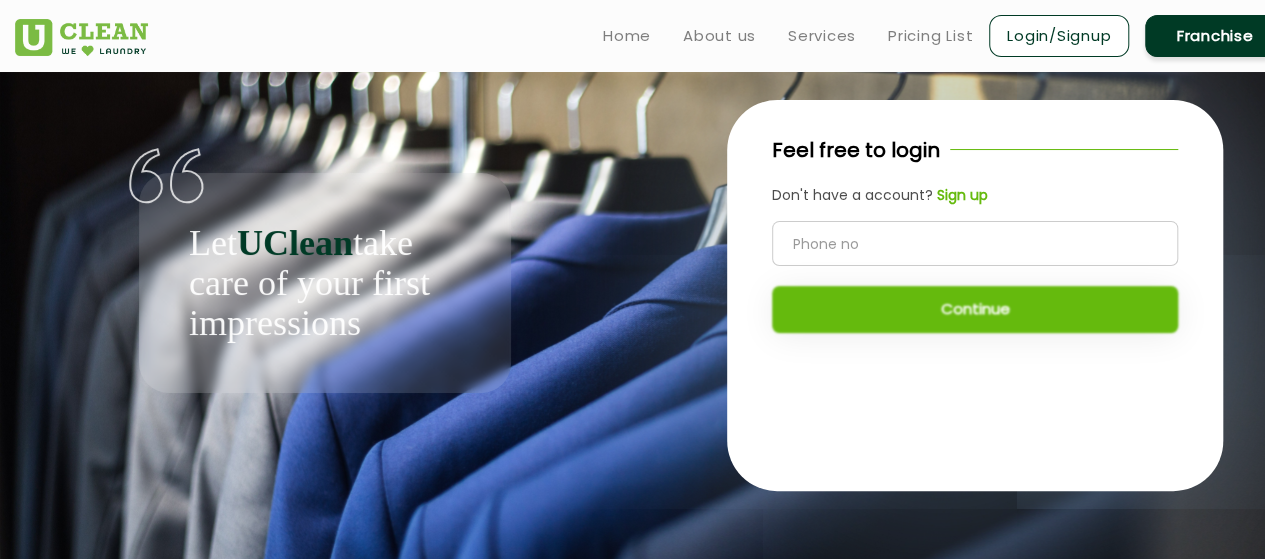 click 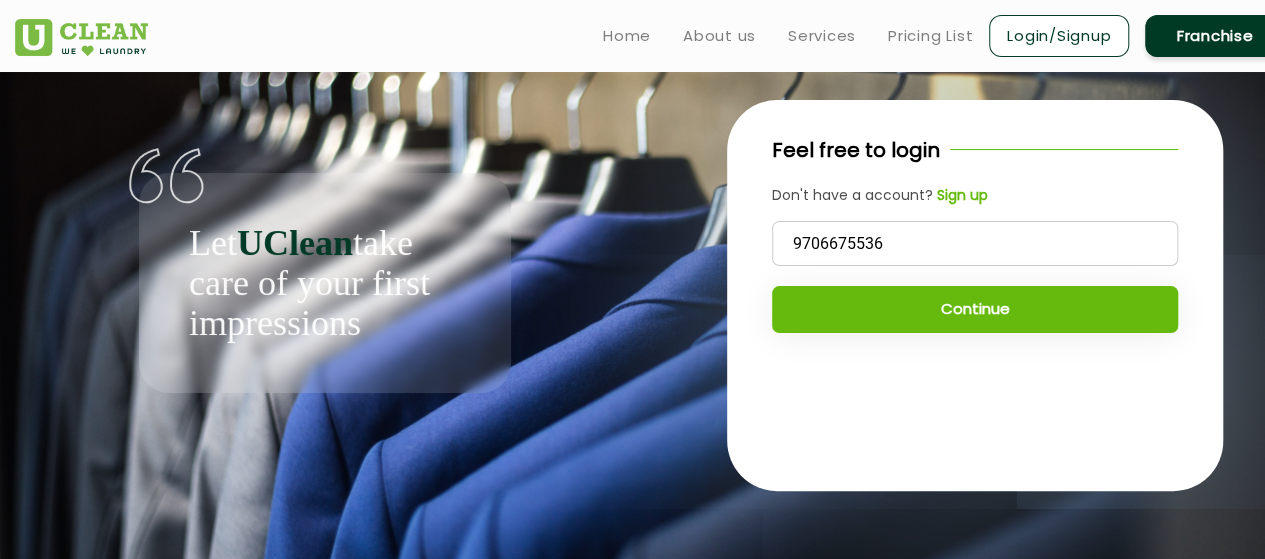 type on "9706675536" 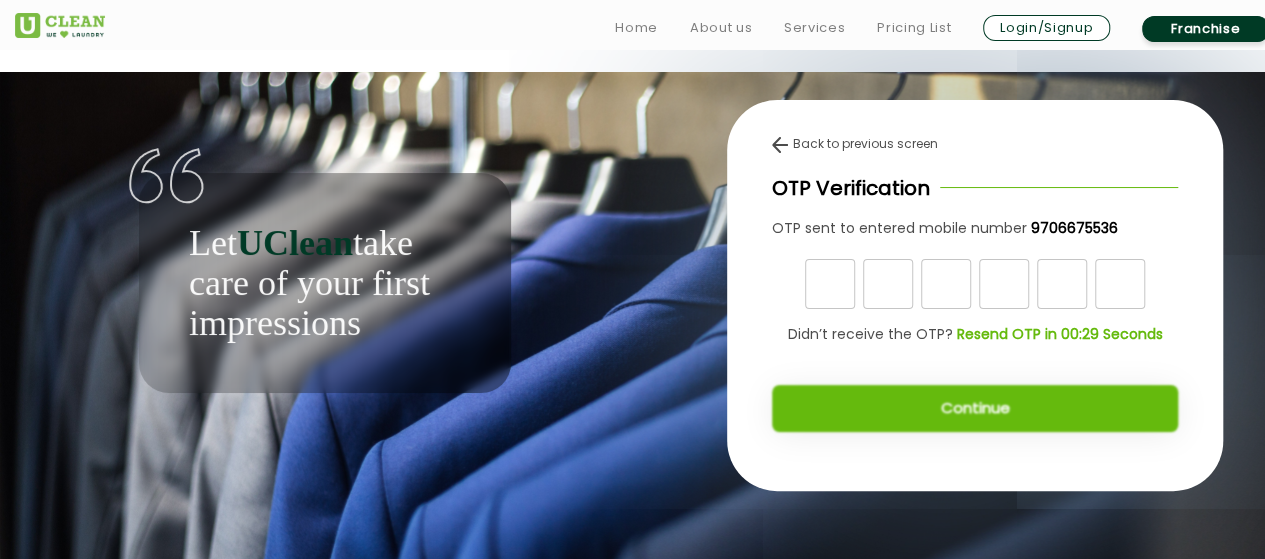 scroll, scrollTop: 4, scrollLeft: 0, axis: vertical 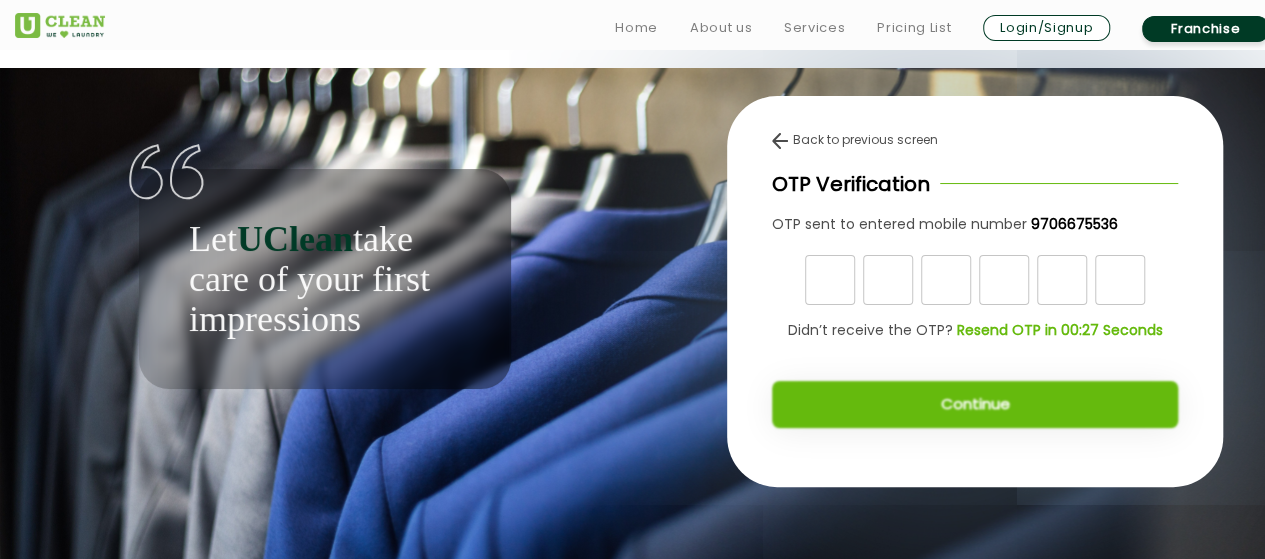 click at bounding box center (830, 280) 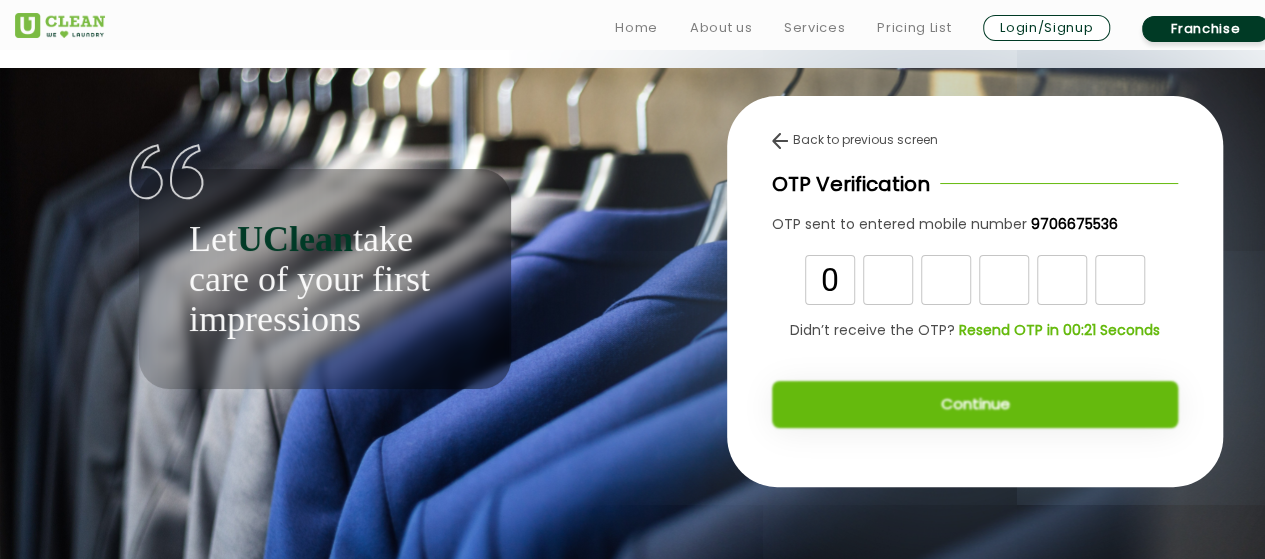 type on "0" 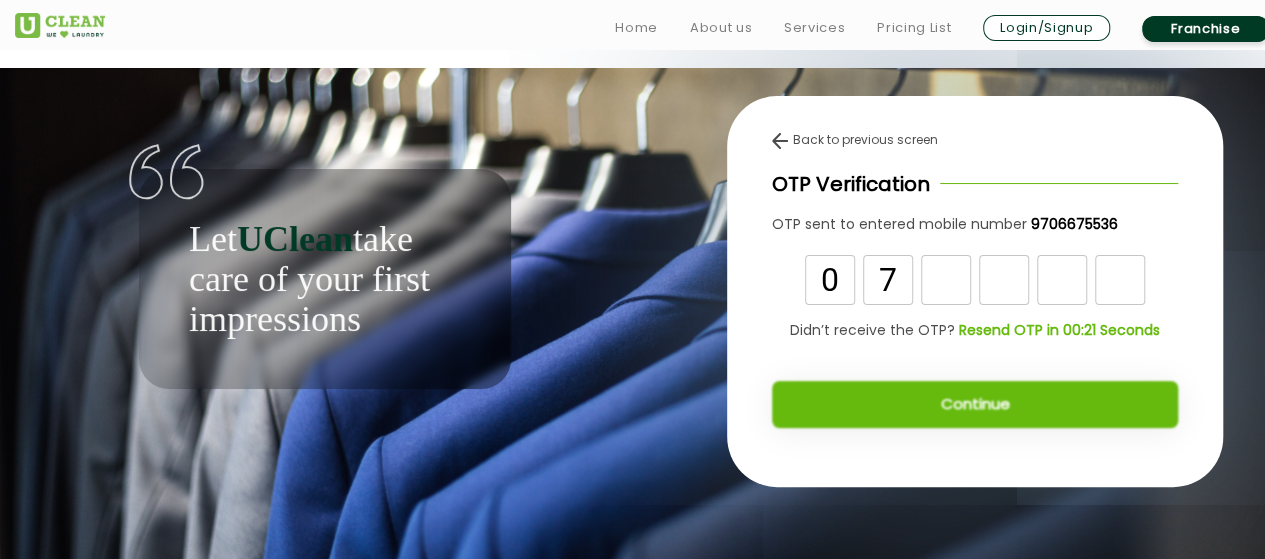 type on "7" 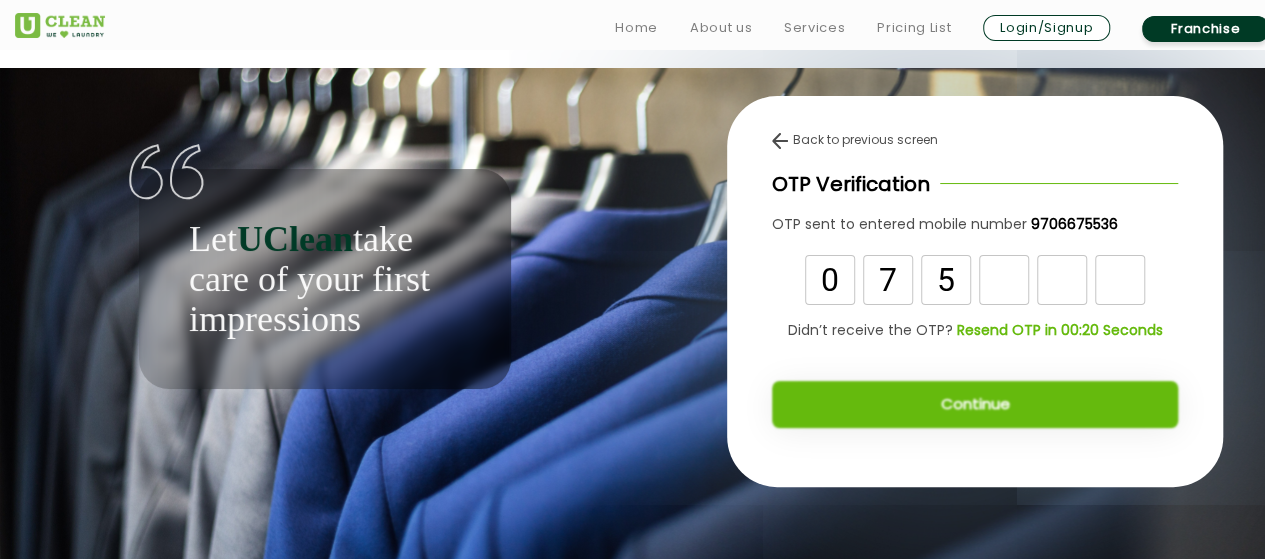 type on "5" 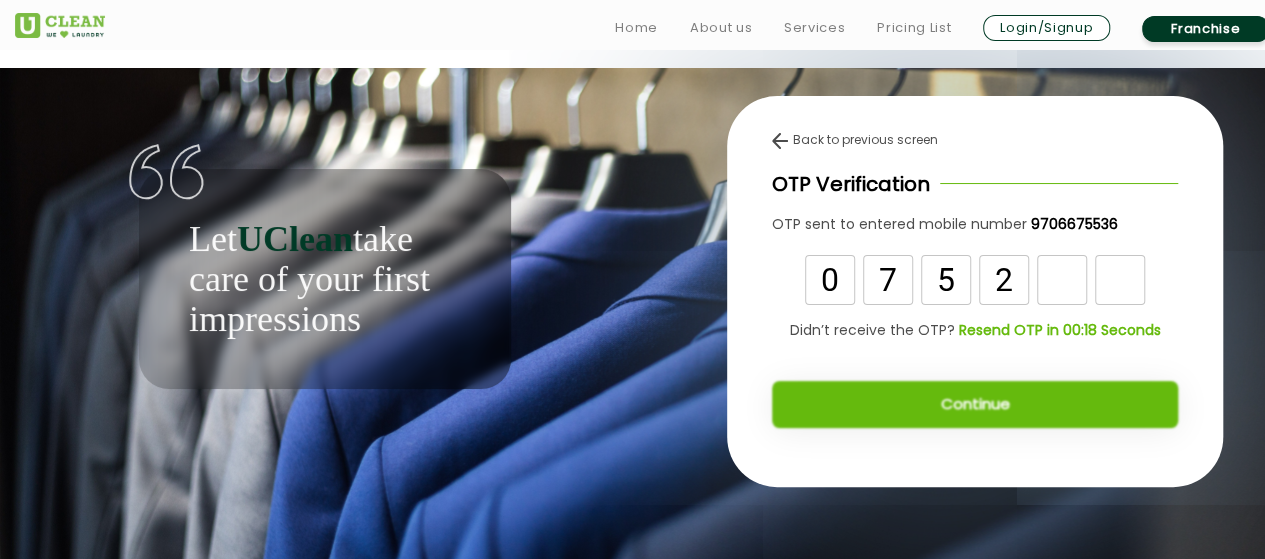 type on "2" 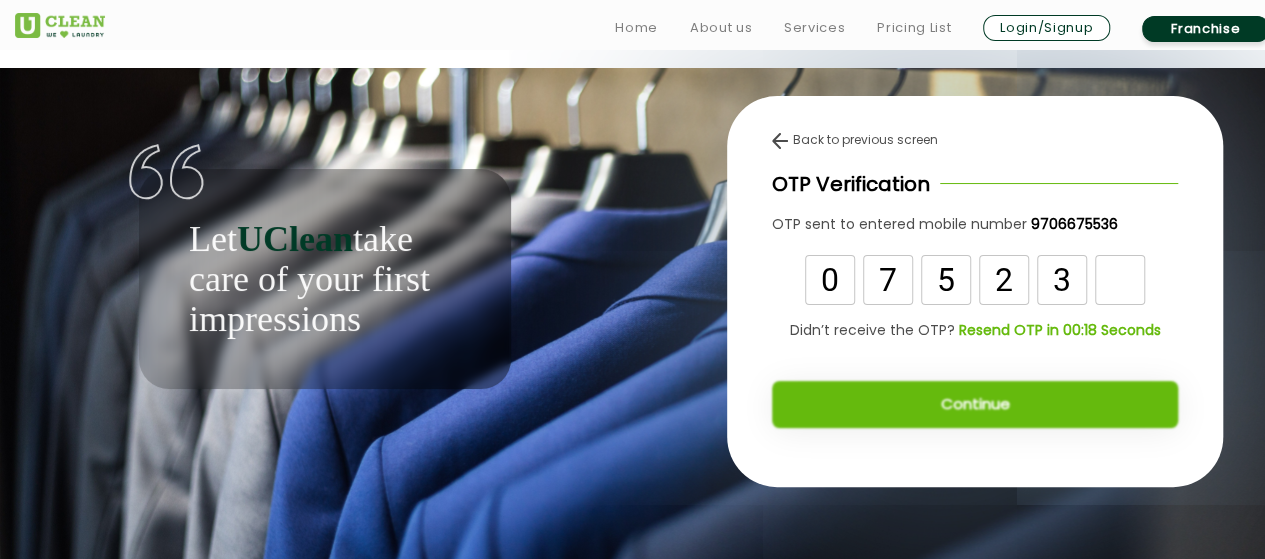 type on "3" 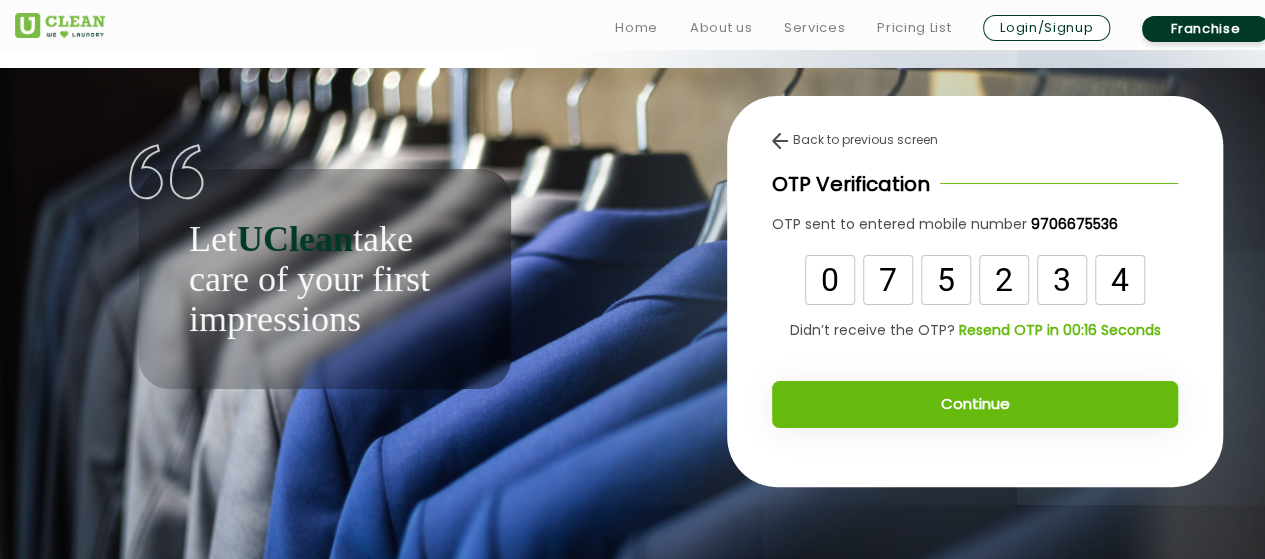 type on "4" 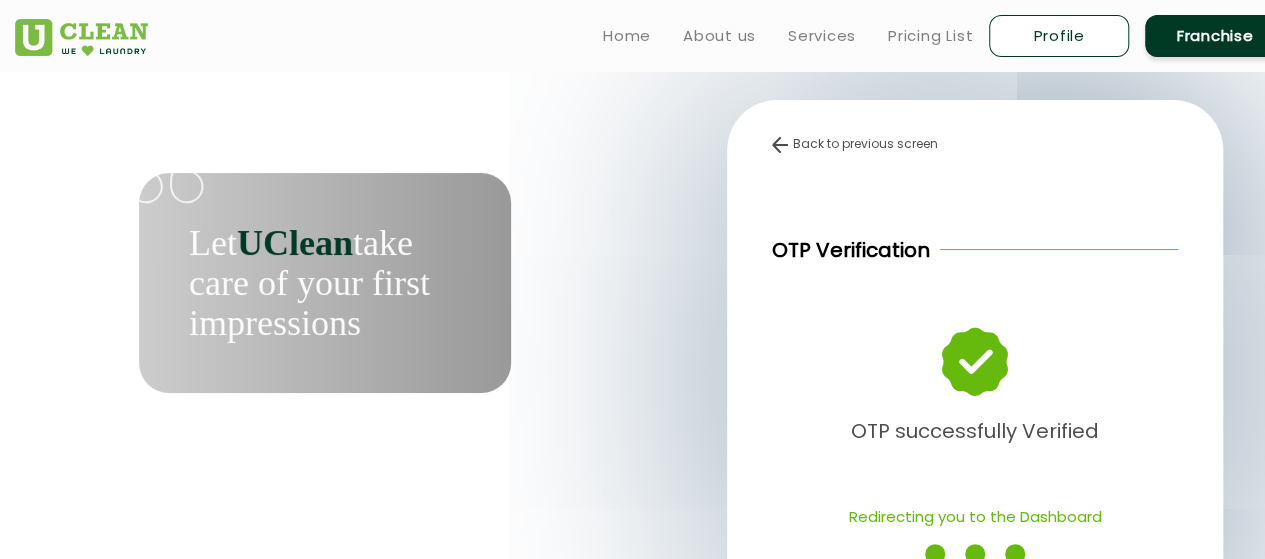 scroll, scrollTop: 135, scrollLeft: 0, axis: vertical 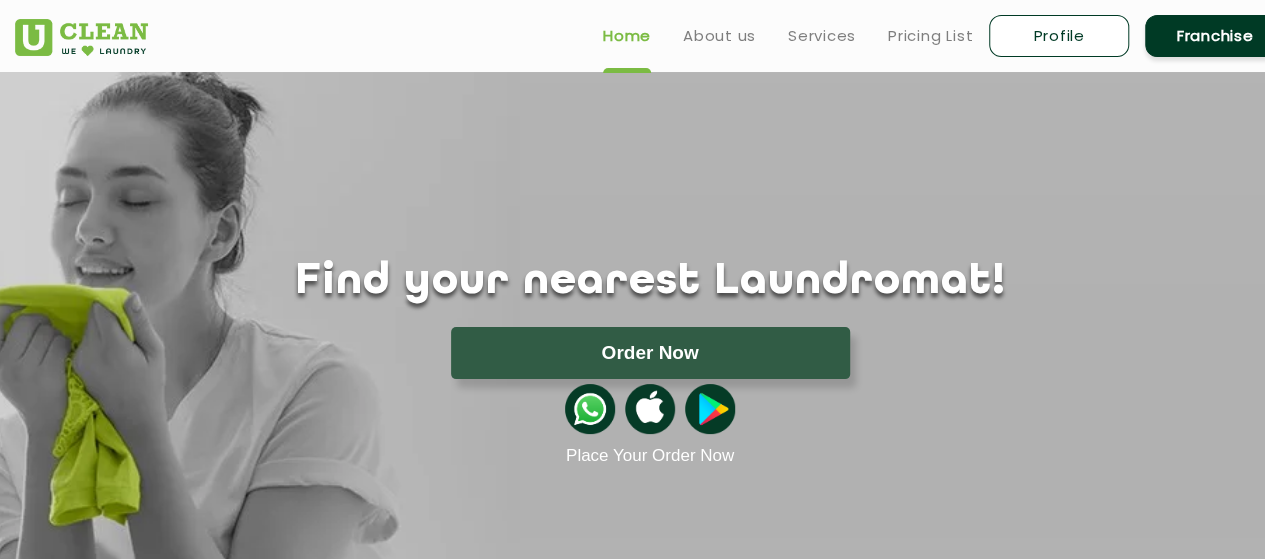 click on "Profile" at bounding box center [1059, 36] 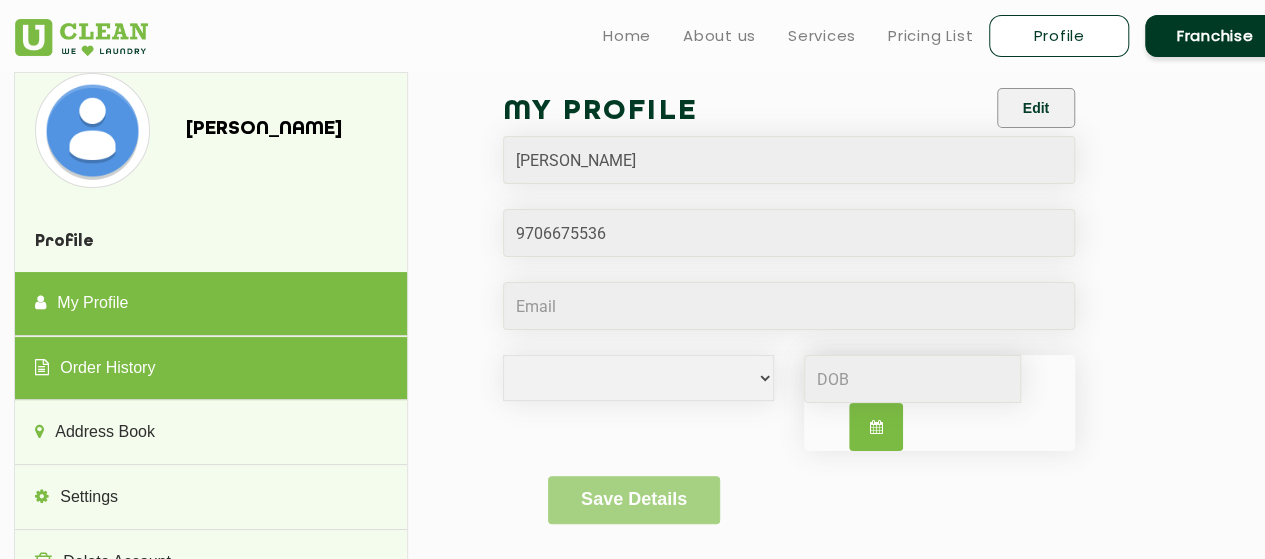 click on "Order History" at bounding box center [210, 369] 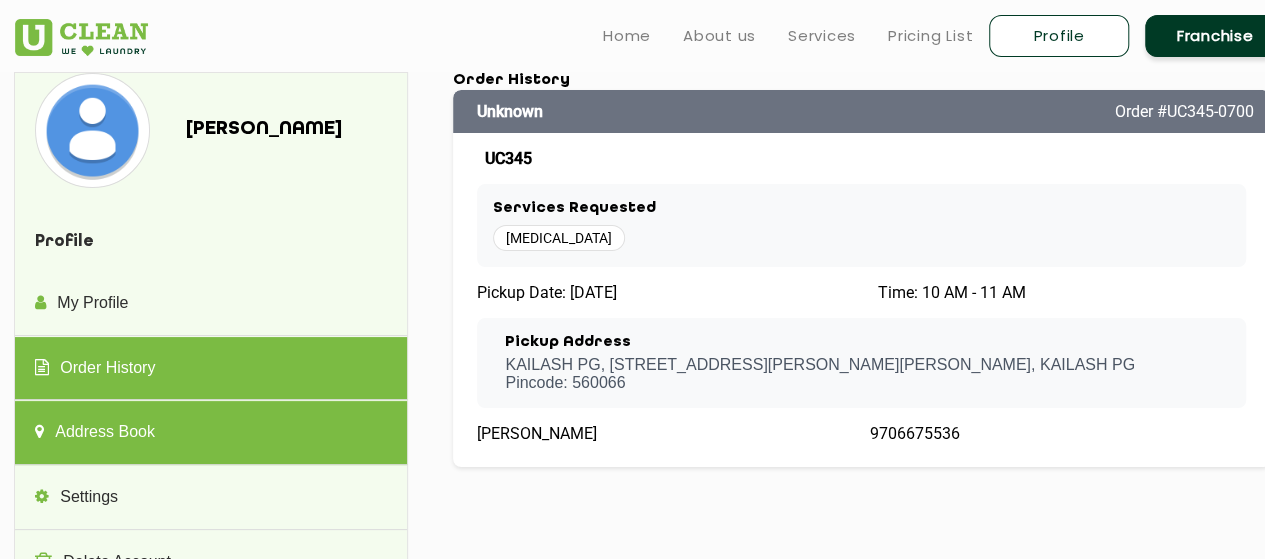 click on "Address Book" at bounding box center (210, 433) 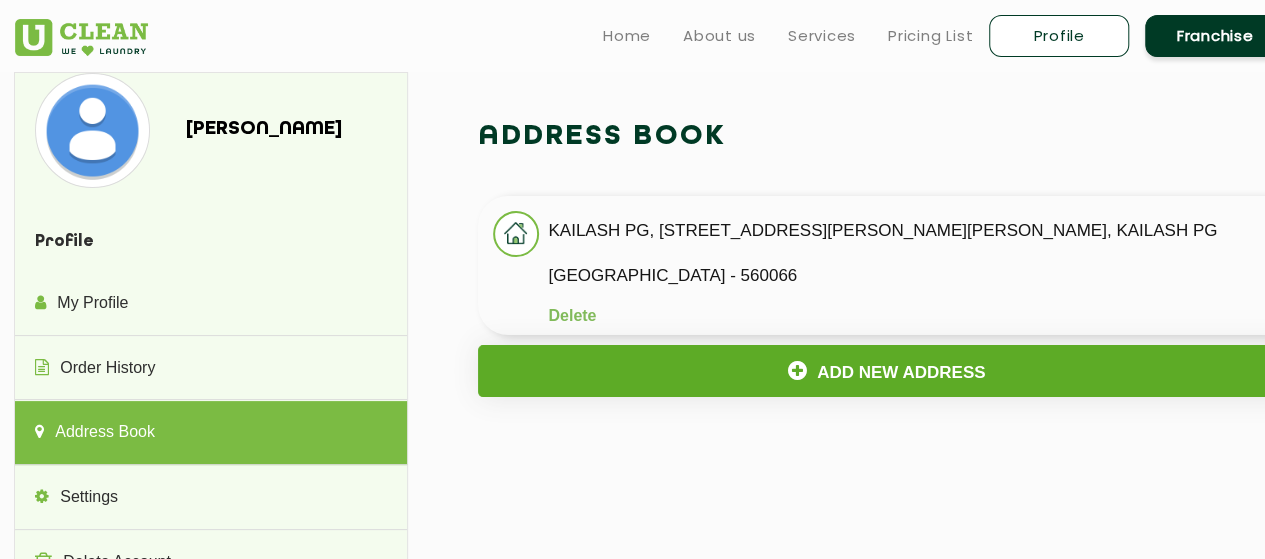 click on "Add New Address" at bounding box center (886, 371) 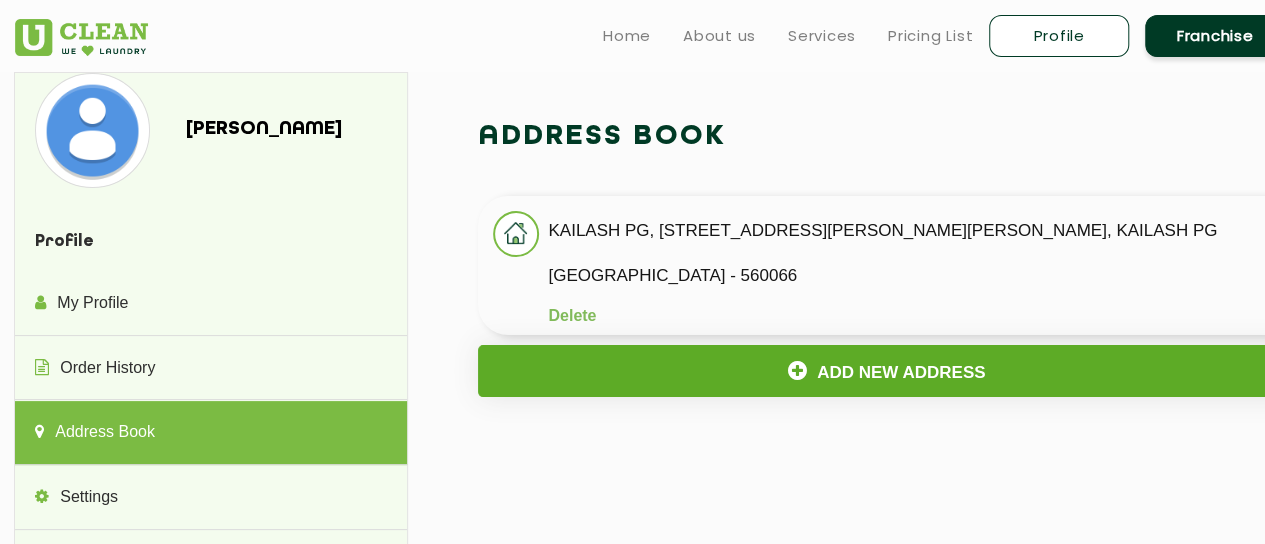 select 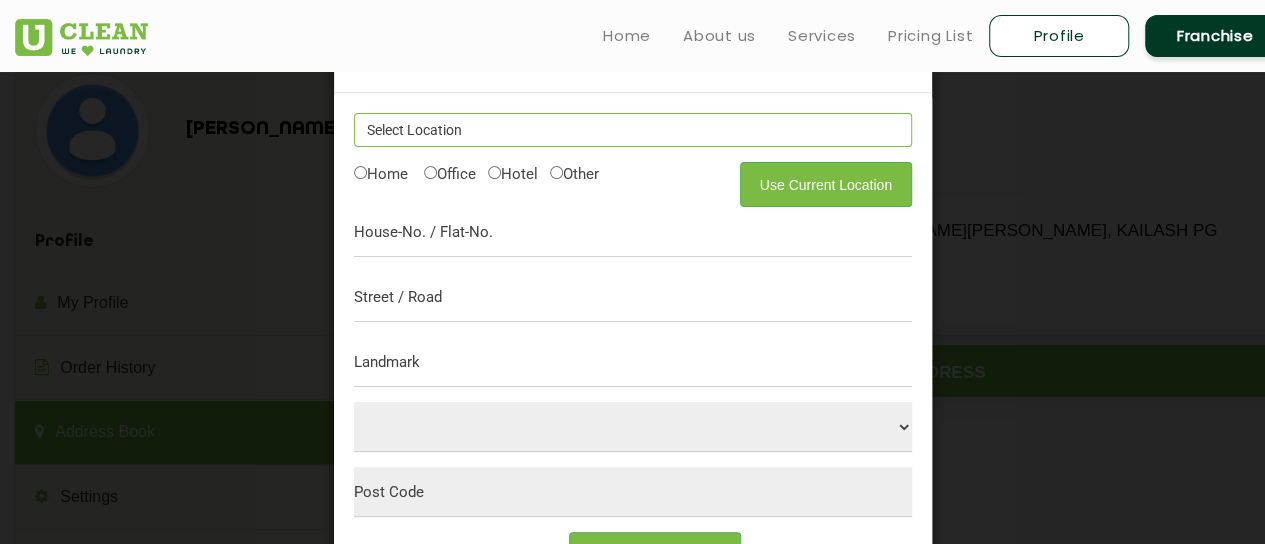 click at bounding box center [633, 130] 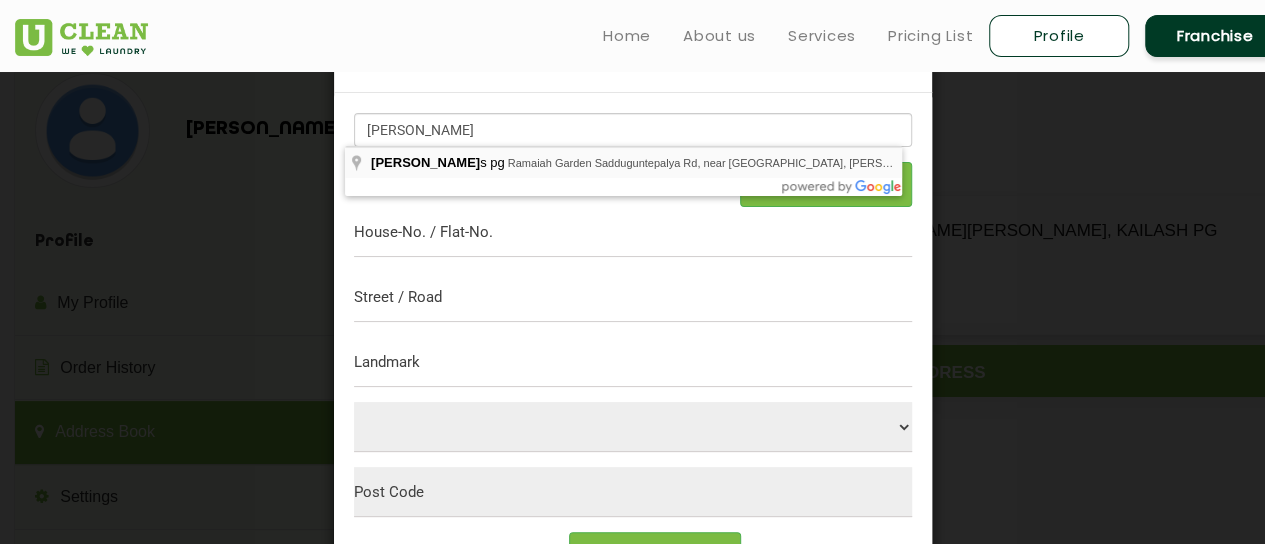 type on "[PERSON_NAME] pg, Ramaiah Garden Sadduguntepalya Rd, near [GEOGRAPHIC_DATA], Venkateshwara Layout, S.G. [GEOGRAPHIC_DATA], [GEOGRAPHIC_DATA], [GEOGRAPHIC_DATA], [GEOGRAPHIC_DATA]" 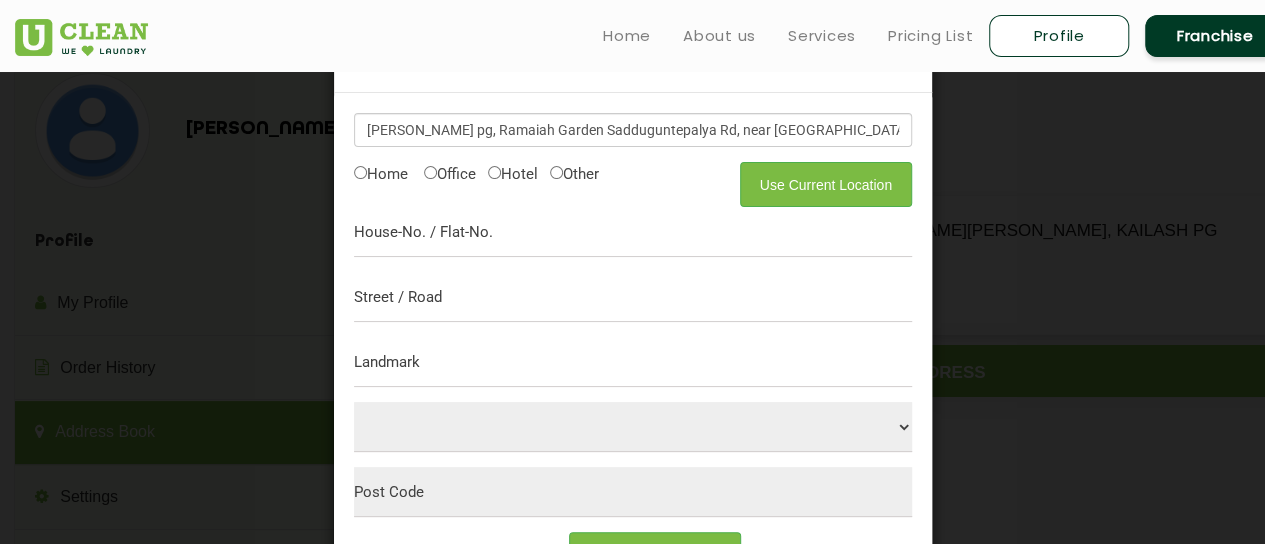 select on "6" 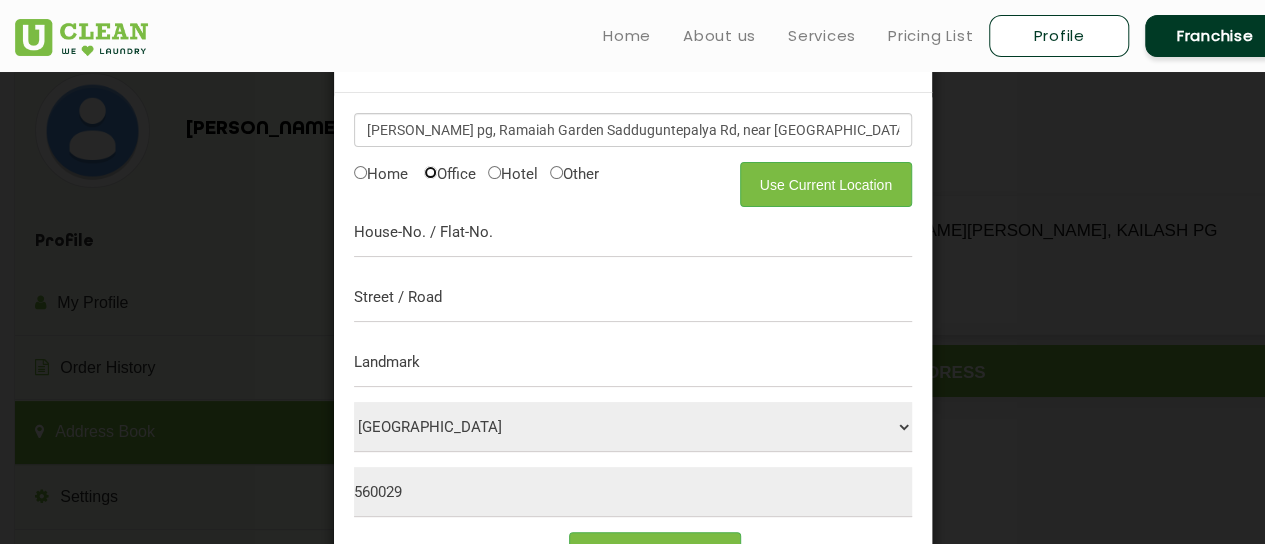 click on "Office" at bounding box center [430, 172] 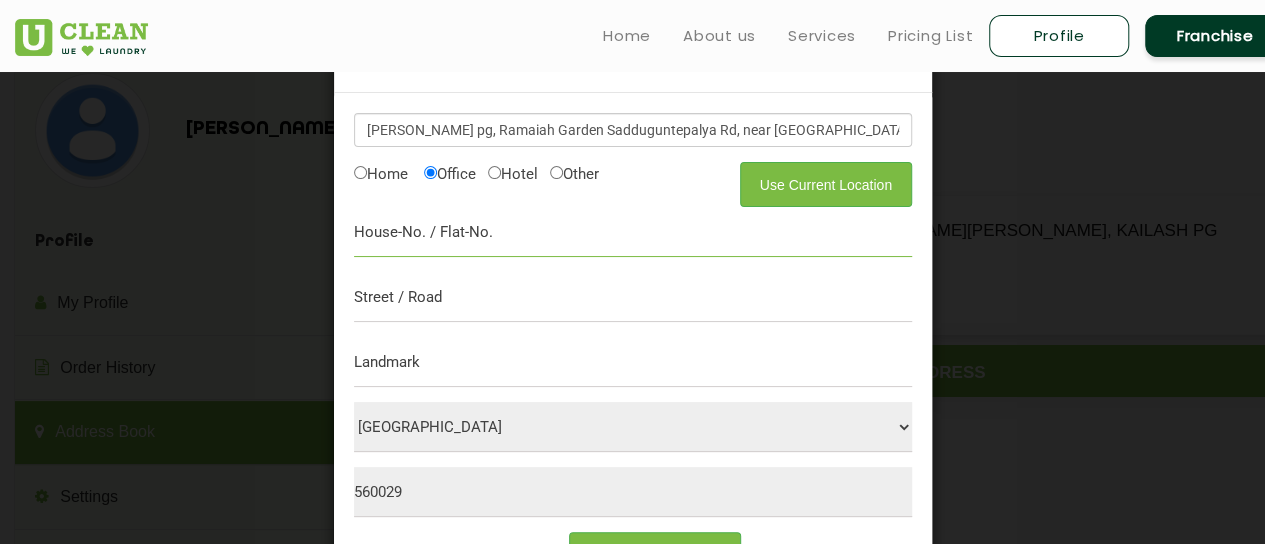 click at bounding box center [633, 232] 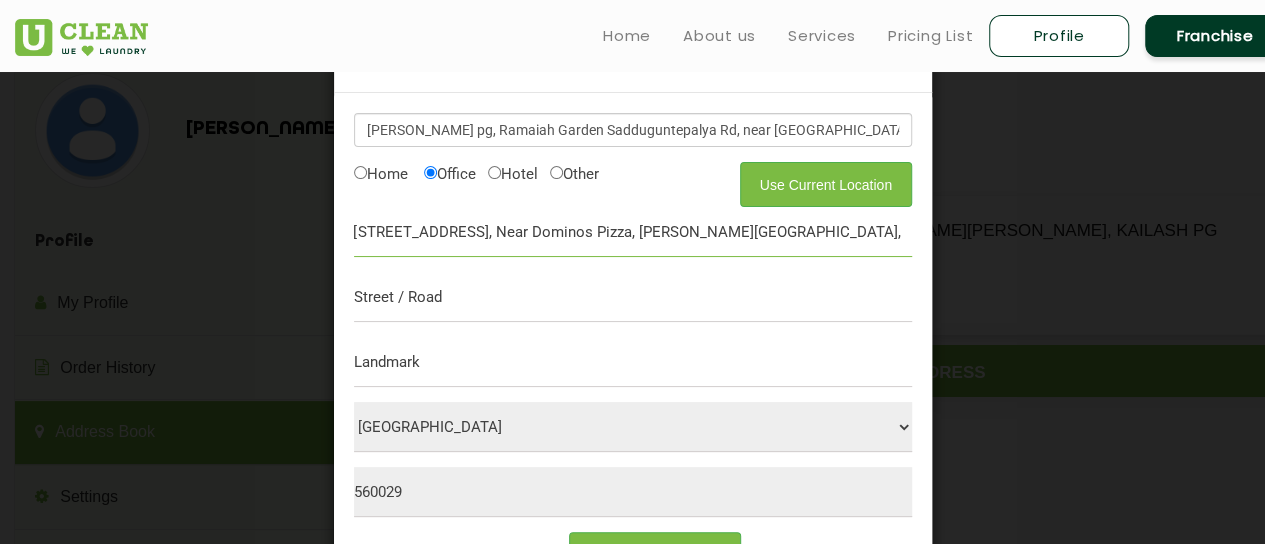 scroll, scrollTop: 0, scrollLeft: 307, axis: horizontal 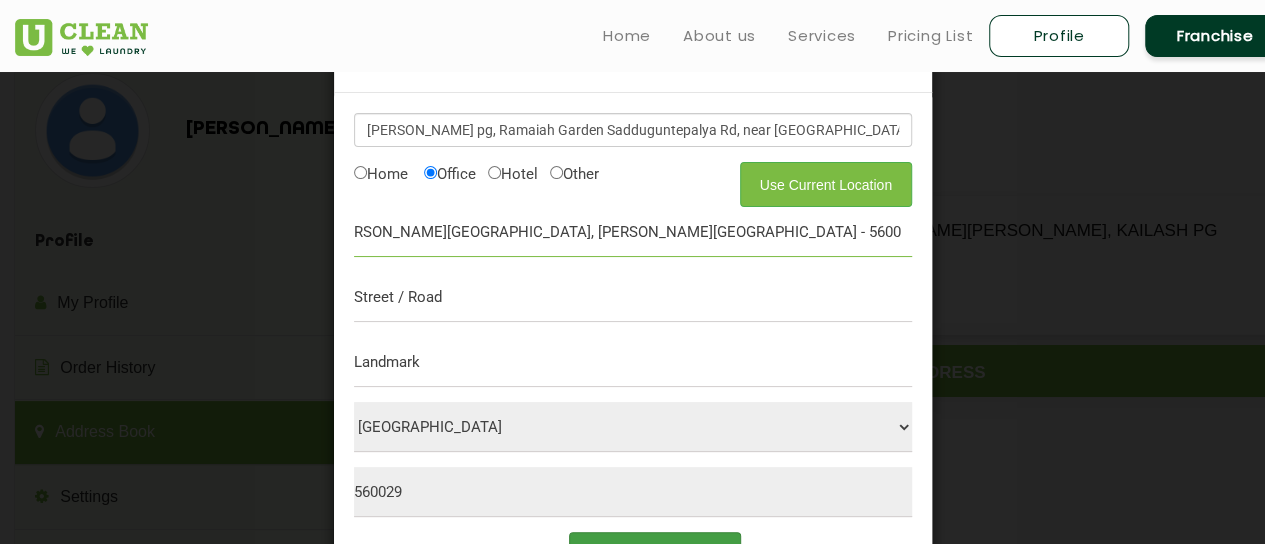 type on "[STREET_ADDRESS], Near Dominos Pizza, [GEOGRAPHIC_DATA], [GEOGRAPHIC_DATA] - 560029" 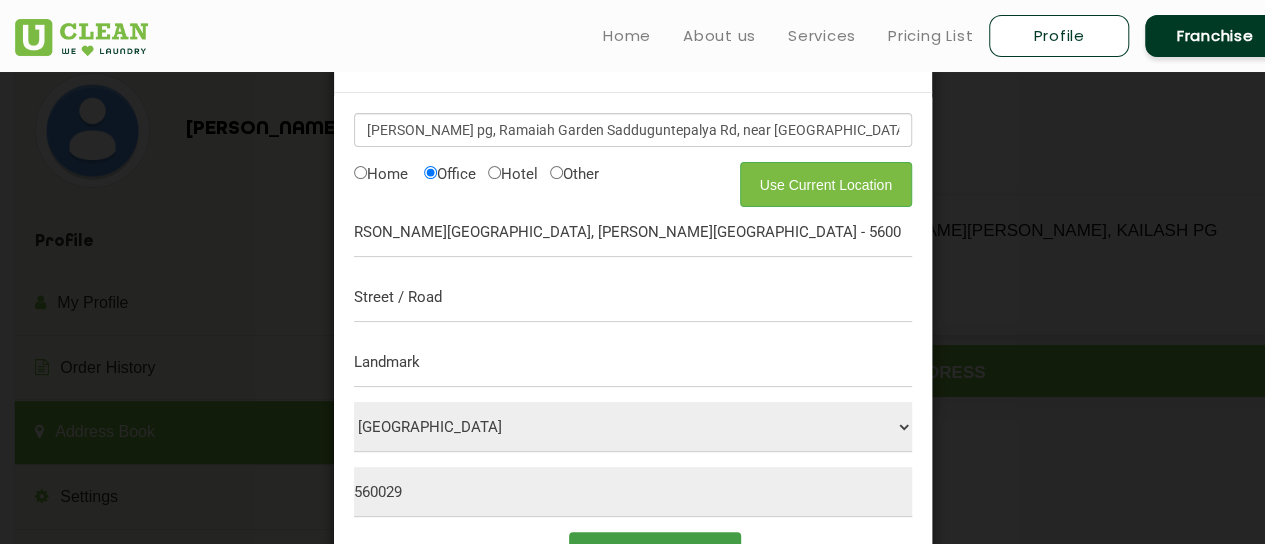 scroll, scrollTop: 0, scrollLeft: 0, axis: both 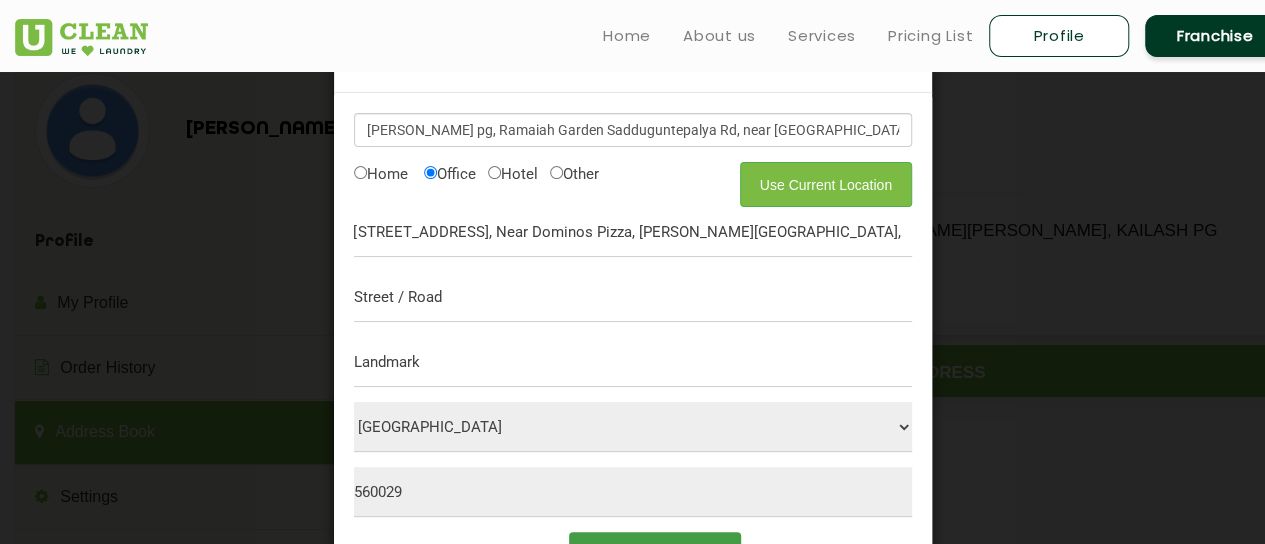 click on "Save" at bounding box center (654, 554) 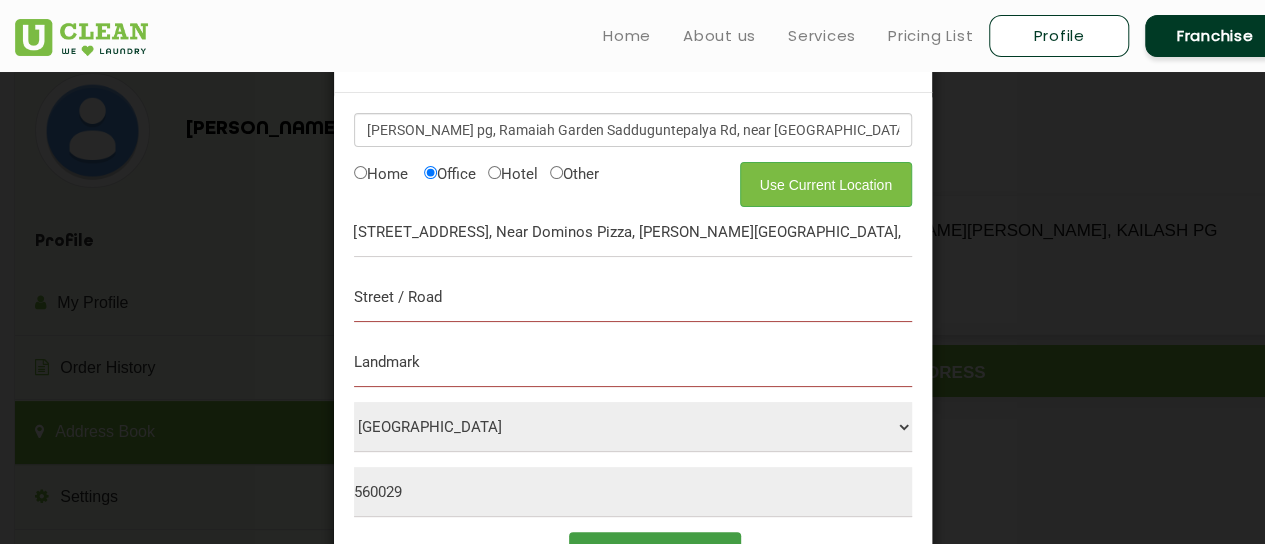 click on "Save" at bounding box center (654, 554) 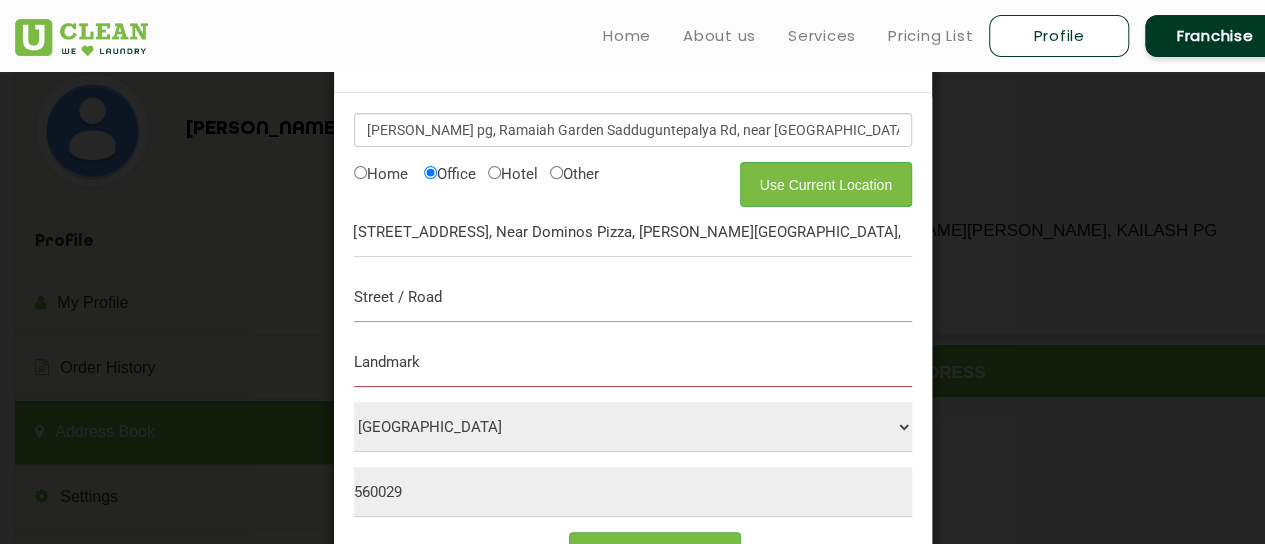 click at bounding box center [633, 297] 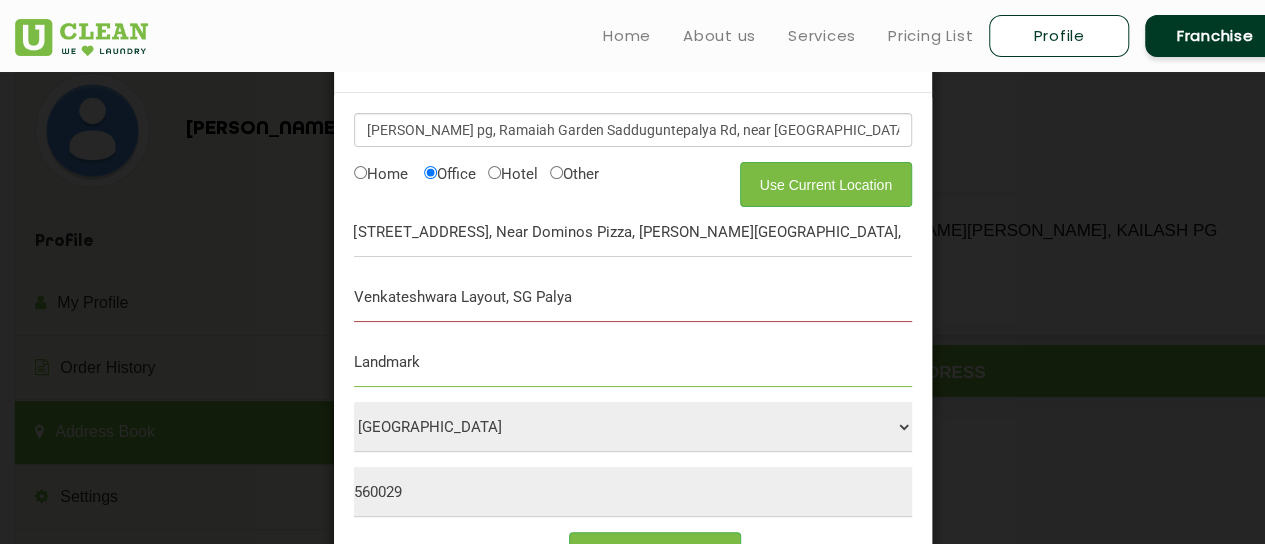 click at bounding box center (633, 362) 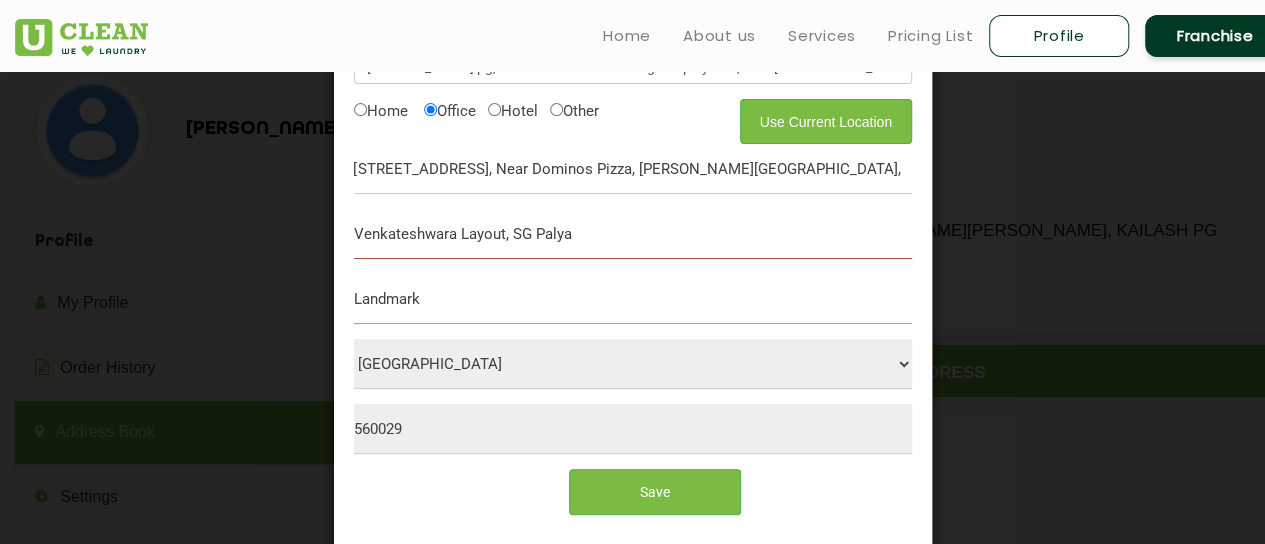 scroll, scrollTop: 128, scrollLeft: 0, axis: vertical 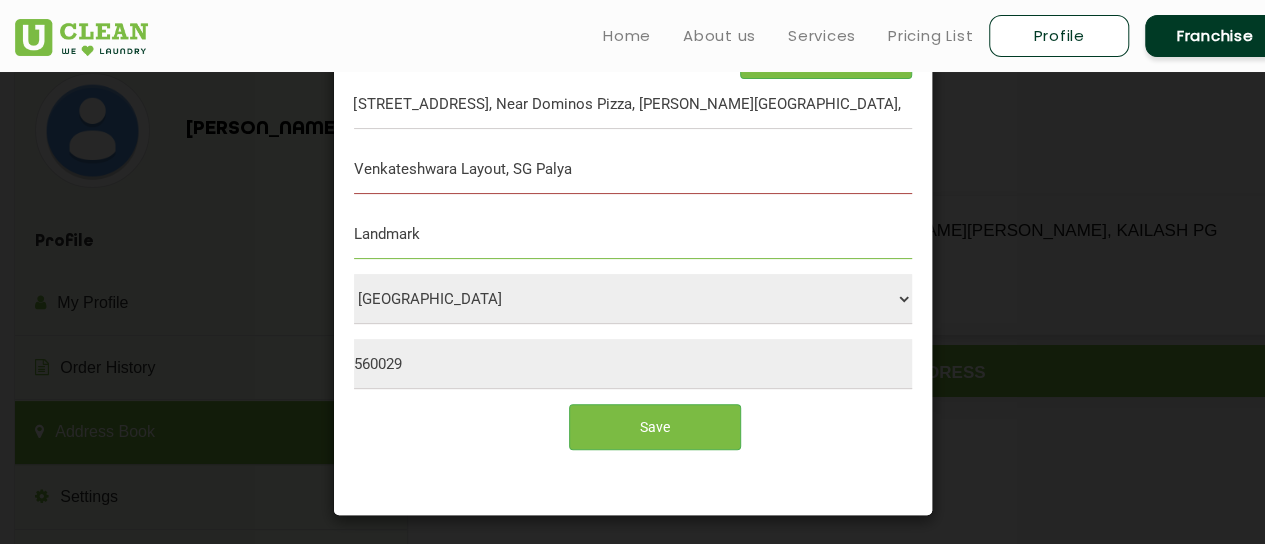 click at bounding box center (633, 234) 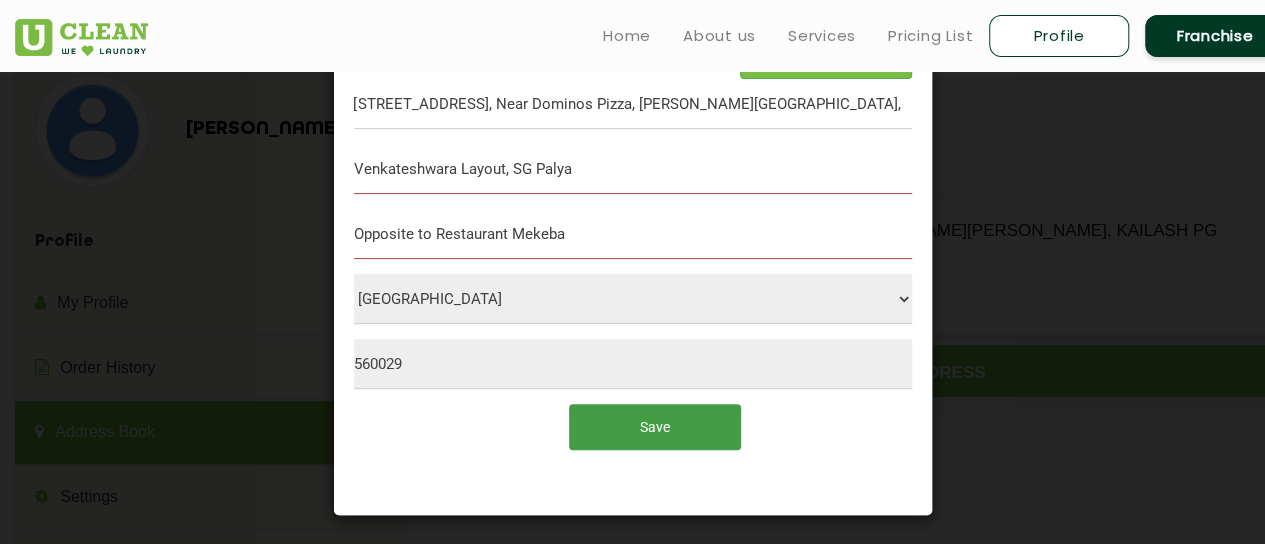 click on "Save" at bounding box center [654, 426] 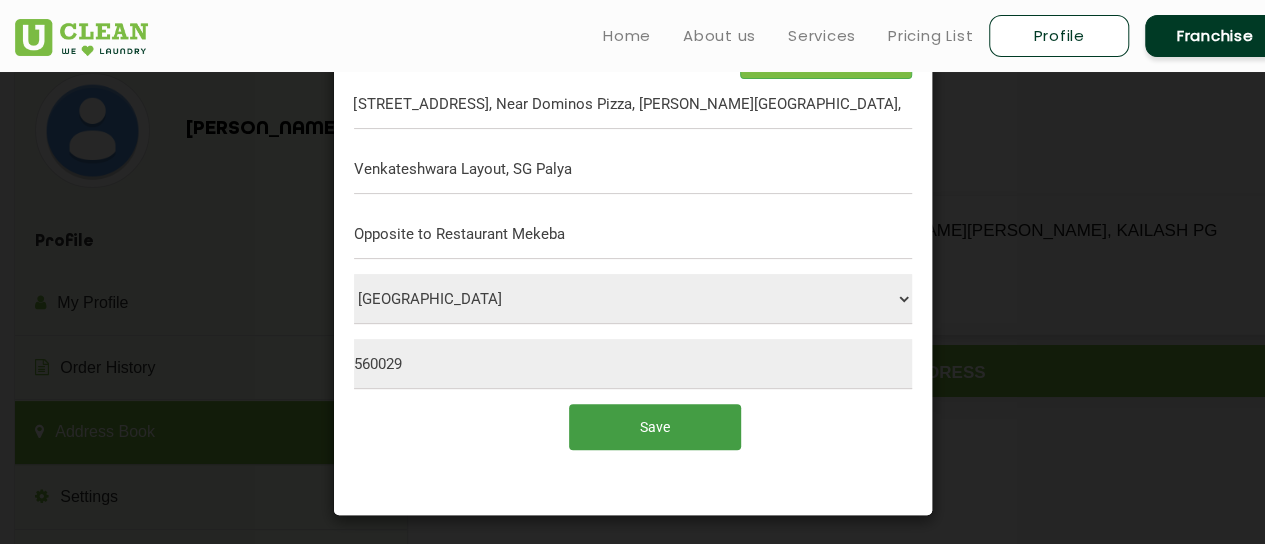 click on "Save" at bounding box center (654, 426) 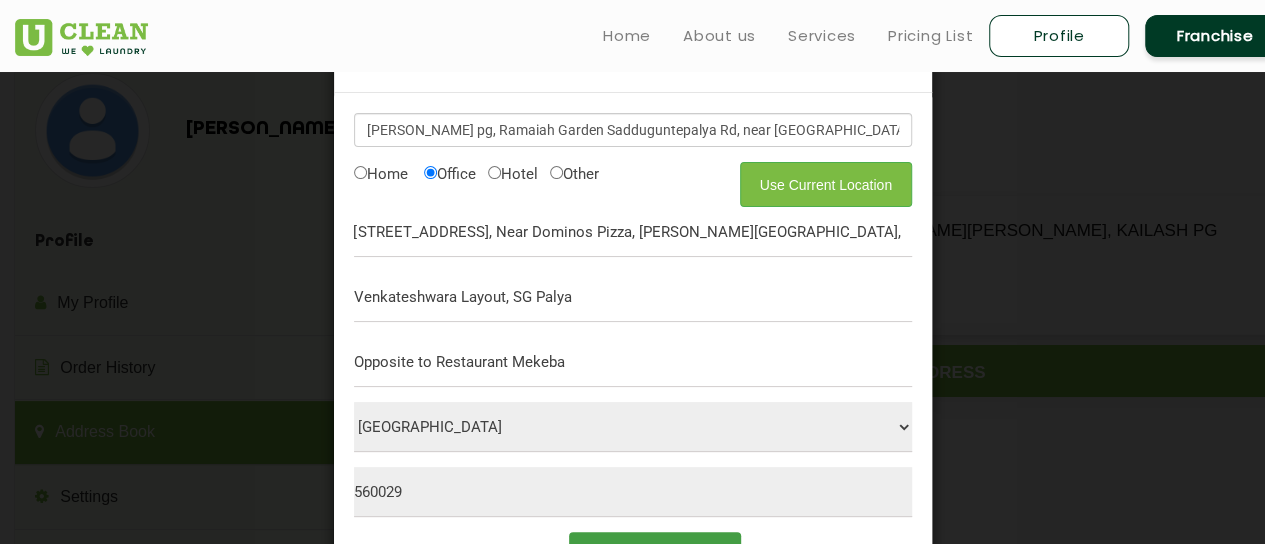 scroll, scrollTop: 128, scrollLeft: 0, axis: vertical 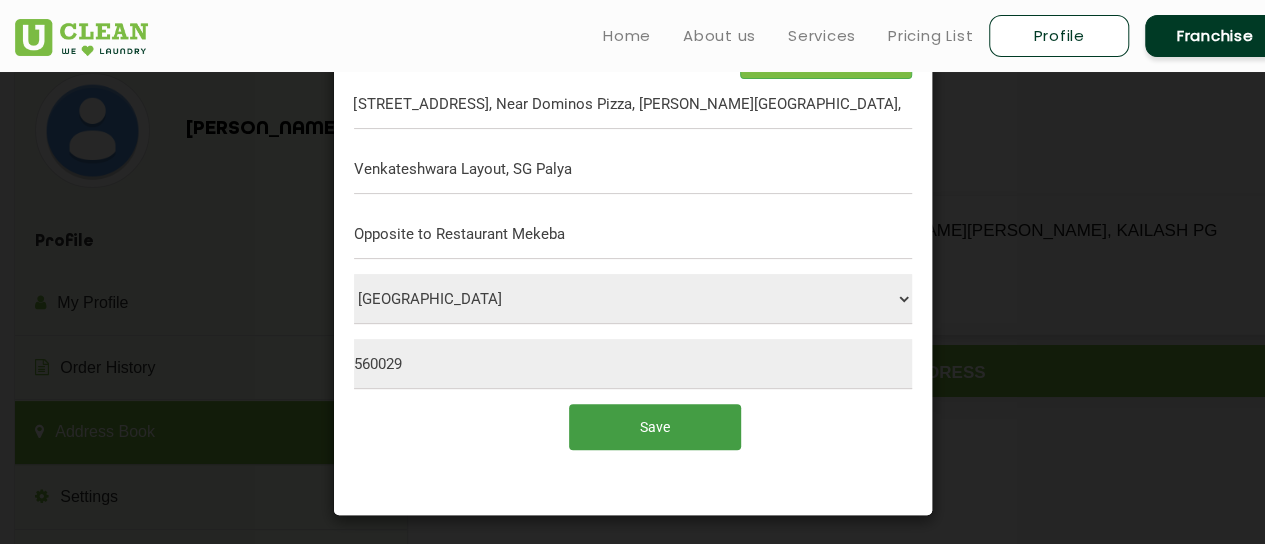 click on "Save" at bounding box center (654, 426) 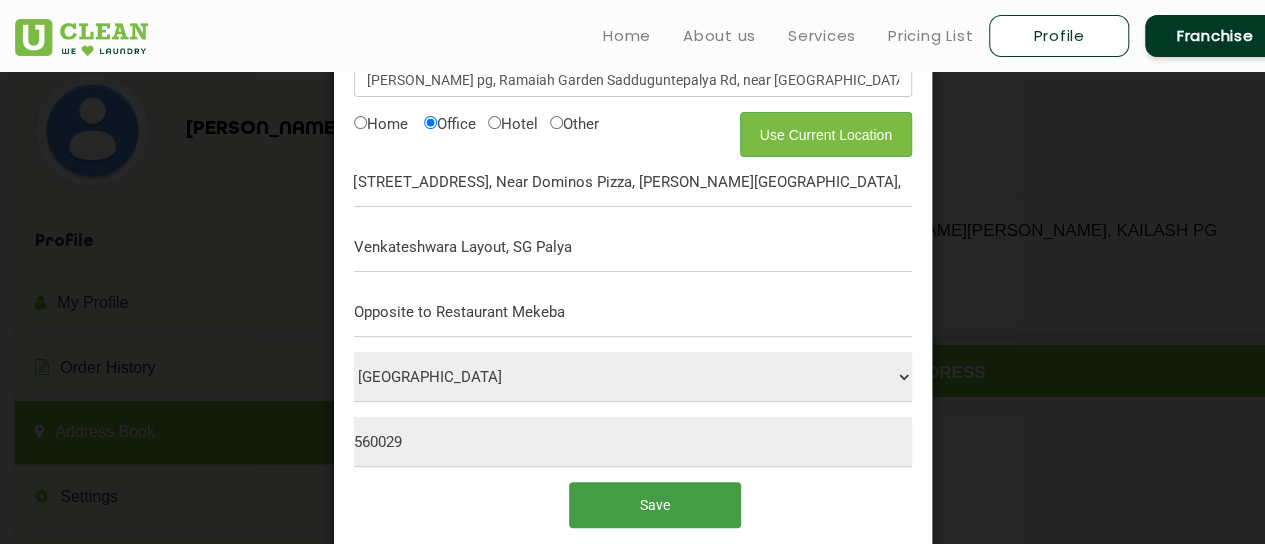 scroll, scrollTop: 0, scrollLeft: 0, axis: both 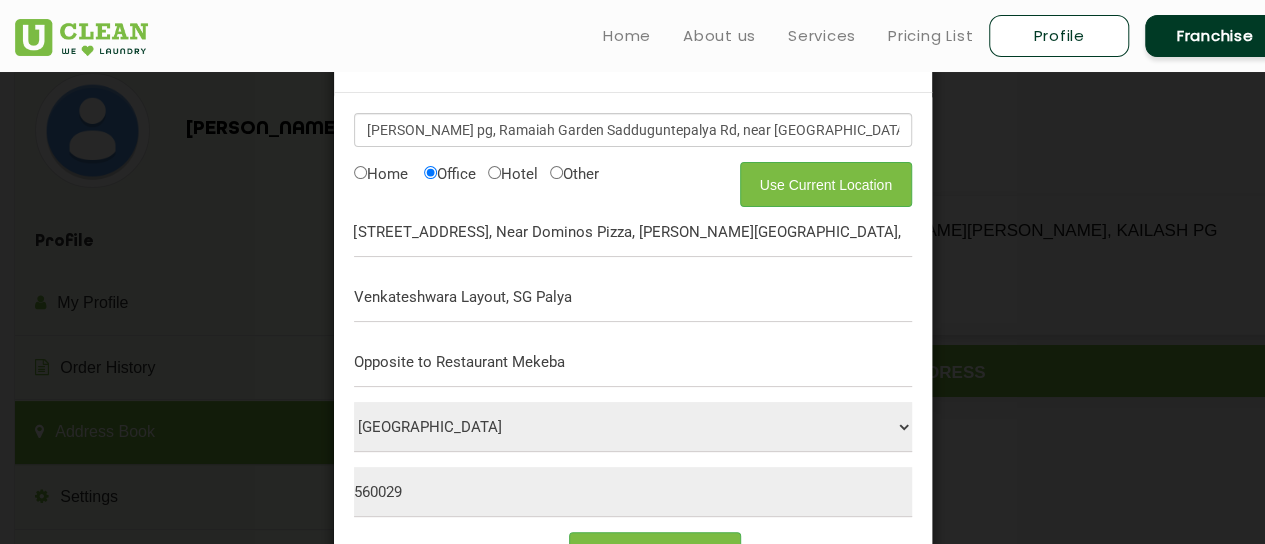 click on "Home" at bounding box center (381, 172) 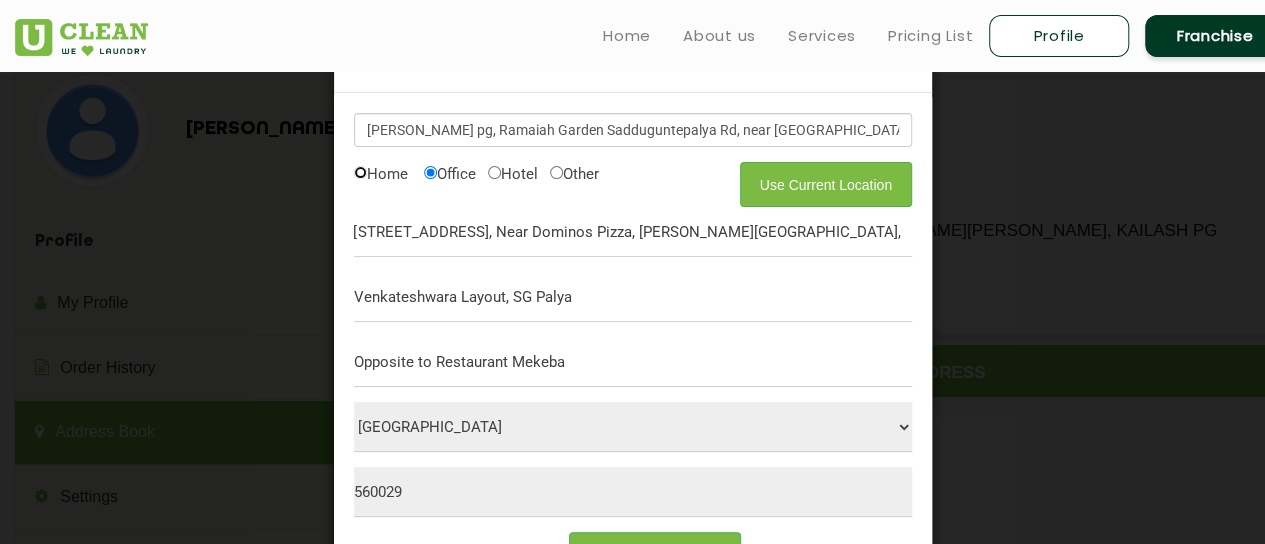 click on "Home" at bounding box center [360, 172] 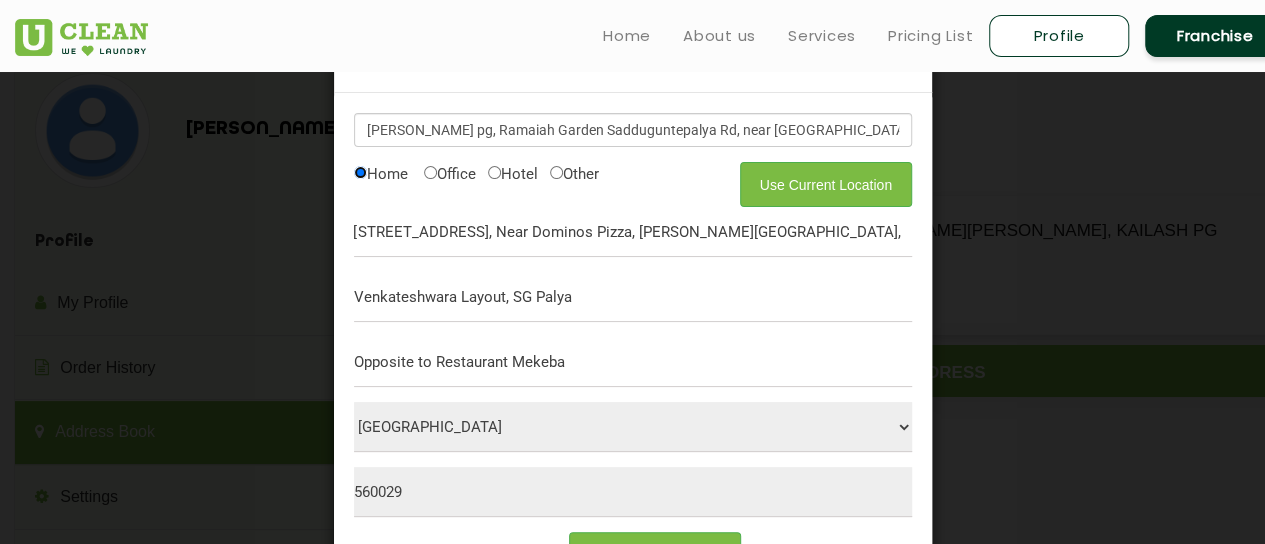scroll, scrollTop: 128, scrollLeft: 0, axis: vertical 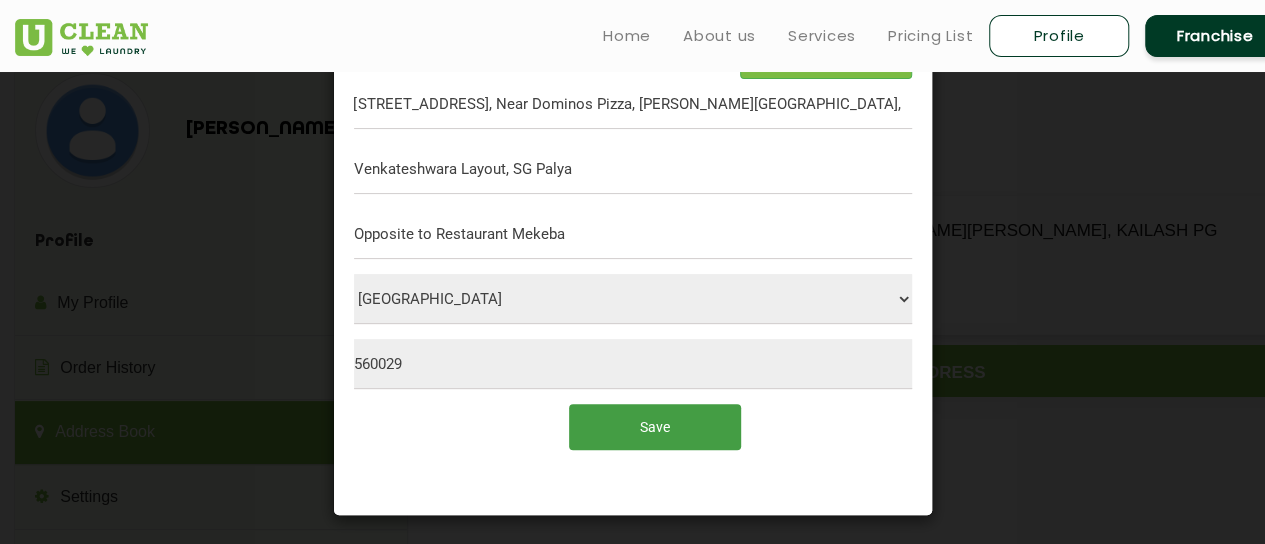 click on "Save" at bounding box center [654, 426] 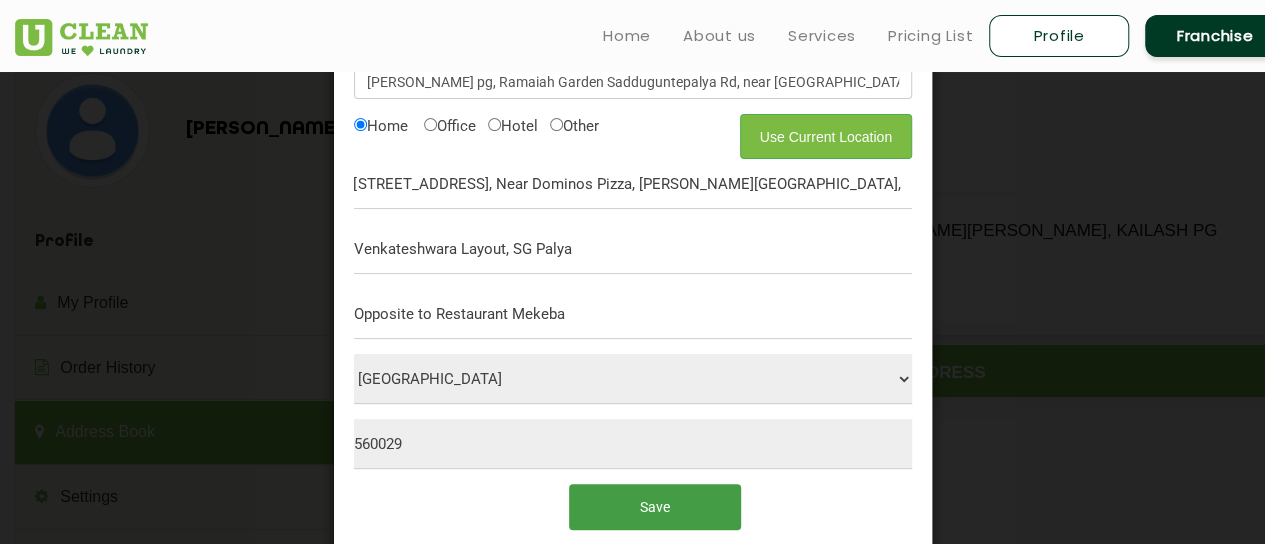 scroll, scrollTop: 0, scrollLeft: 0, axis: both 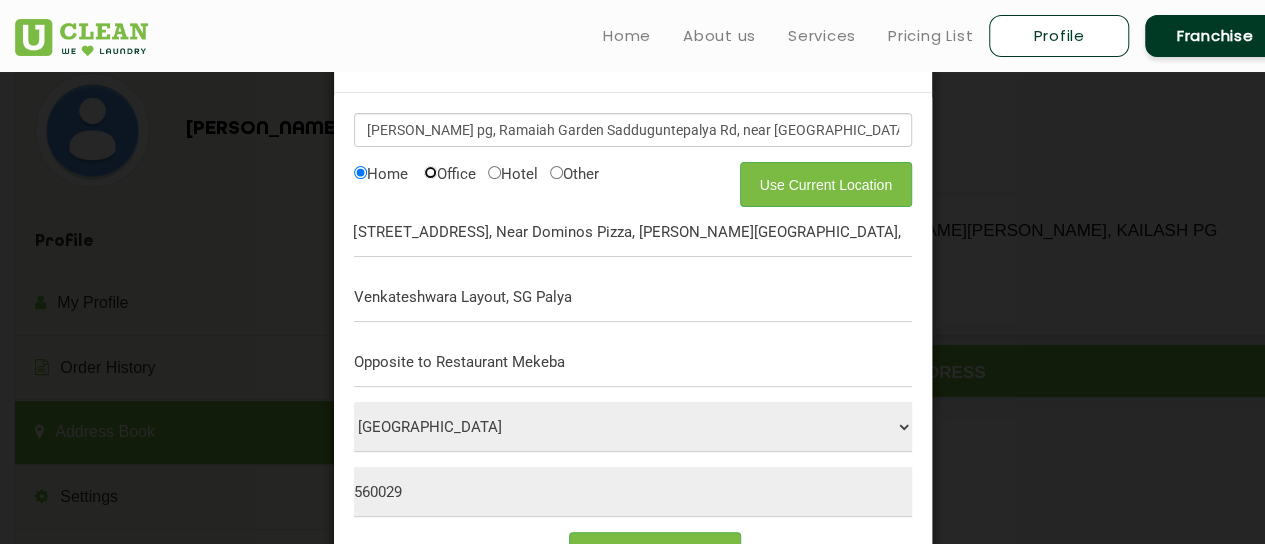 click on "Office" at bounding box center (430, 172) 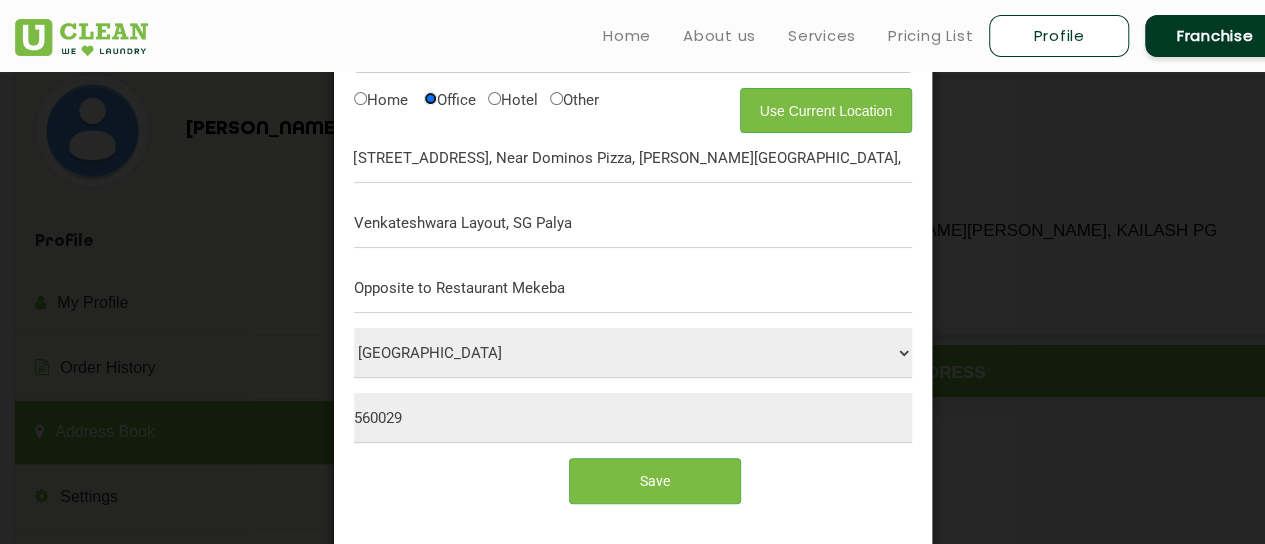 scroll, scrollTop: 128, scrollLeft: 0, axis: vertical 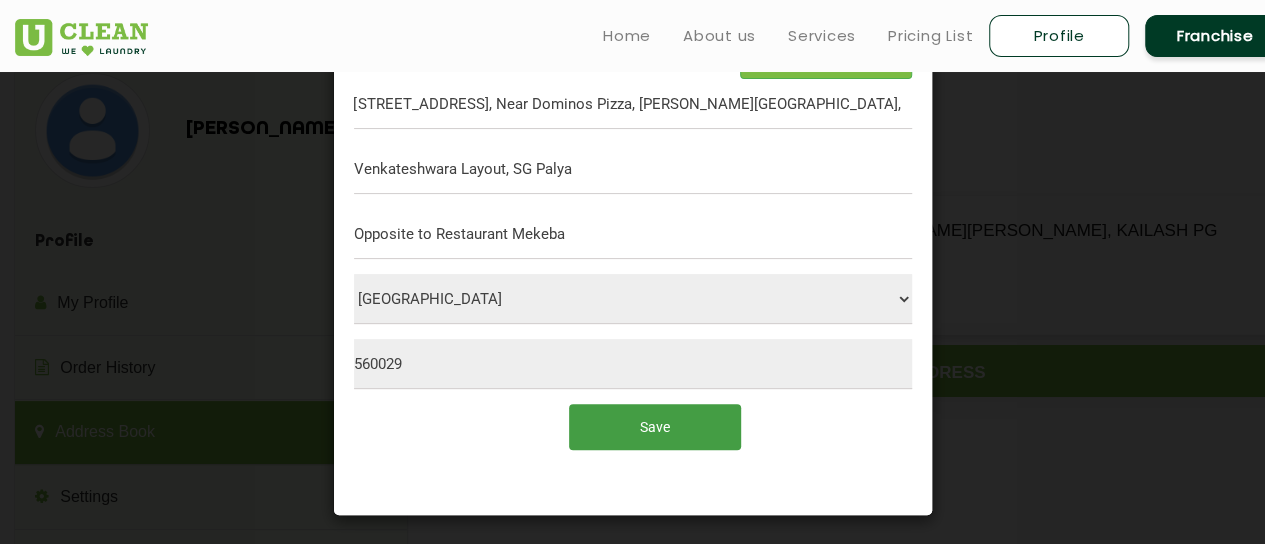 click on "Save" at bounding box center [654, 426] 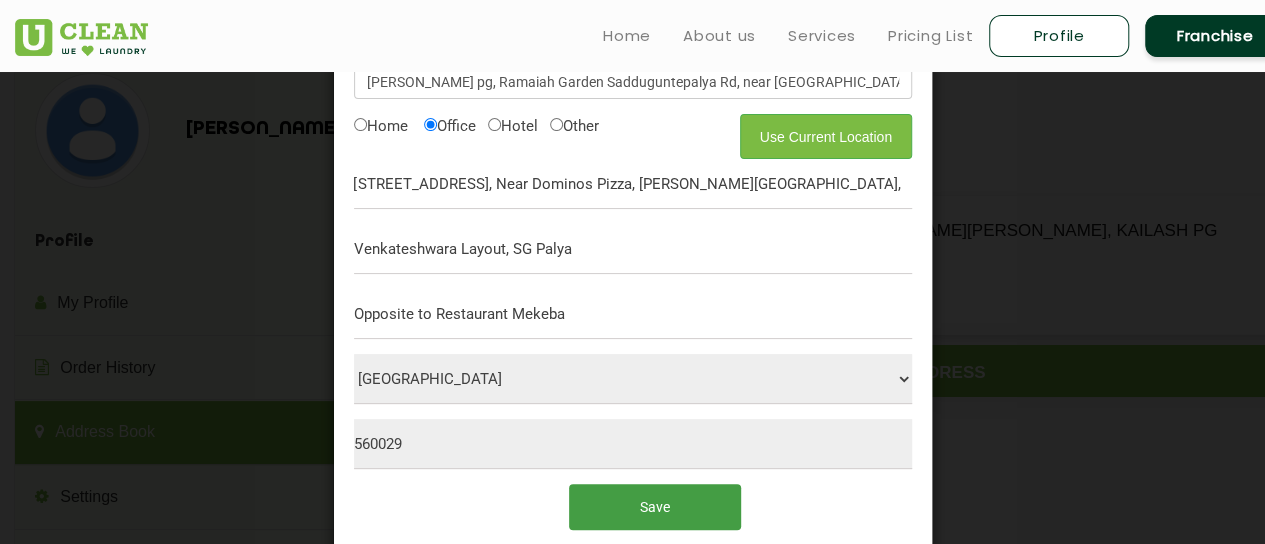scroll, scrollTop: 0, scrollLeft: 0, axis: both 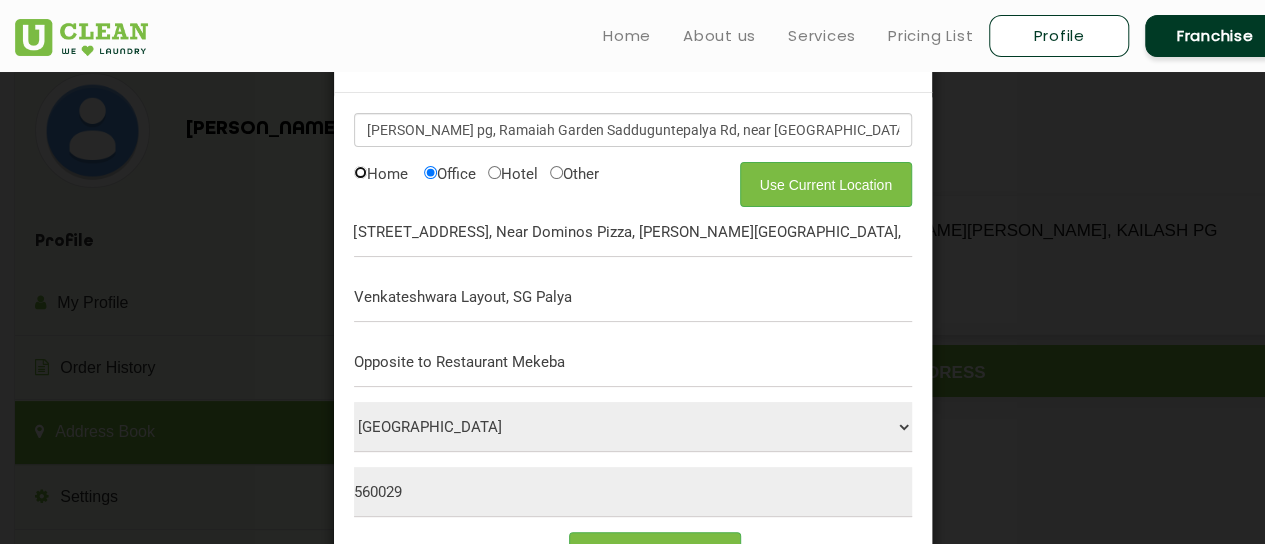 click on "Home" at bounding box center (360, 172) 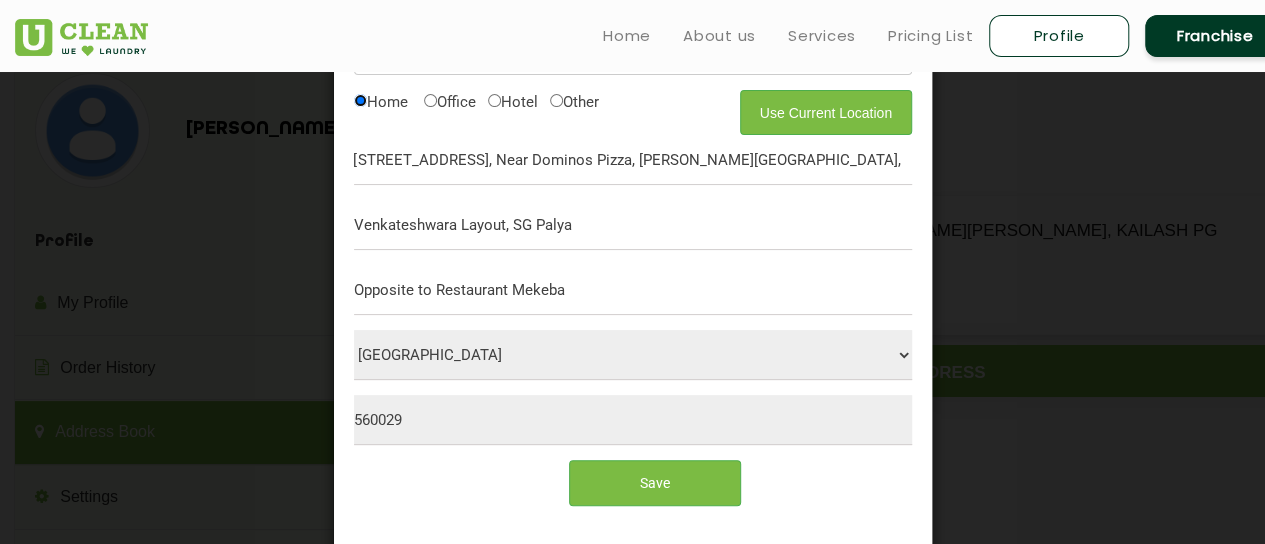 scroll, scrollTop: 128, scrollLeft: 0, axis: vertical 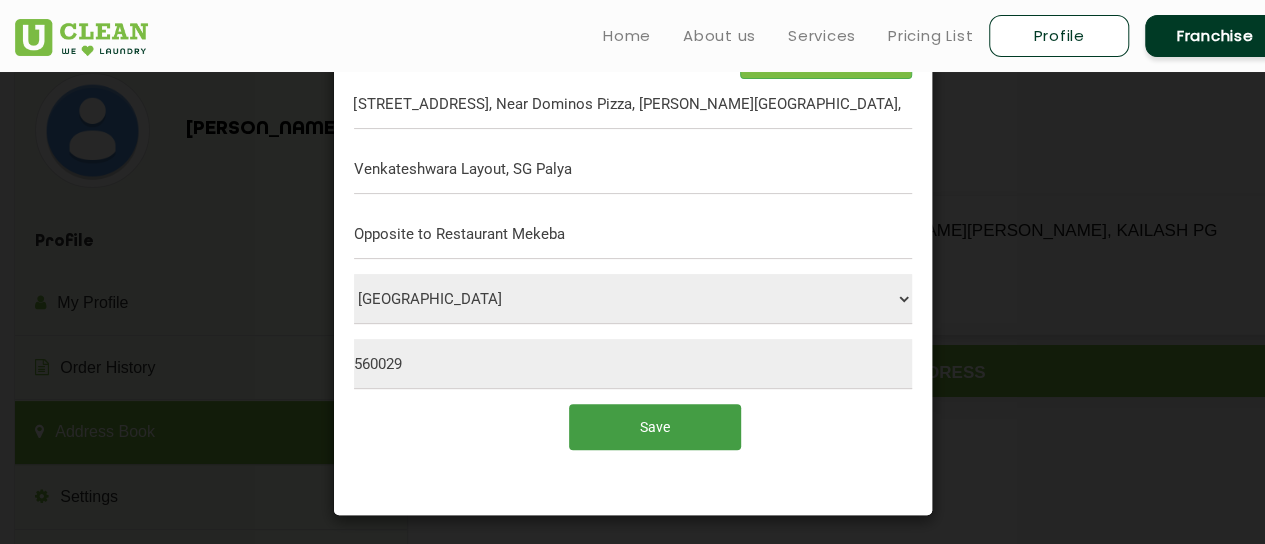 click on "Save" at bounding box center (654, 426) 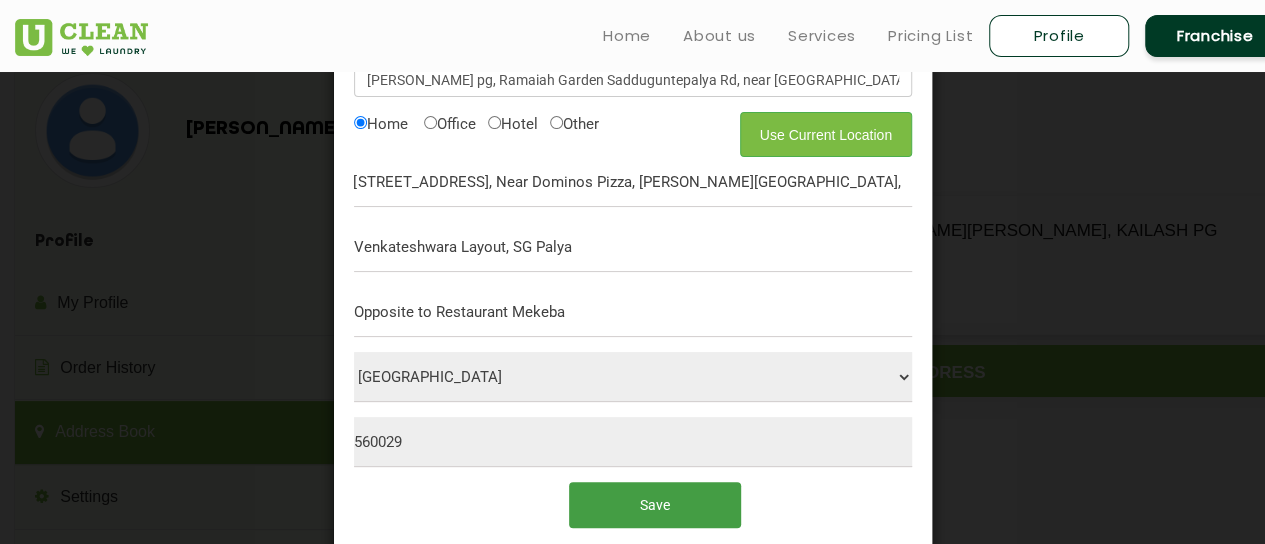 scroll, scrollTop: 0, scrollLeft: 0, axis: both 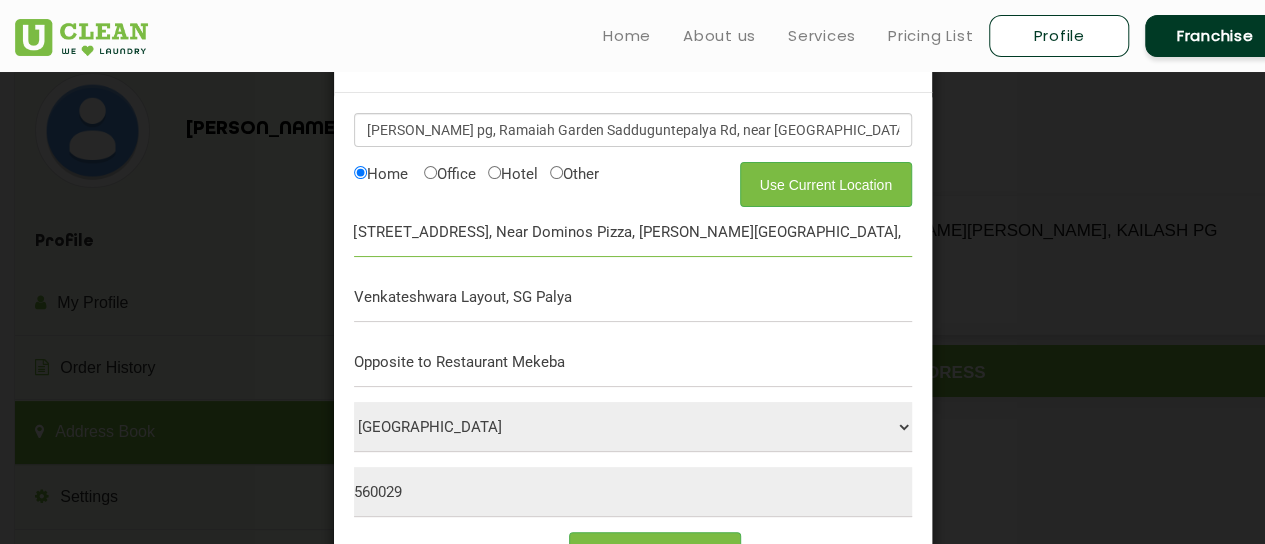 click on "19, Ramaiah Garden, Sadduguntepalya Rd, Near Dominos Pizza, Venkateshwara Layout, SG Palya, Bengaluru, Karnataka - 560029" at bounding box center [633, 232] 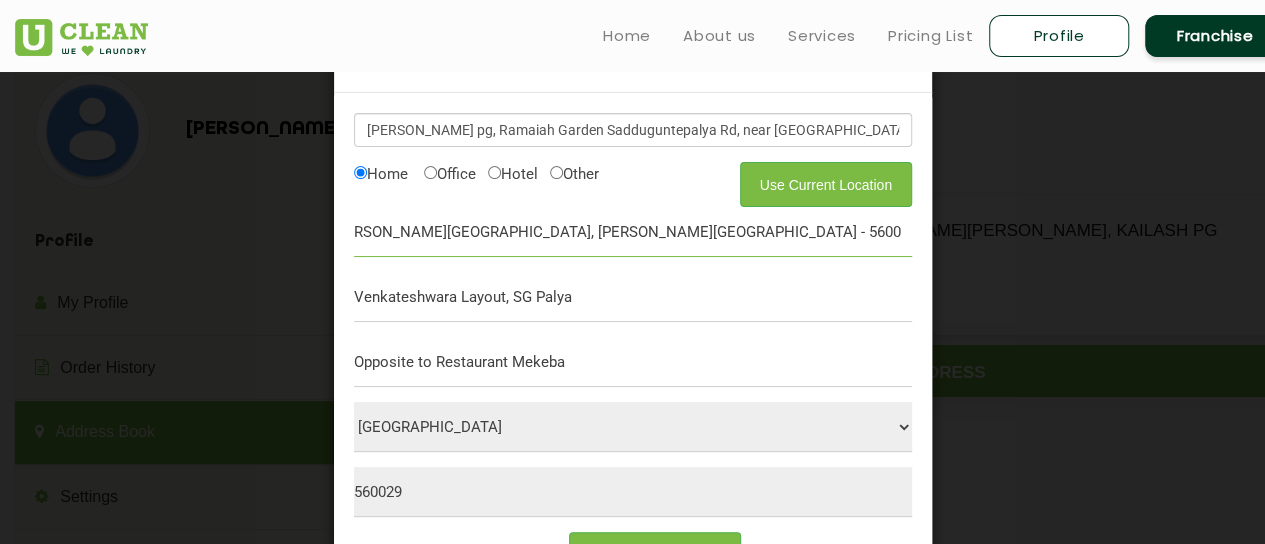 drag, startPoint x: 754, startPoint y: 237, endPoint x: 1055, endPoint y: 247, distance: 301.16608 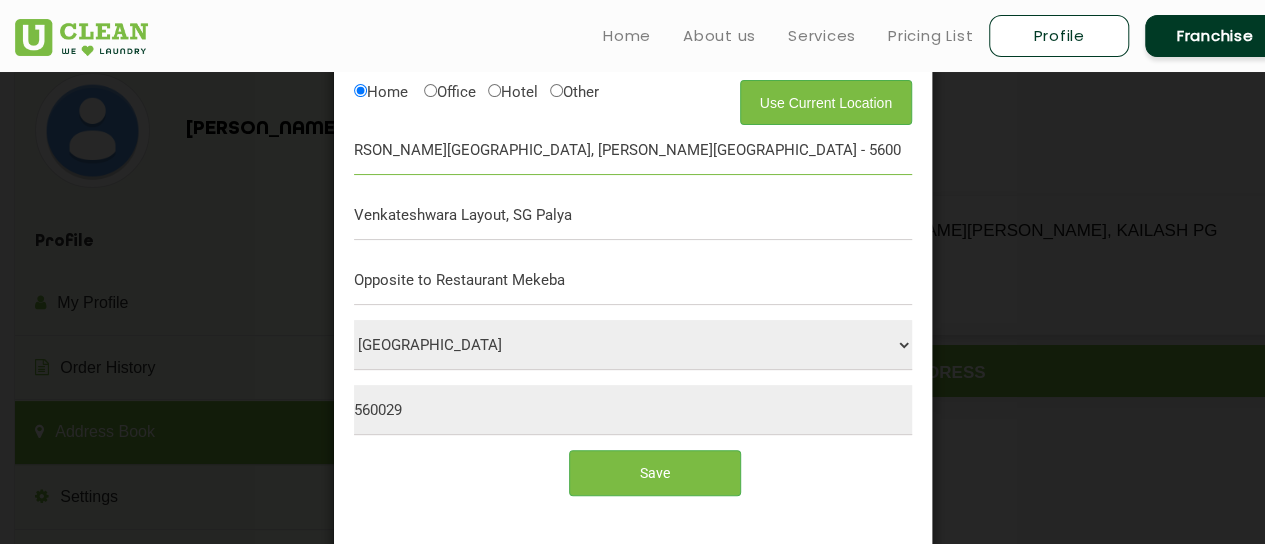scroll, scrollTop: 128, scrollLeft: 0, axis: vertical 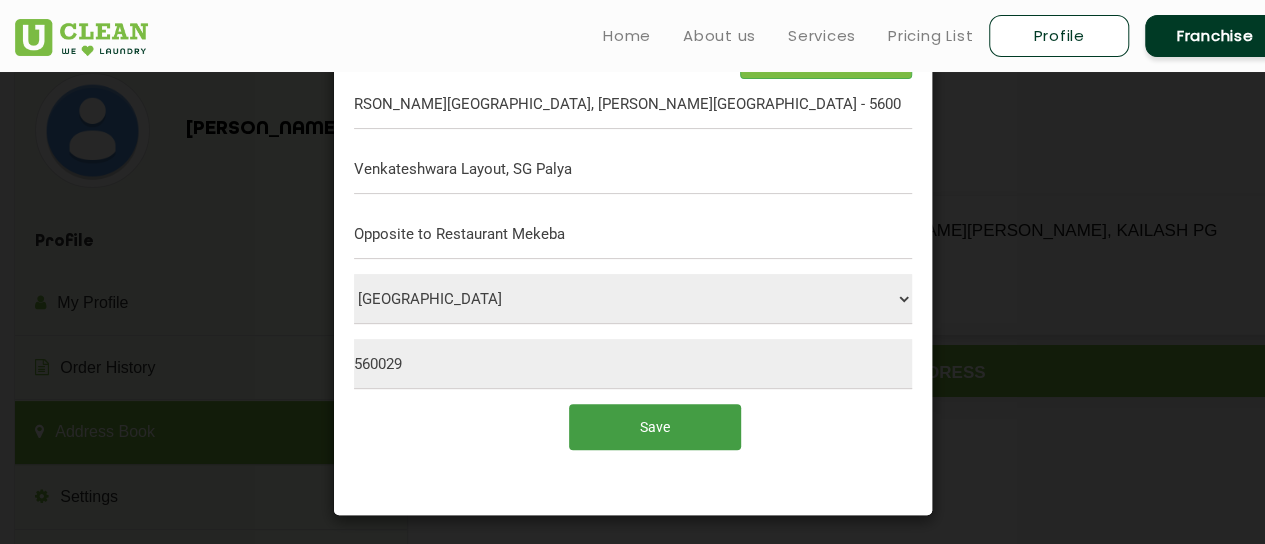 click on "Save" at bounding box center [654, 426] 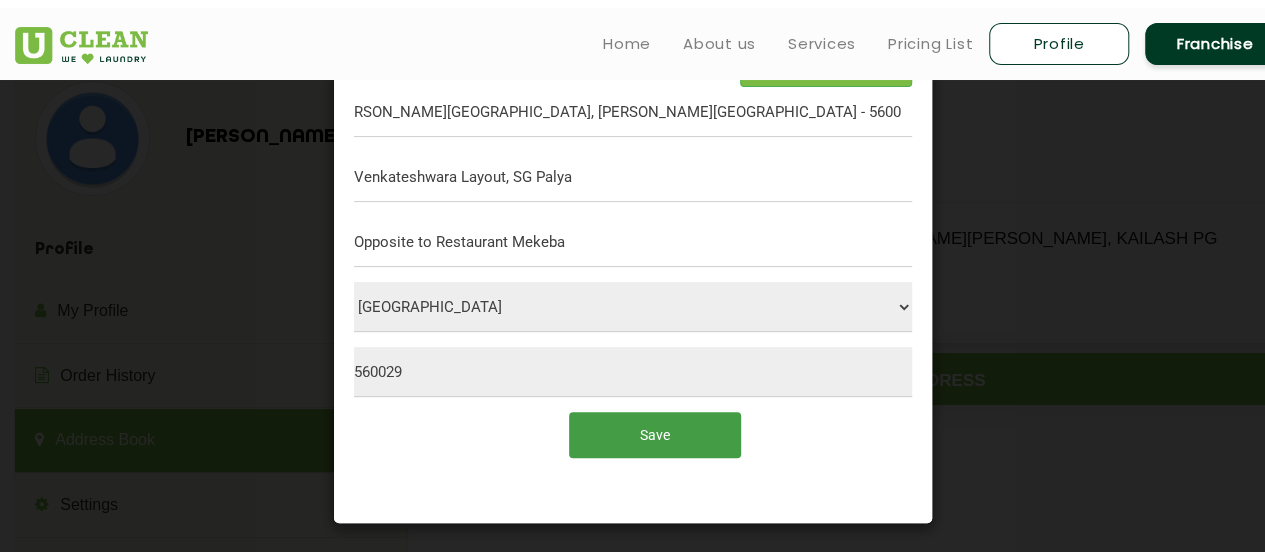 scroll, scrollTop: 0, scrollLeft: 0, axis: both 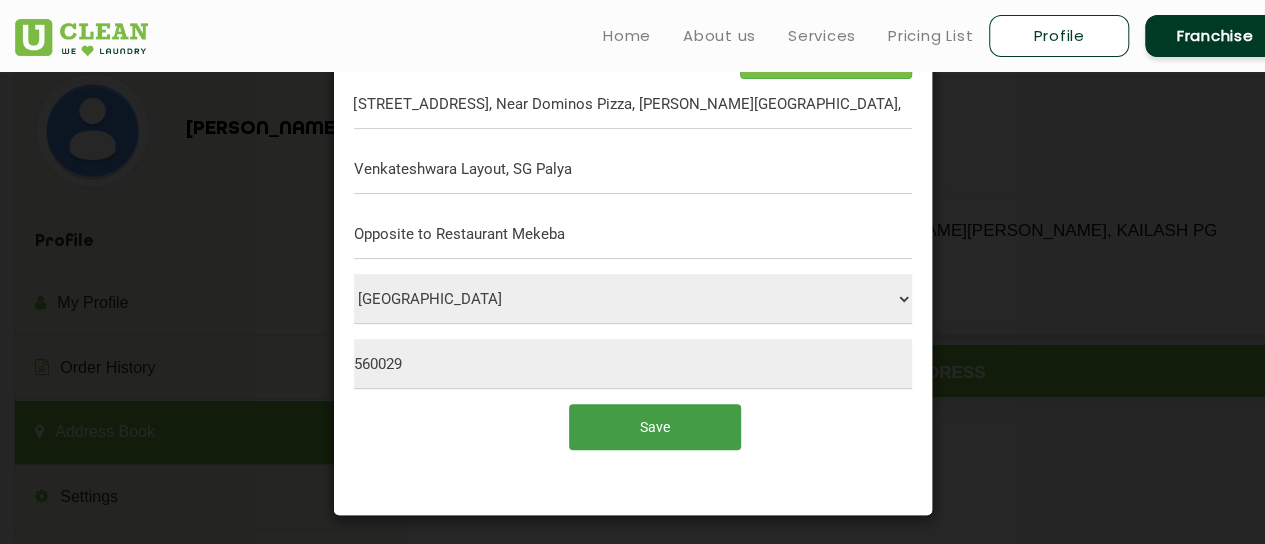 click on "Save" at bounding box center (654, 426) 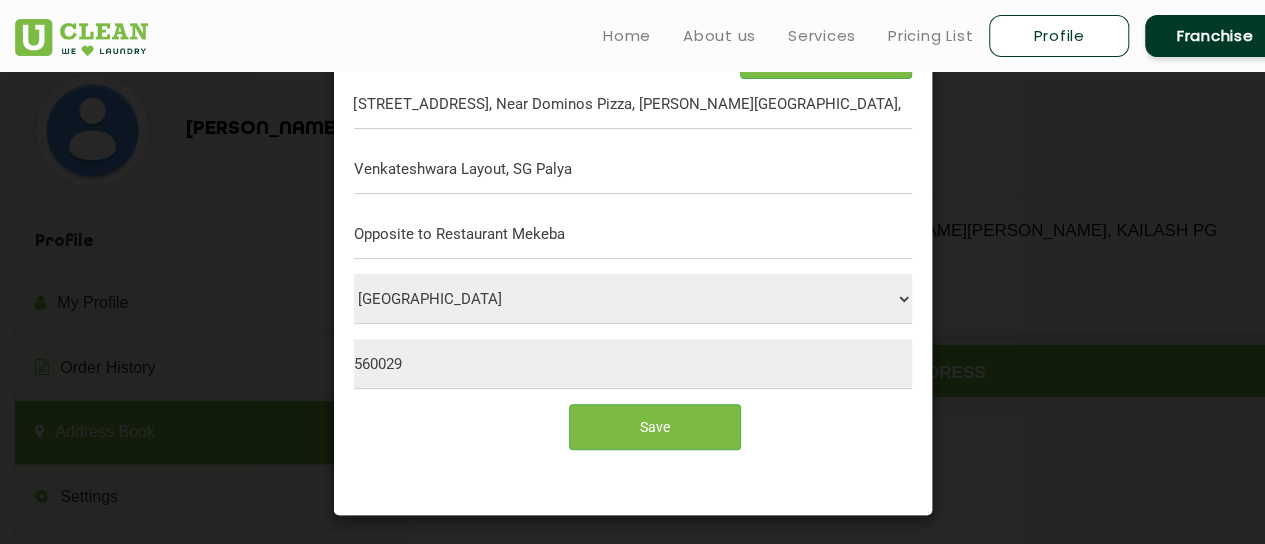 click on "Add New Address × Aishwarya Aurus pg, Ramaiah Garden Sadduguntepalya Rd, near Domino's Pizza, Venkateshwara Layout, S.G. Palya, Bengaluru, Karnataka, India Use Current Location   Home        Office       Hotel       Other      Office 19, Ramaiah Garden, Sadduguntepalya Rd, Near Dominos Pizza, Venkateshwara Layout, SG Palya, Bengaluru, Karnataka - 560029 Venkateshwara Layout, SG Palya Opposite to Restaurant Mekeba Select City  Aalo  Agartala  Agra  Ahmedabad  Akola  Aligarh  Alwar - UClean Select  Amravati  Aurangabad  Ayodhya  Bahadurgarh  Bahraich  Baleswar  Baramulla  Bareilly  Barmer  Barpeta  Bathinda  Belgaum  Bengaluru  Berhampur  Bettiah  Bhagalpur  Bhilwara  Bhiwadi  Bhopal  Bhubaneshwar  Bidar  Bikaner  Bilaspur  Bokaro  Bongaigaon  Chandigarh  Chennai  Chitrakoot  Cochin  Coimbatore  Cooch Behar  Coonoor  Daman  Danapur  Darrang  Daudnagar  Dehradun  Delhi  Deoghar  Dhanbad  Dharwad  Dhule  Dibrugarh  Digboi  Dimapur  Dindigul  Duliajan  Ellenabad  Erode  Faridabad  Gandhidham  Gandhinagar" at bounding box center (632, 272) 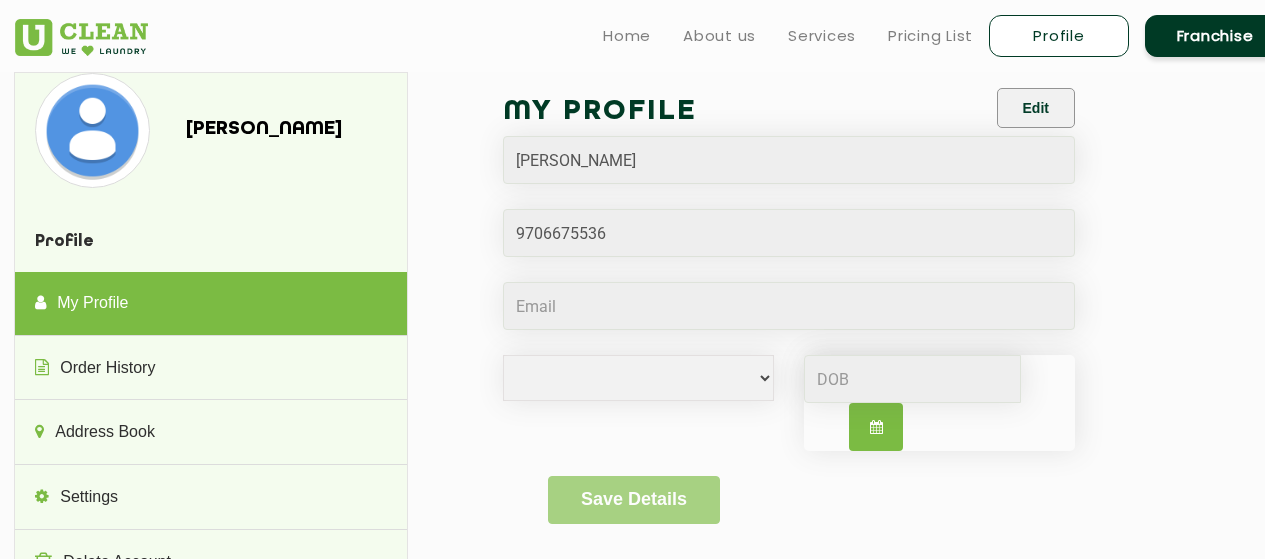 select 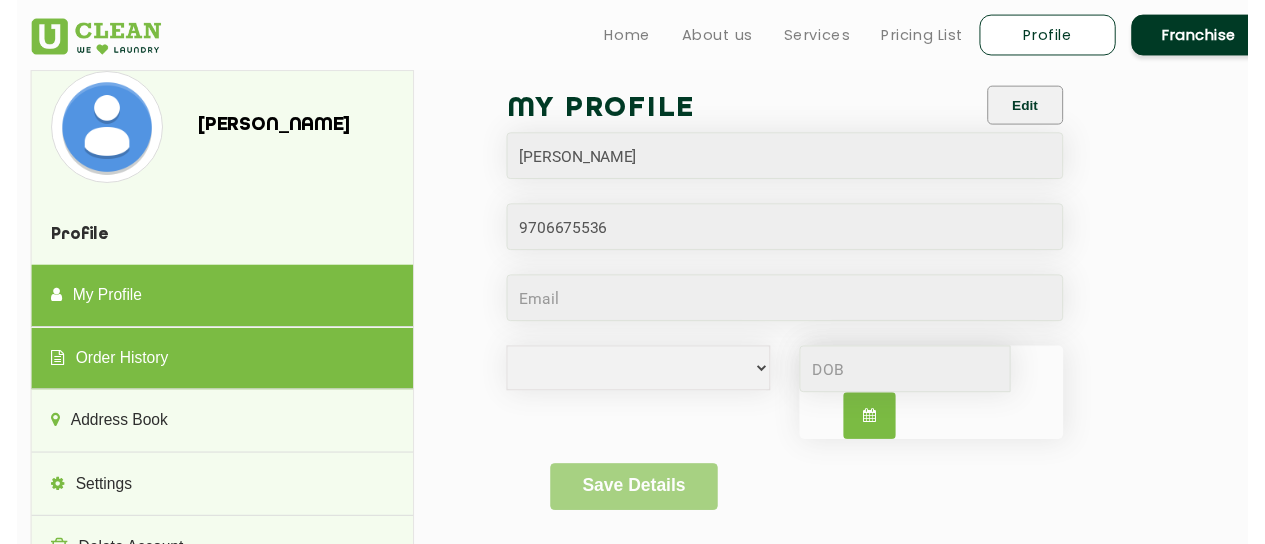 scroll, scrollTop: 0, scrollLeft: 0, axis: both 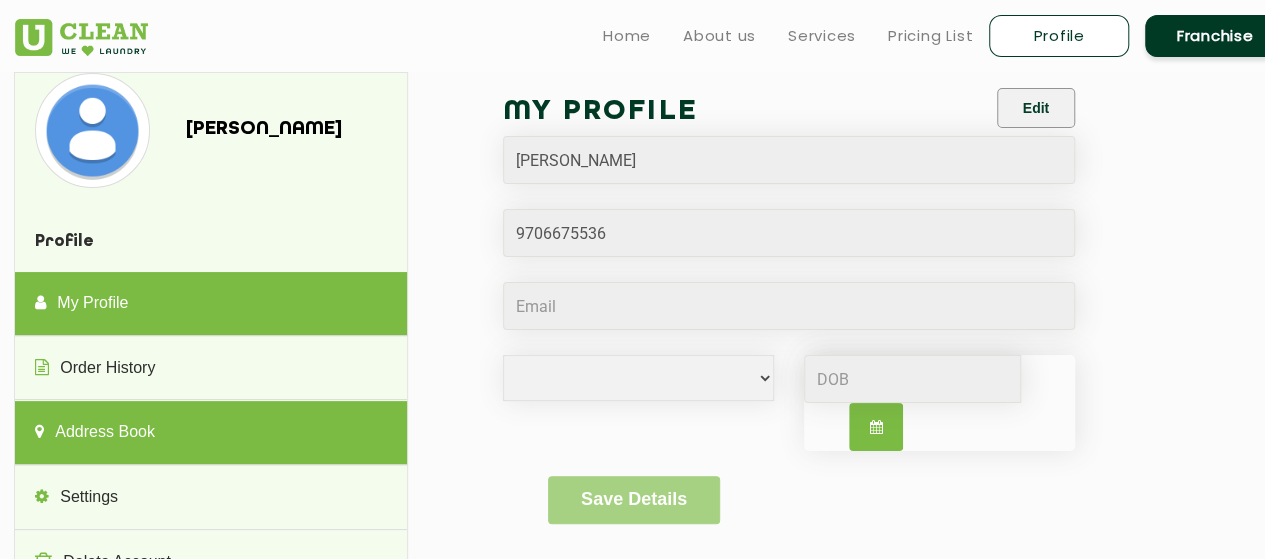 click on "Address Book" at bounding box center (210, 433) 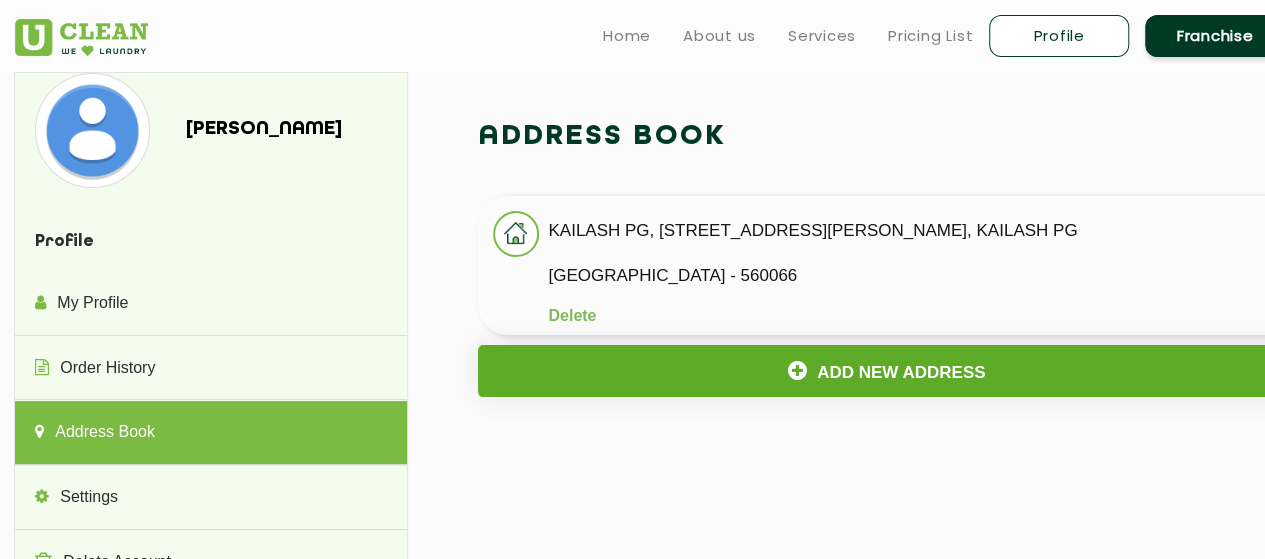 click on "Add New Address" at bounding box center [886, 371] 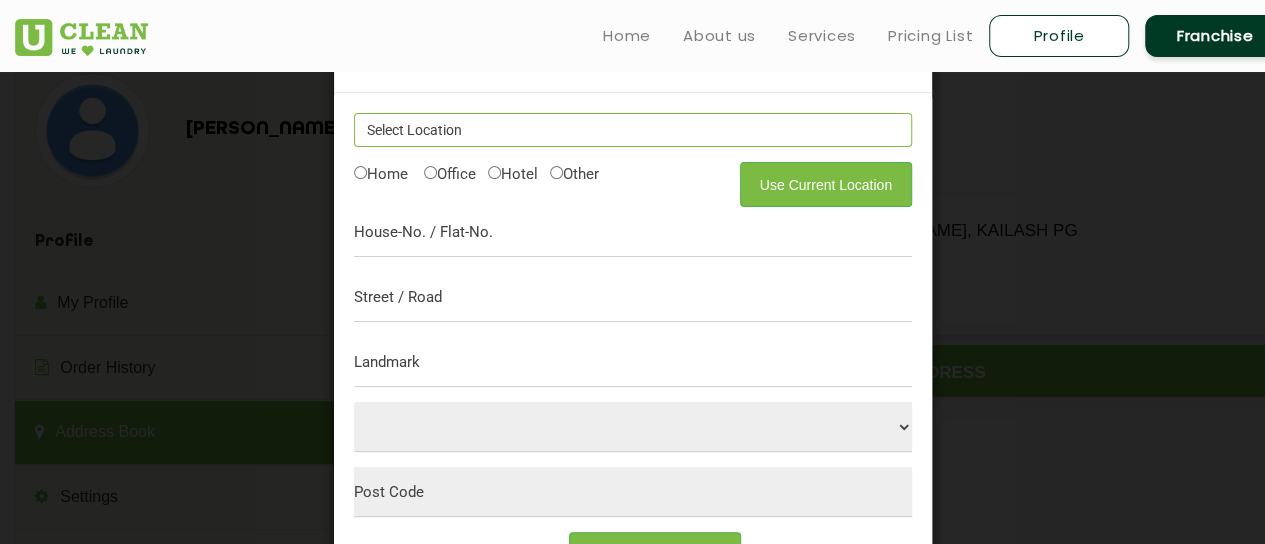 click at bounding box center (633, 130) 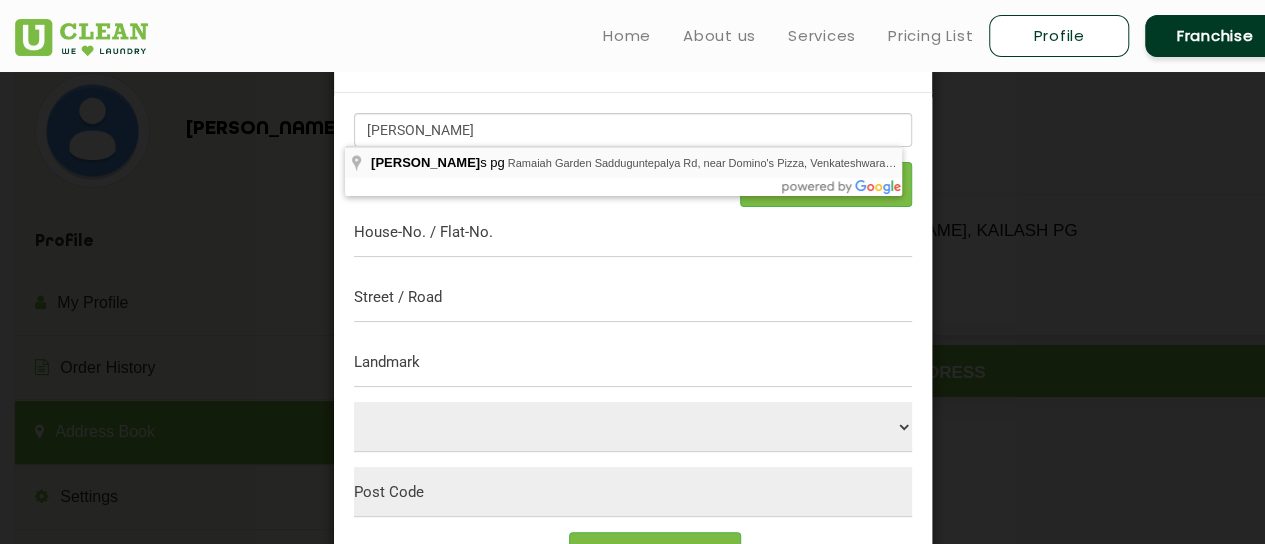 type on "[PERSON_NAME] pg, Ramaiah Garden Sadduguntepalya Rd, near [GEOGRAPHIC_DATA], Venkateshwara Layout, S.G. [GEOGRAPHIC_DATA], [GEOGRAPHIC_DATA], [GEOGRAPHIC_DATA], [GEOGRAPHIC_DATA]" 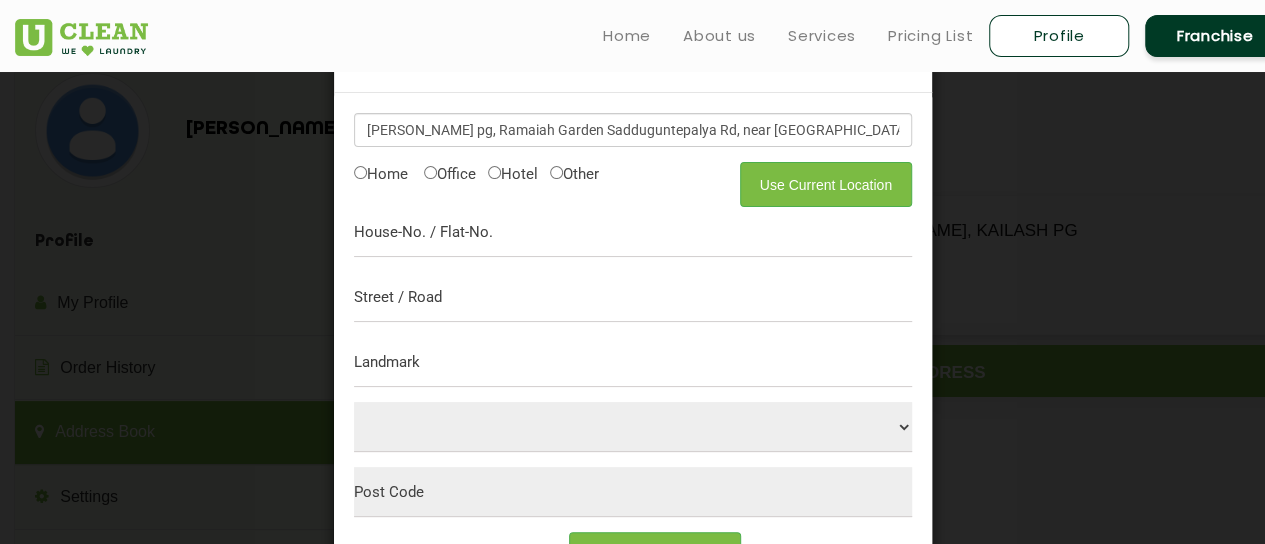 click on "Home" at bounding box center [381, 172] 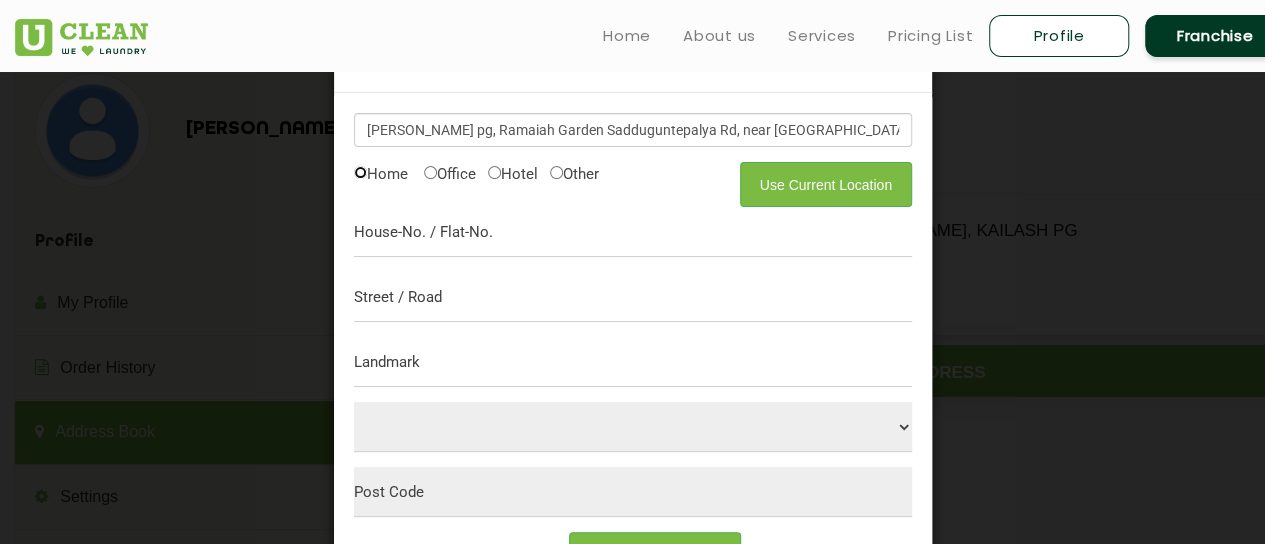 click on "Home" at bounding box center (360, 172) 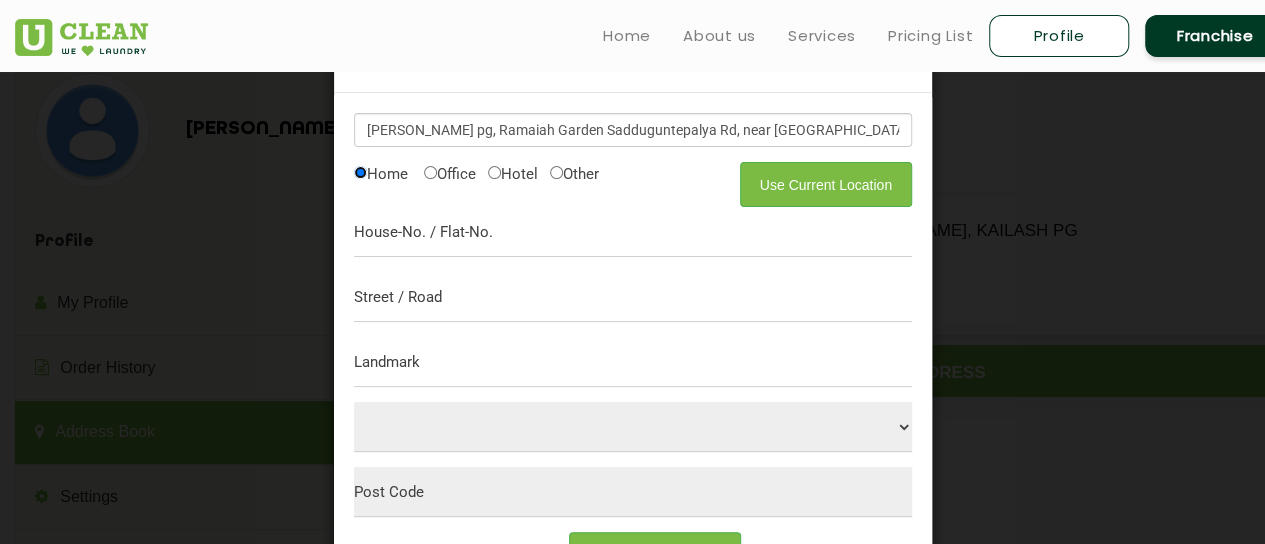 select on "6" 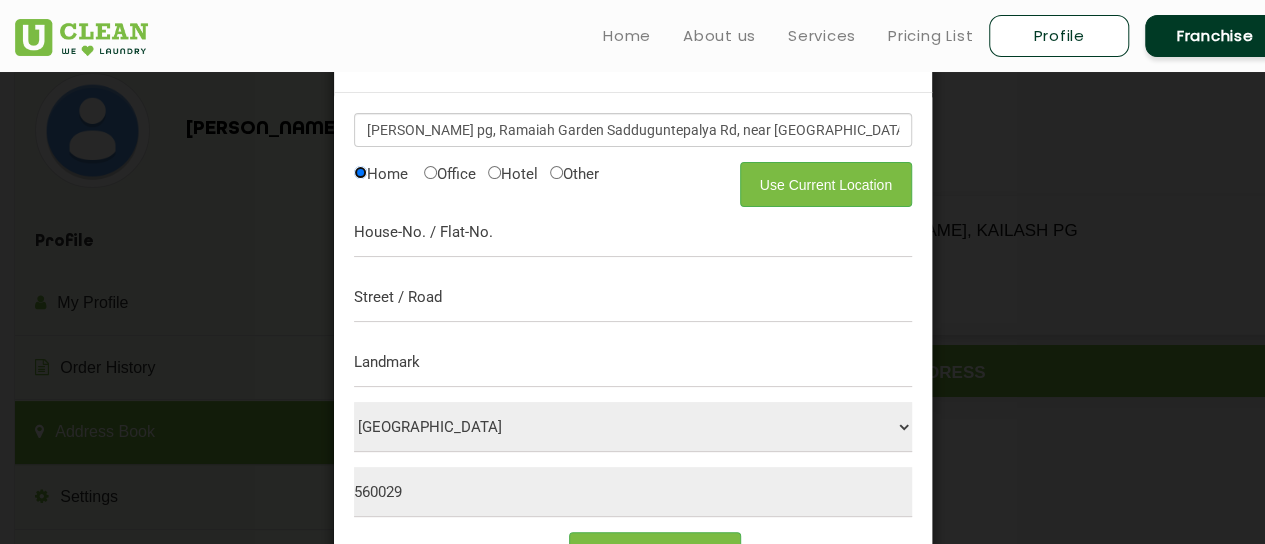 scroll, scrollTop: 100, scrollLeft: 0, axis: vertical 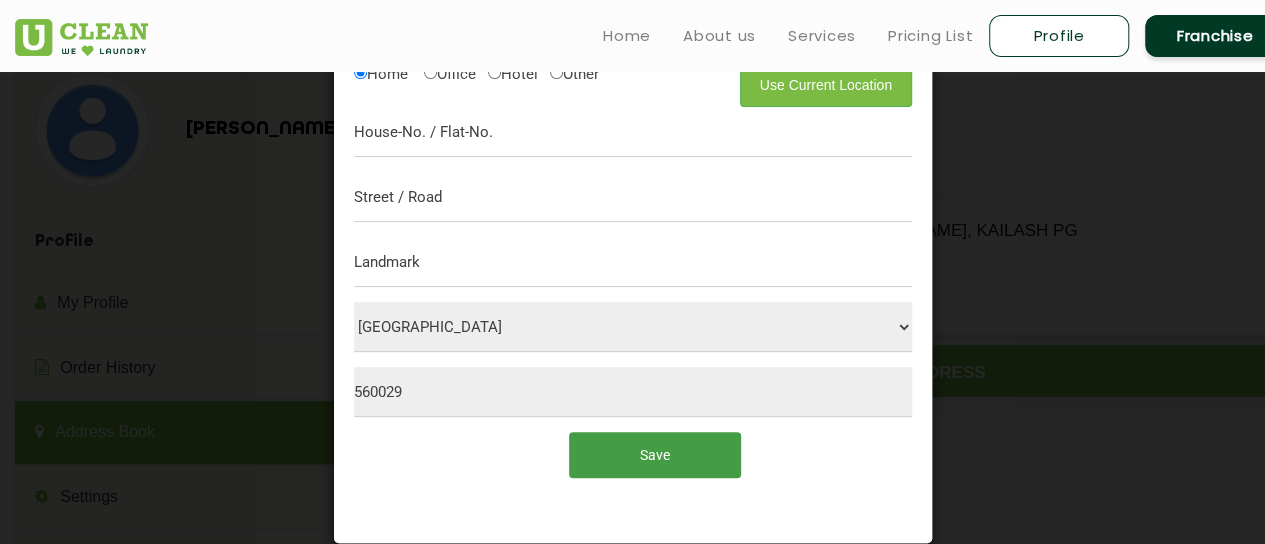 click on "Save" at bounding box center [654, 454] 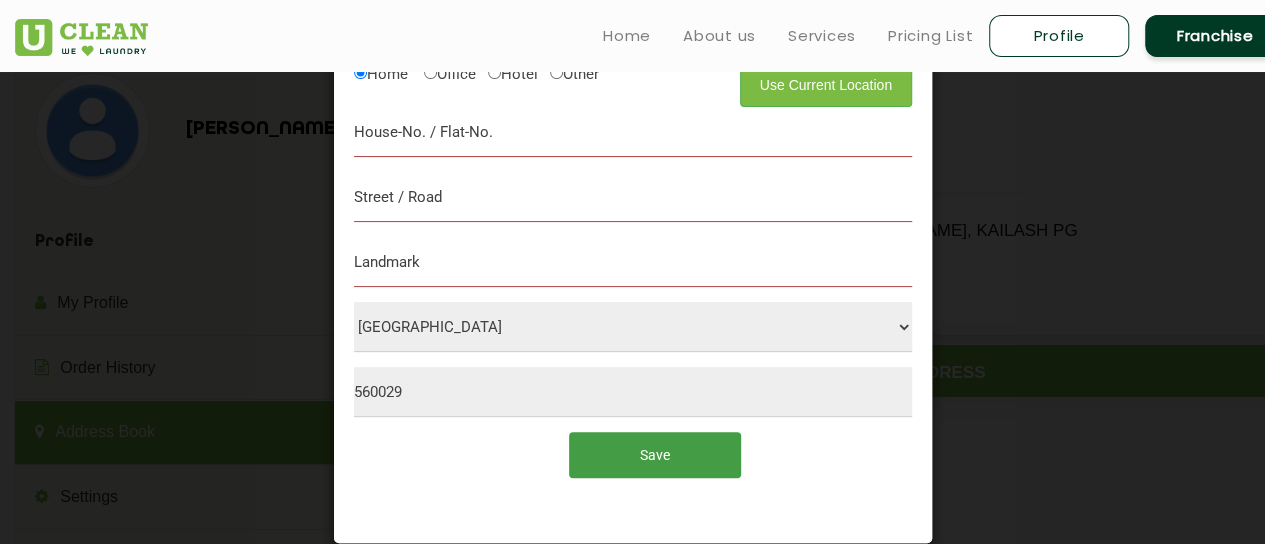 click on "Save" at bounding box center (654, 454) 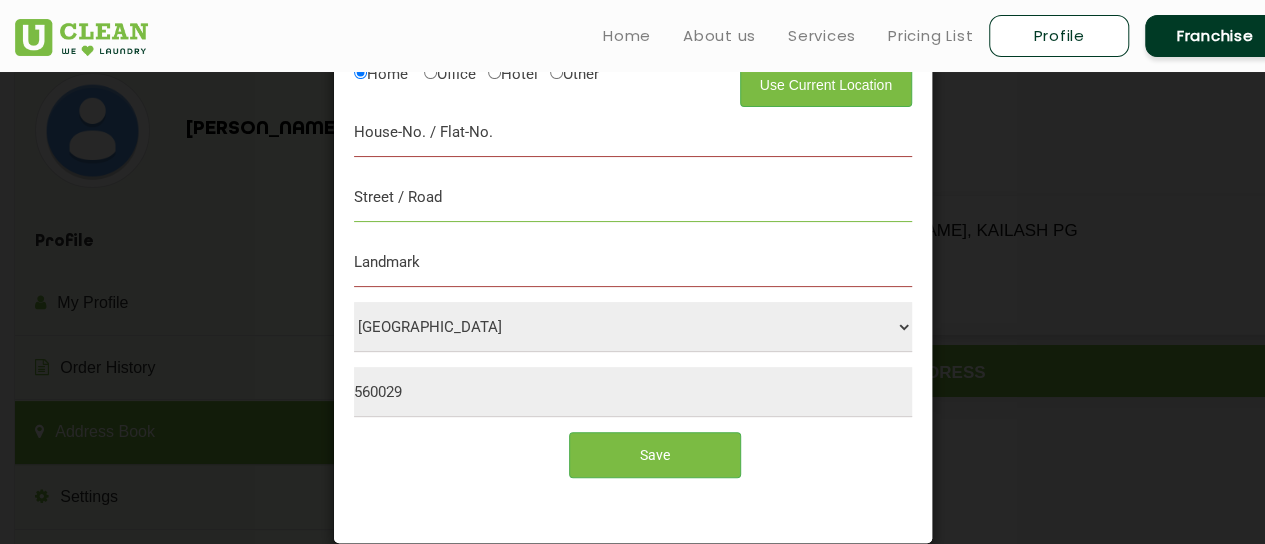 click at bounding box center [633, 197] 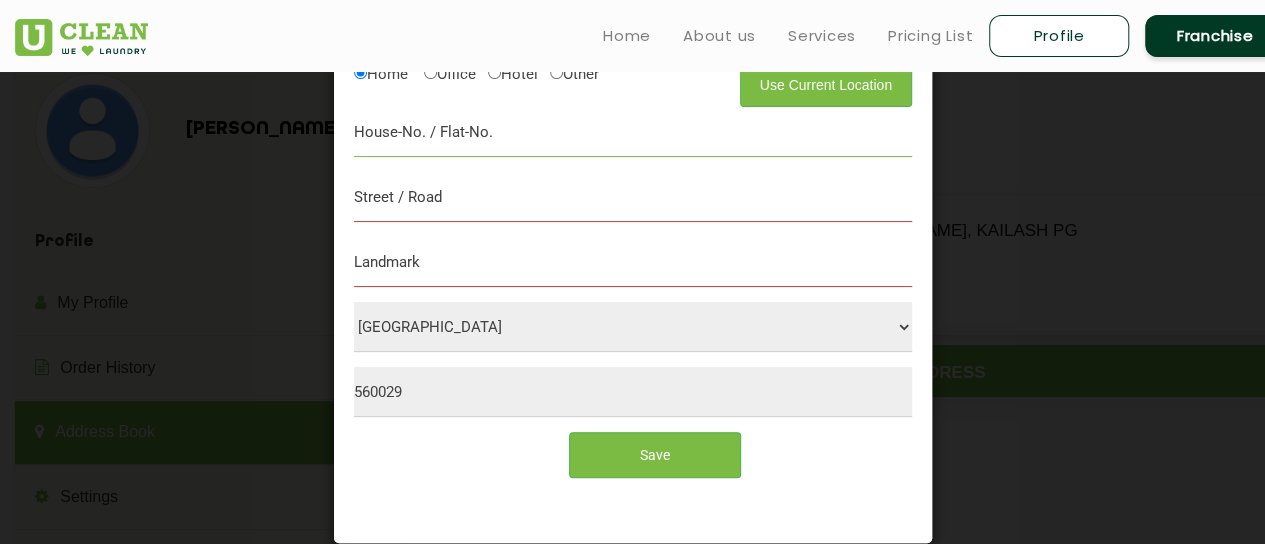 click at bounding box center [633, 132] 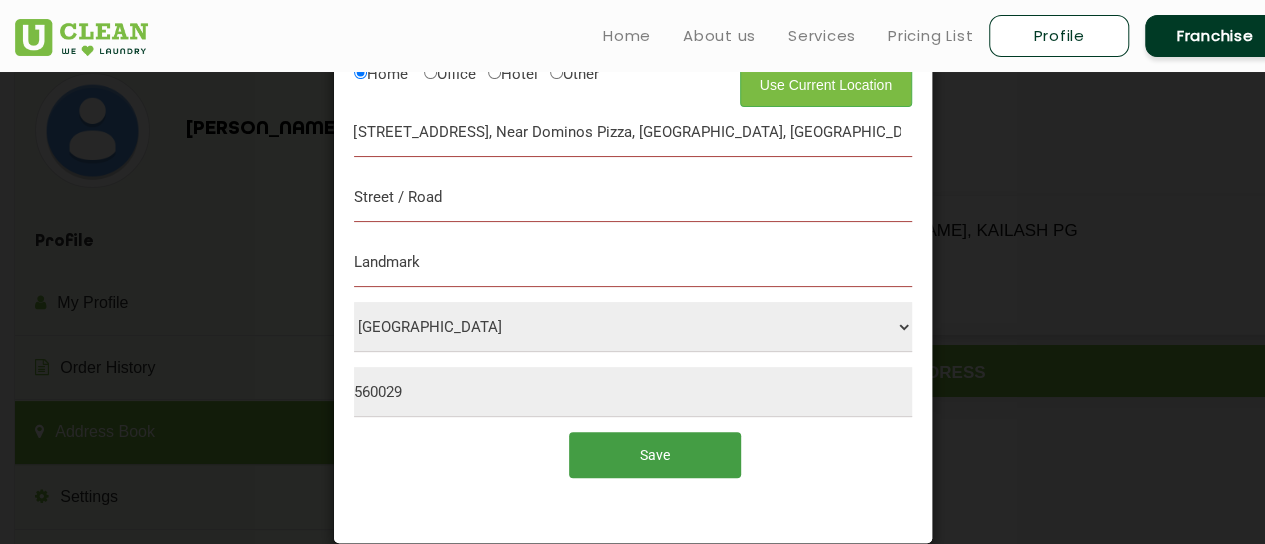 click on "Save" at bounding box center [654, 454] 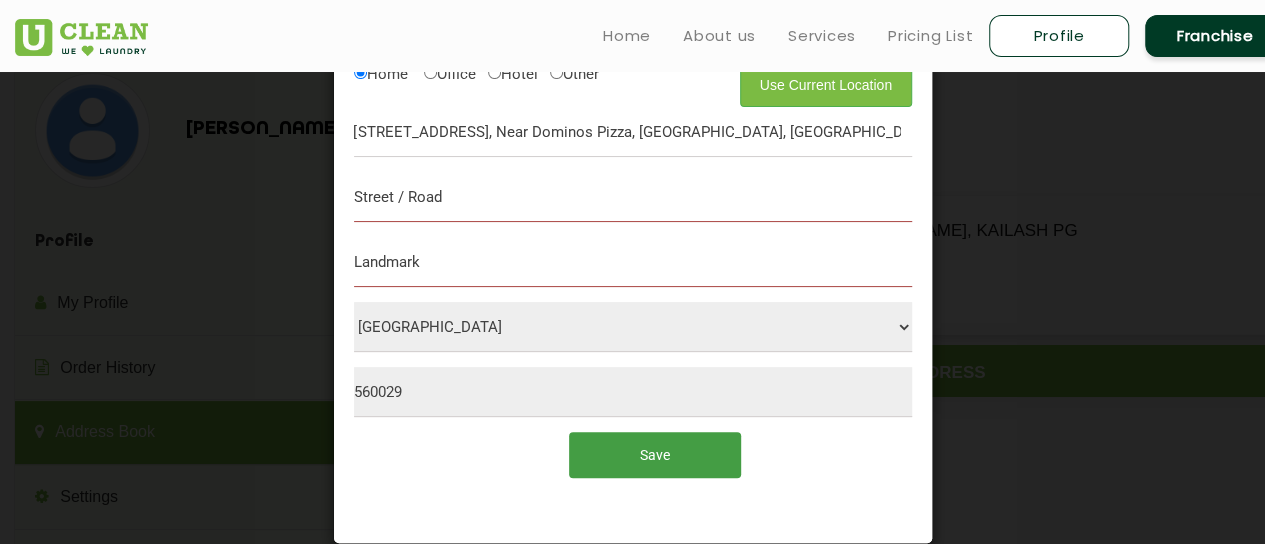 click on "Save" at bounding box center [654, 454] 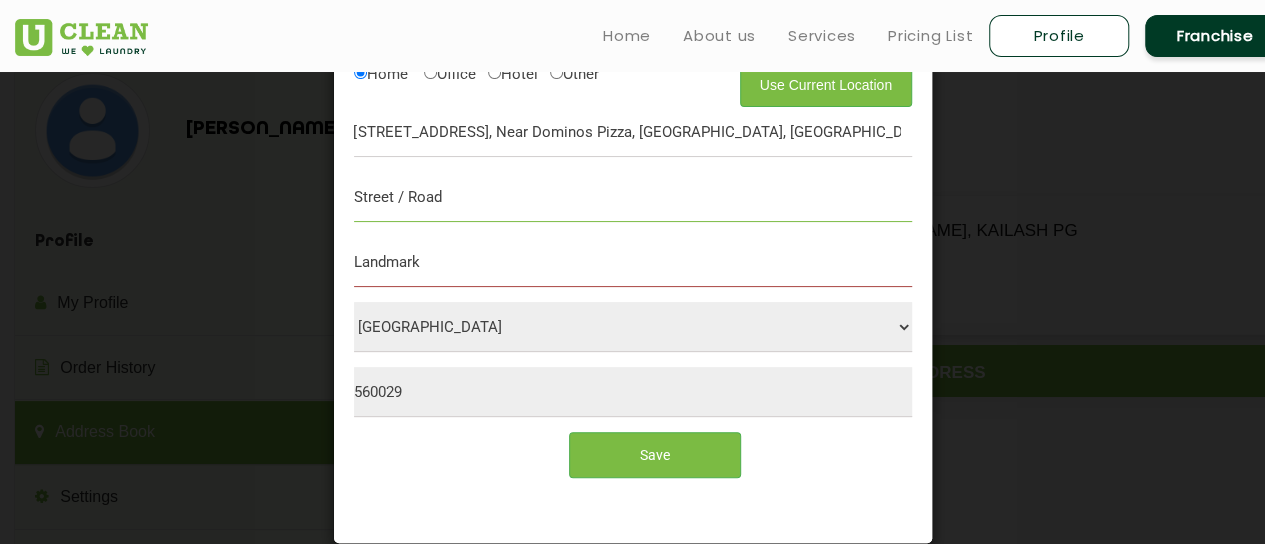 drag, startPoint x: 512, startPoint y: 191, endPoint x: 524, endPoint y: 218, distance: 29.546574 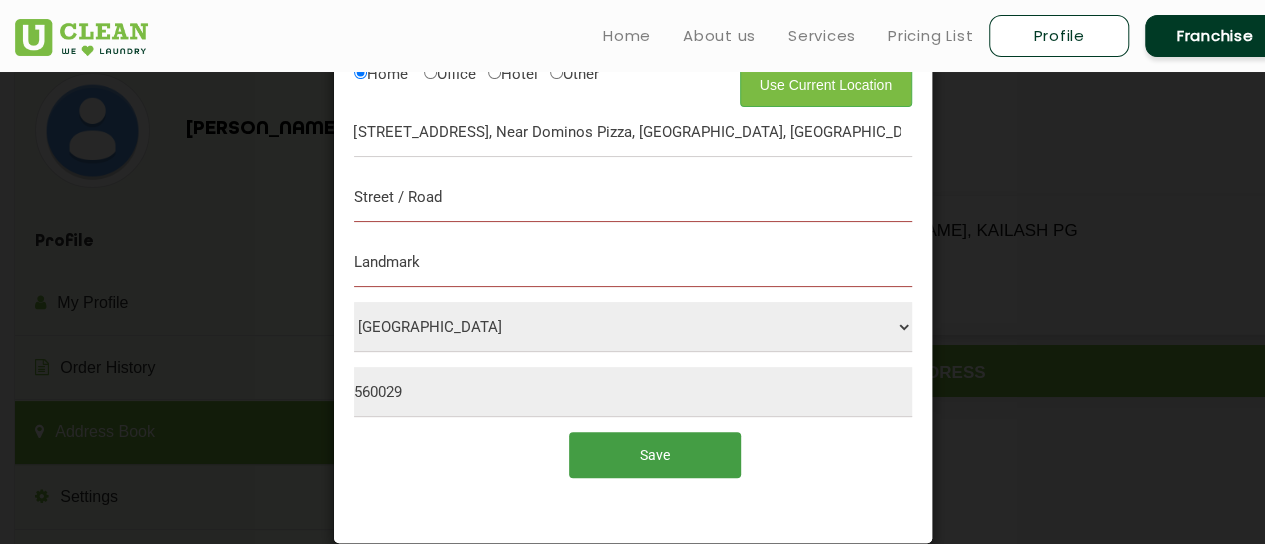 click on "Save" at bounding box center (654, 454) 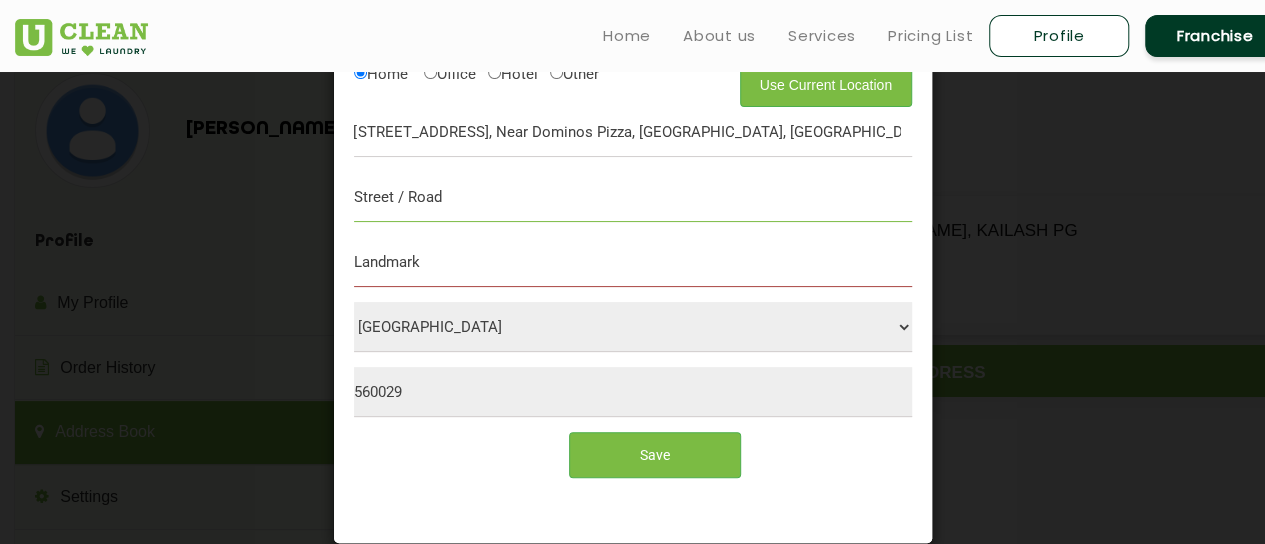 click at bounding box center [633, 197] 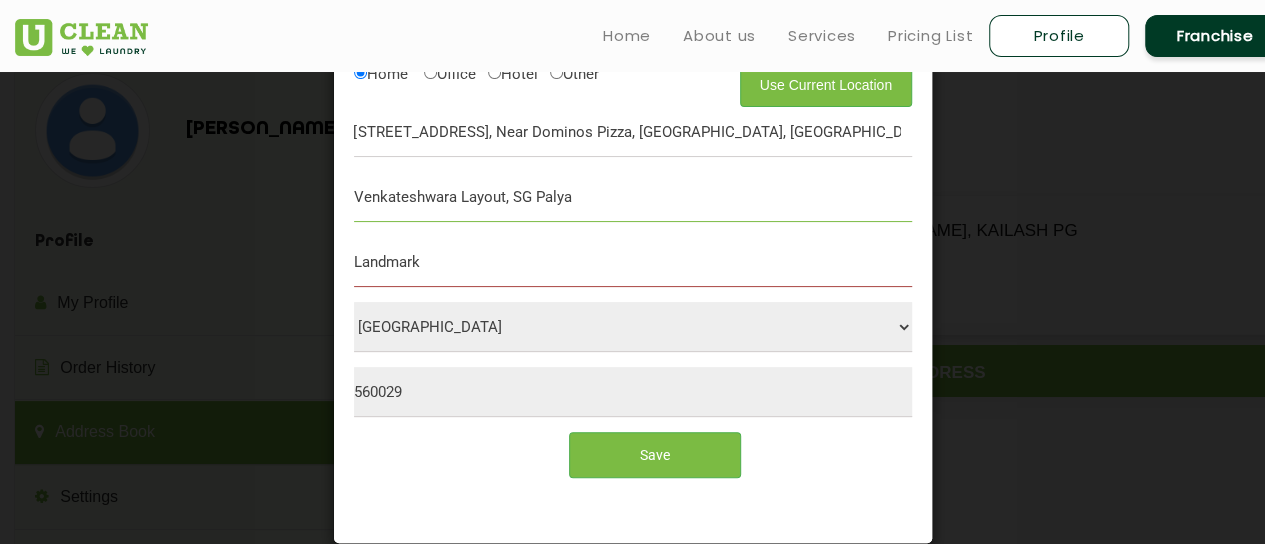 click on "Venkateshwara Layout, SG Palya" at bounding box center [633, 197] 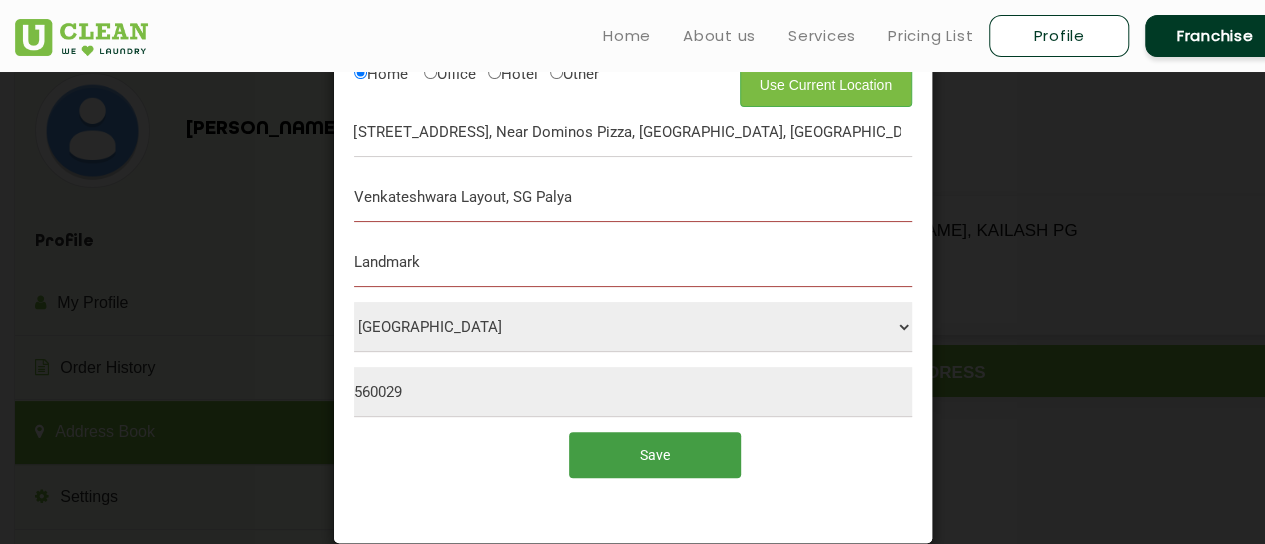 click on "Save" at bounding box center [654, 454] 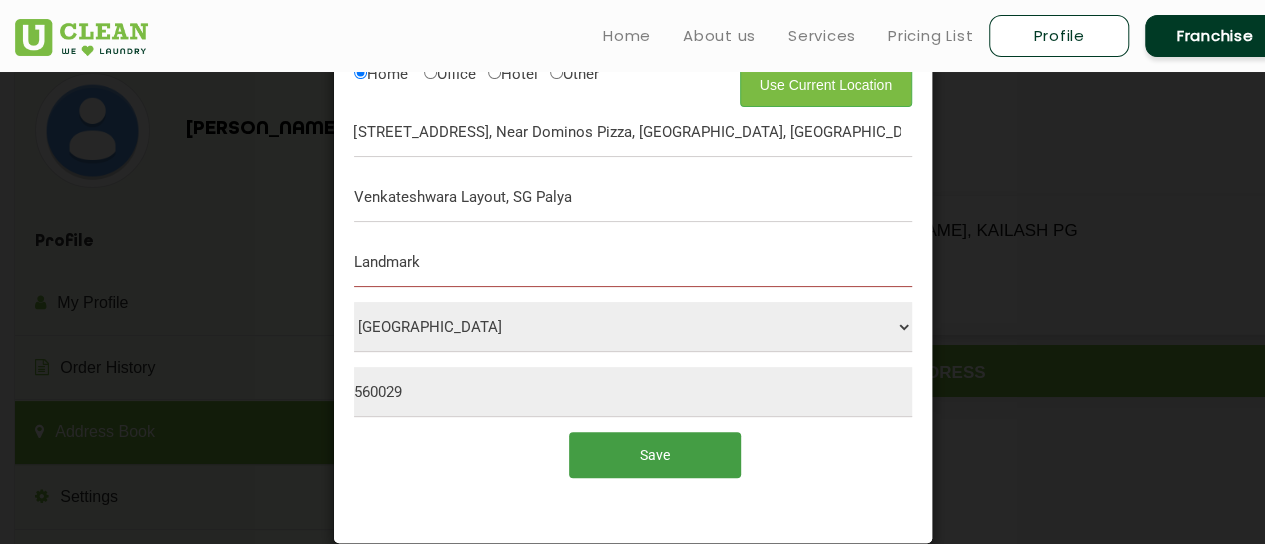 click on "Save" at bounding box center [654, 454] 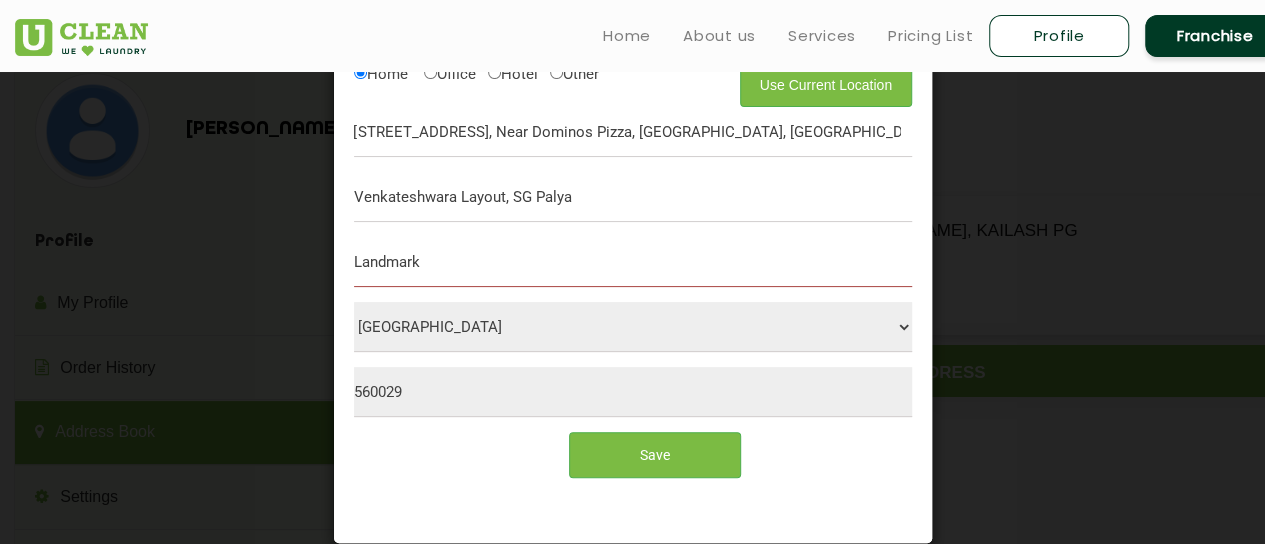 click on "Use Current Location   Home        Office       Hotel       Other      Home [STREET_ADDRESS], Near Dominos Pizza, [GEOGRAPHIC_DATA], [GEOGRAPHIC_DATA] - 560029 [GEOGRAPHIC_DATA], [GEOGRAPHIC_DATA] Palya Select City  [GEOGRAPHIC_DATA]  [GEOGRAPHIC_DATA]  [GEOGRAPHIC_DATA]  [GEOGRAPHIC_DATA]  [GEOGRAPHIC_DATA]  [GEOGRAPHIC_DATA]  [GEOGRAPHIC_DATA] - [GEOGRAPHIC_DATA] Select  [GEOGRAPHIC_DATA]  [GEOGRAPHIC_DATA]  [GEOGRAPHIC_DATA]  [GEOGRAPHIC_DATA]  [GEOGRAPHIC_DATA]  [GEOGRAPHIC_DATA]  [GEOGRAPHIC_DATA]  [GEOGRAPHIC_DATA]  [GEOGRAPHIC_DATA]  [GEOGRAPHIC_DATA]  [GEOGRAPHIC_DATA]  [GEOGRAPHIC_DATA]  [GEOGRAPHIC_DATA]  [GEOGRAPHIC_DATA]  [GEOGRAPHIC_DATA]  [GEOGRAPHIC_DATA]  [GEOGRAPHIC_DATA]  [GEOGRAPHIC_DATA]  [GEOGRAPHIC_DATA]  [GEOGRAPHIC_DATA]  [GEOGRAPHIC_DATA]  [GEOGRAPHIC_DATA]  [GEOGRAPHIC_DATA]  [GEOGRAPHIC_DATA]  [GEOGRAPHIC_DATA]  [GEOGRAPHIC_DATA]  [GEOGRAPHIC_DATA]  [GEOGRAPHIC_DATA]  [GEOGRAPHIC_DATA]  [GEOGRAPHIC_DATA]  [GEOGRAPHIC_DATA] [GEOGRAPHIC_DATA]  [GEOGRAPHIC_DATA]  [GEOGRAPHIC_DATA]  [GEOGRAPHIC_DATA]  [GEOGRAPHIC_DATA]  [GEOGRAPHIC_DATA]  [GEOGRAPHIC_DATA]  [GEOGRAPHIC_DATA]  [GEOGRAPHIC_DATA]  [GEOGRAPHIC_DATA]  [GEOGRAPHIC_DATA]  Dhule  [GEOGRAPHIC_DATA]  [GEOGRAPHIC_DATA]  Dimapur  [GEOGRAPHIC_DATA]  [GEOGRAPHIC_DATA]  [GEOGRAPHIC_DATA]  [GEOGRAPHIC_DATA]  [GEOGRAPHIC_DATA]  [GEOGRAPHIC_DATA]  [GEOGRAPHIC_DATA]  [GEOGRAPHIC_DATA]  [GEOGRAPHIC_DATA]  [GEOGRAPHIC_DATA]  [GEOGRAPHIC_DATA]  [GEOGRAPHIC_DATA]  [GEOGRAPHIC_DATA]  [GEOGRAPHIC_DATA]  [GEOGRAPHIC_DATA]  [GEOGRAPHIC_DATA]  [GEOGRAPHIC_DATA]  [GEOGRAPHIC_DATA]  [GEOGRAPHIC_DATA]  [GEOGRAPHIC_DATA]  [GEOGRAPHIC_DATA]  [GEOGRAPHIC_DATA]  [GEOGRAPHIC_DATA]  [GEOGRAPHIC_DATA]  [GEOGRAPHIC_DATA]  [GEOGRAPHIC_DATA]  [GEOGRAPHIC_DATA]" at bounding box center [633, 277] 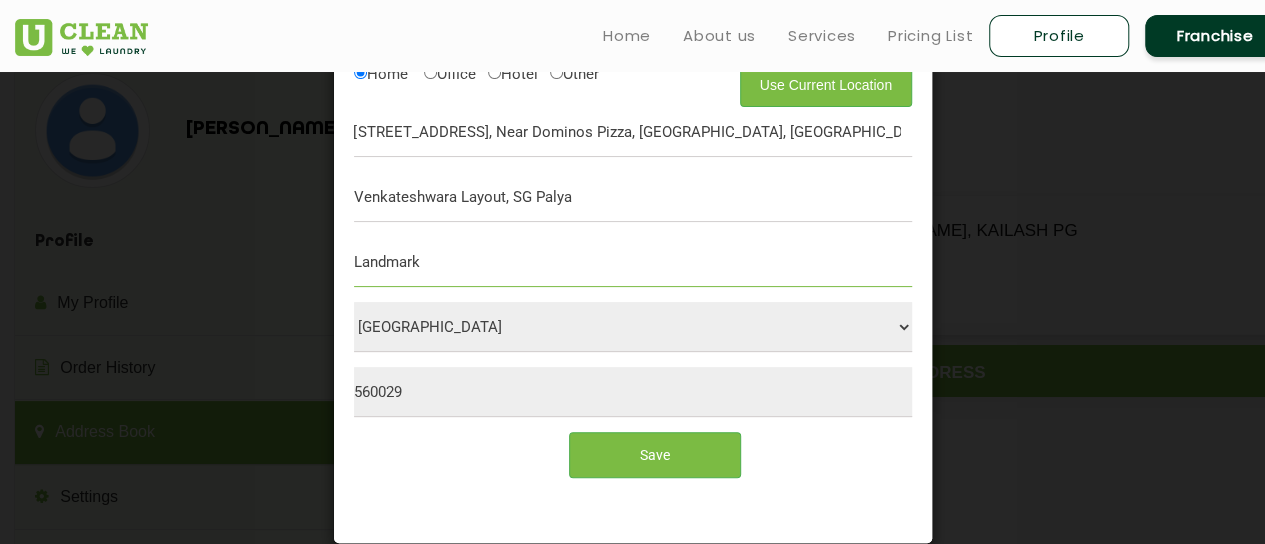 drag, startPoint x: 533, startPoint y: 272, endPoint x: 536, endPoint y: 283, distance: 11.401754 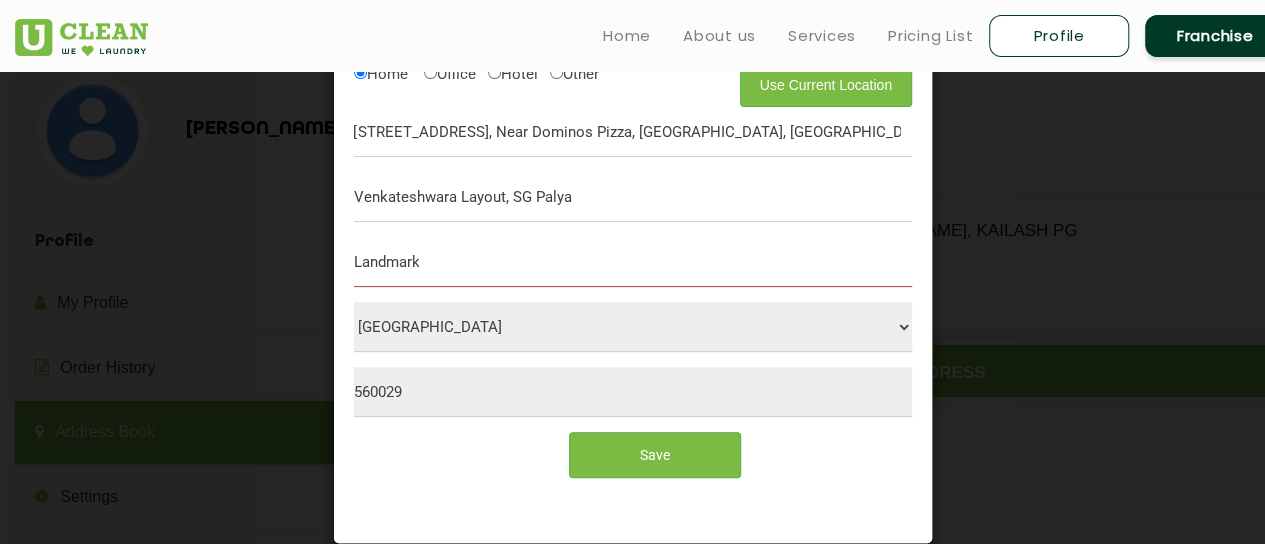 click on "Use Current Location   Home        Office       Hotel       Other      Home [STREET_ADDRESS], Near Dominos Pizza, [GEOGRAPHIC_DATA], [GEOGRAPHIC_DATA] - 560029 [GEOGRAPHIC_DATA], [GEOGRAPHIC_DATA] Palya Select City  [GEOGRAPHIC_DATA]  [GEOGRAPHIC_DATA]  [GEOGRAPHIC_DATA]  [GEOGRAPHIC_DATA]  [GEOGRAPHIC_DATA]  [GEOGRAPHIC_DATA]  [GEOGRAPHIC_DATA] - [GEOGRAPHIC_DATA] Select  [GEOGRAPHIC_DATA]  [GEOGRAPHIC_DATA]  [GEOGRAPHIC_DATA]  [GEOGRAPHIC_DATA]  [GEOGRAPHIC_DATA]  [GEOGRAPHIC_DATA]  [GEOGRAPHIC_DATA]  [GEOGRAPHIC_DATA]  [GEOGRAPHIC_DATA]  [GEOGRAPHIC_DATA]  [GEOGRAPHIC_DATA]  [GEOGRAPHIC_DATA]  [GEOGRAPHIC_DATA]  [GEOGRAPHIC_DATA]  [GEOGRAPHIC_DATA]  [GEOGRAPHIC_DATA]  [GEOGRAPHIC_DATA]  [GEOGRAPHIC_DATA]  [GEOGRAPHIC_DATA]  [GEOGRAPHIC_DATA]  [GEOGRAPHIC_DATA]  [GEOGRAPHIC_DATA]  [GEOGRAPHIC_DATA]  [GEOGRAPHIC_DATA]  [GEOGRAPHIC_DATA]  [GEOGRAPHIC_DATA]  [GEOGRAPHIC_DATA]  [GEOGRAPHIC_DATA]  [GEOGRAPHIC_DATA]  [GEOGRAPHIC_DATA]  [GEOGRAPHIC_DATA] [GEOGRAPHIC_DATA]  [GEOGRAPHIC_DATA]  [GEOGRAPHIC_DATA]  [GEOGRAPHIC_DATA]  [GEOGRAPHIC_DATA]  [GEOGRAPHIC_DATA]  [GEOGRAPHIC_DATA]  [GEOGRAPHIC_DATA]  [GEOGRAPHIC_DATA]  [GEOGRAPHIC_DATA]  [GEOGRAPHIC_DATA]  Dhule  [GEOGRAPHIC_DATA]  [GEOGRAPHIC_DATA]  Dimapur  [GEOGRAPHIC_DATA]  [GEOGRAPHIC_DATA]  [GEOGRAPHIC_DATA]  [GEOGRAPHIC_DATA]  [GEOGRAPHIC_DATA]  [GEOGRAPHIC_DATA]  [GEOGRAPHIC_DATA]  [GEOGRAPHIC_DATA]  [GEOGRAPHIC_DATA]  [GEOGRAPHIC_DATA]  [GEOGRAPHIC_DATA]  [GEOGRAPHIC_DATA]  [GEOGRAPHIC_DATA]  [GEOGRAPHIC_DATA]  [GEOGRAPHIC_DATA]  [GEOGRAPHIC_DATA]  [GEOGRAPHIC_DATA]  [GEOGRAPHIC_DATA]  [GEOGRAPHIC_DATA]  [GEOGRAPHIC_DATA]  [GEOGRAPHIC_DATA]  [GEOGRAPHIC_DATA]  [GEOGRAPHIC_DATA]  [GEOGRAPHIC_DATA]  [GEOGRAPHIC_DATA]  [GEOGRAPHIC_DATA]  [GEOGRAPHIC_DATA]" at bounding box center (633, 277) 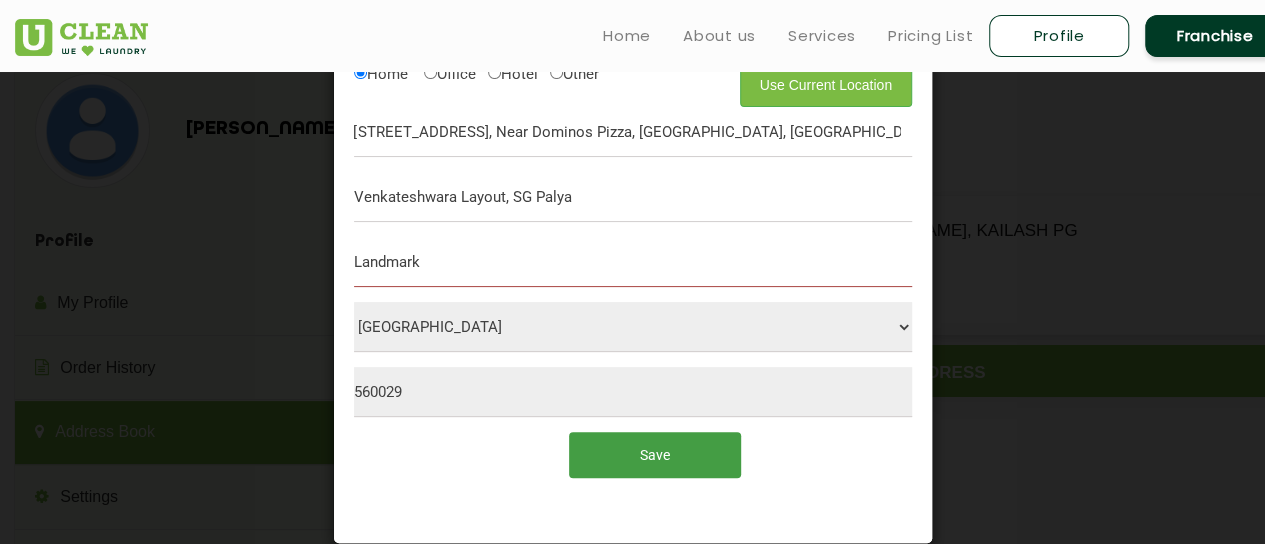 click on "Save" at bounding box center [654, 454] 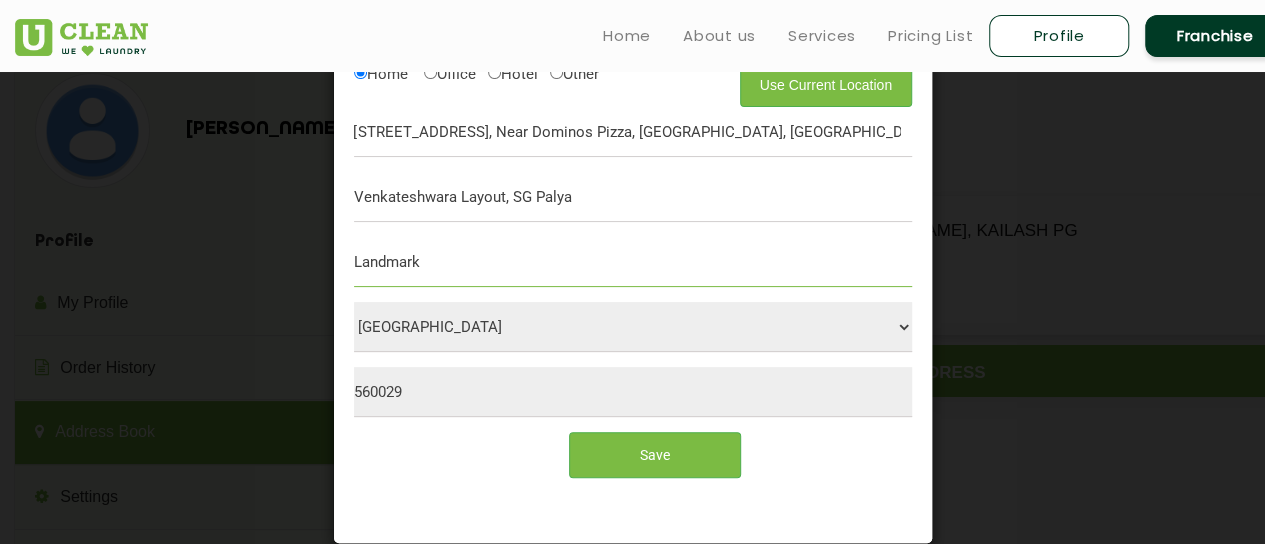 click at bounding box center (633, 262) 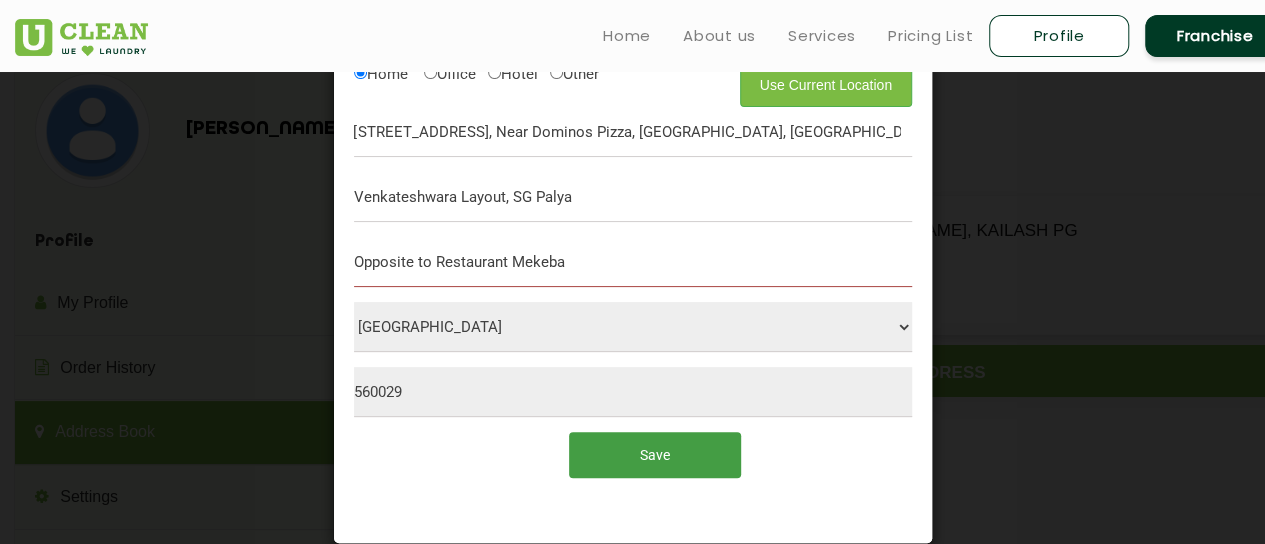 click on "Save" at bounding box center (654, 454) 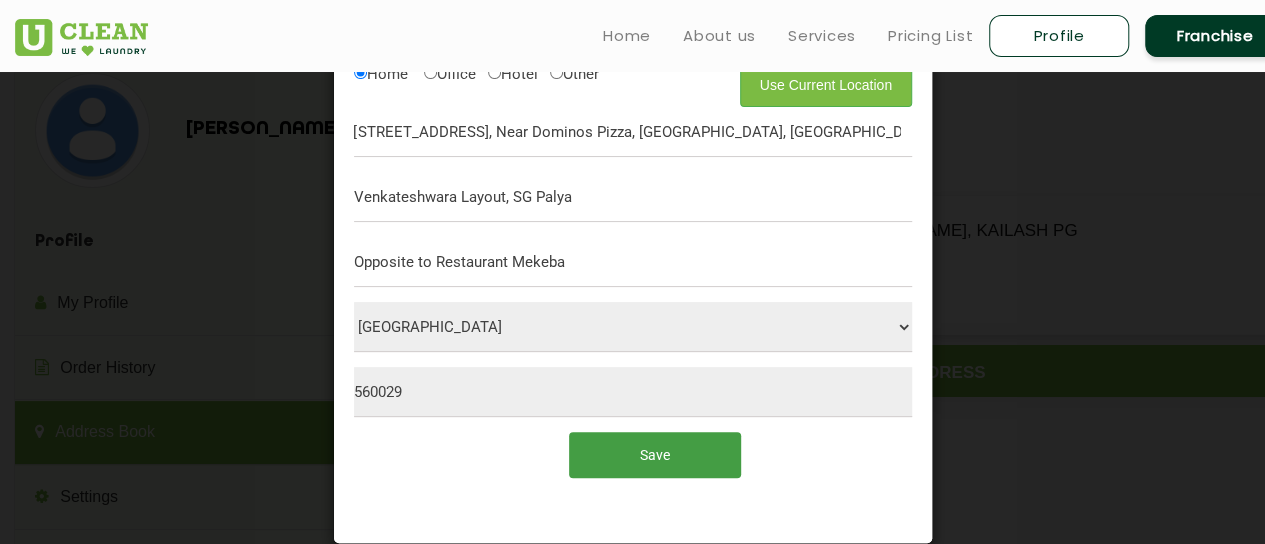 click on "Save" at bounding box center [654, 454] 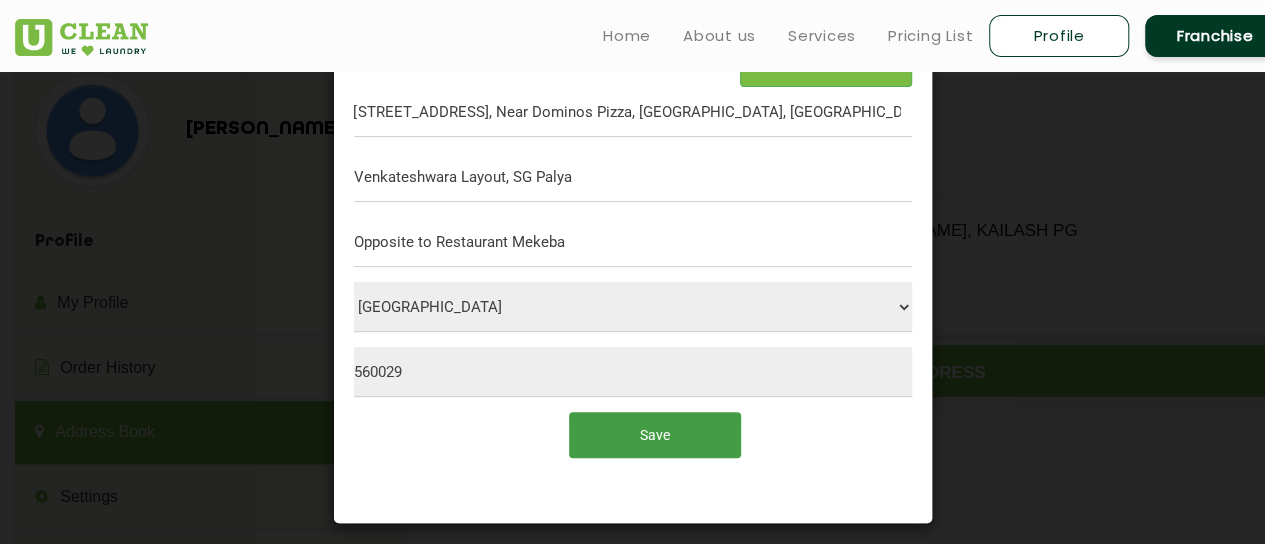 scroll, scrollTop: 128, scrollLeft: 0, axis: vertical 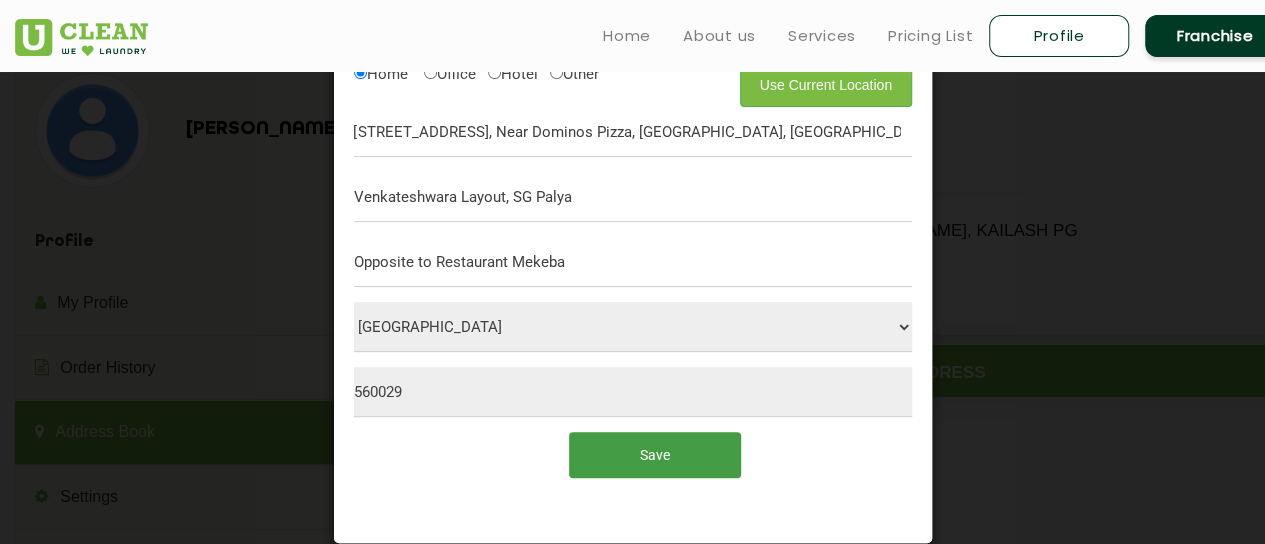 click on "Save" at bounding box center [654, 454] 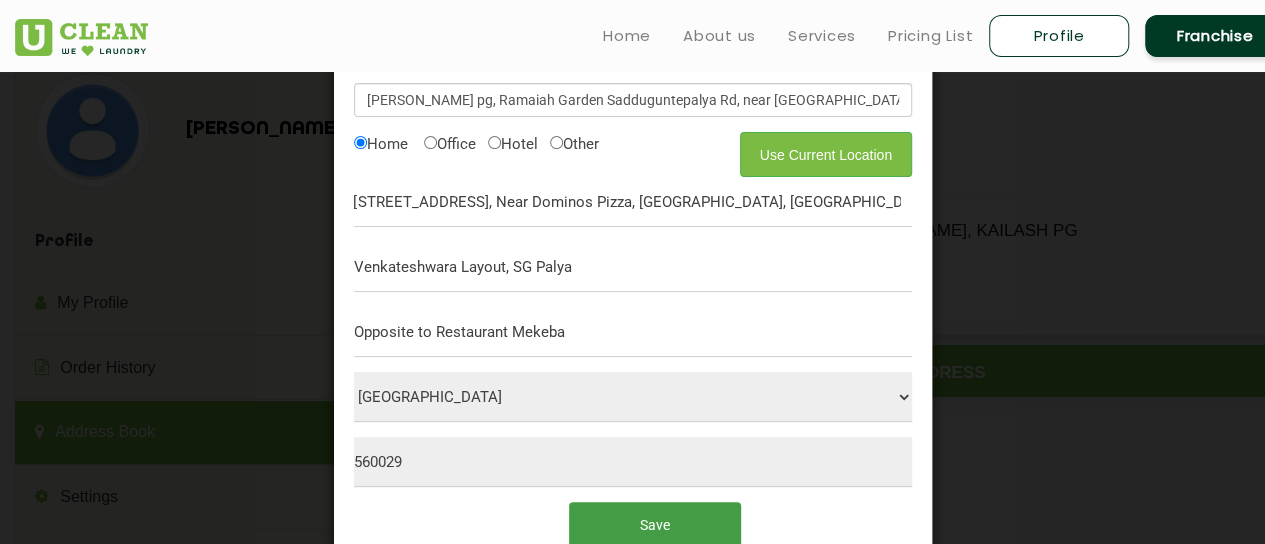 scroll, scrollTop: 0, scrollLeft: 0, axis: both 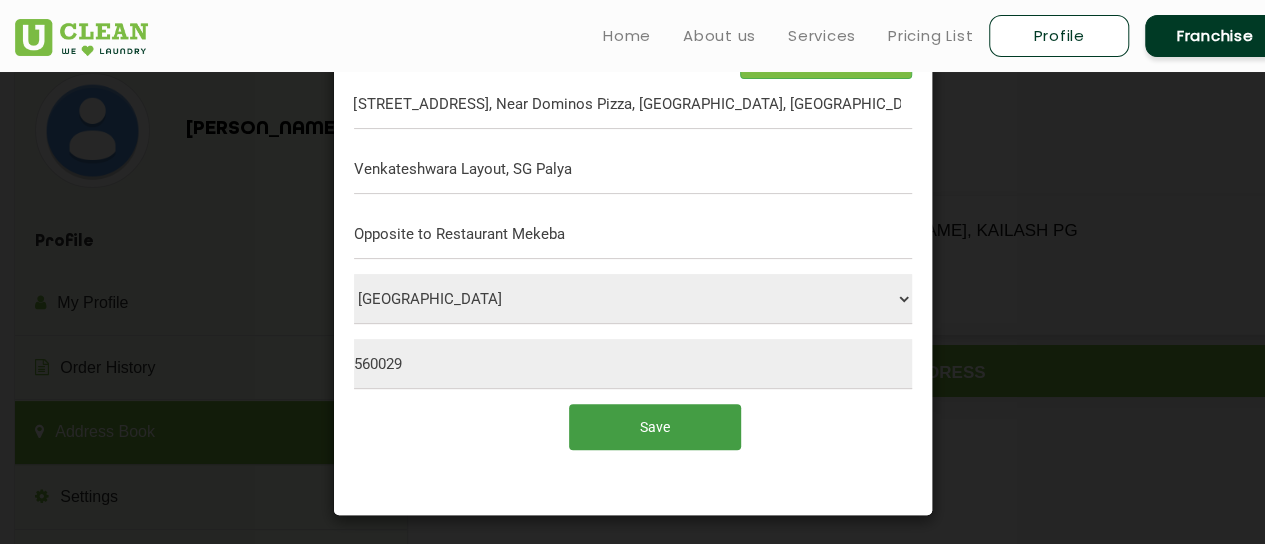 click on "Save" at bounding box center (654, 426) 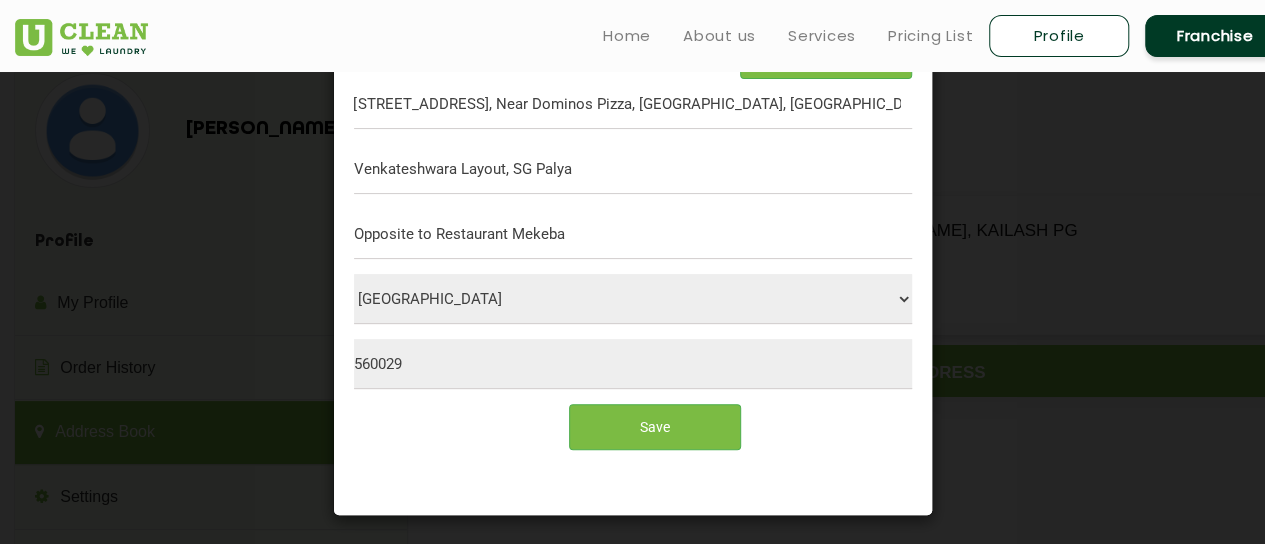 click on "Home  About us Services  Pricing List Profile Franchise" at bounding box center [632, 36] 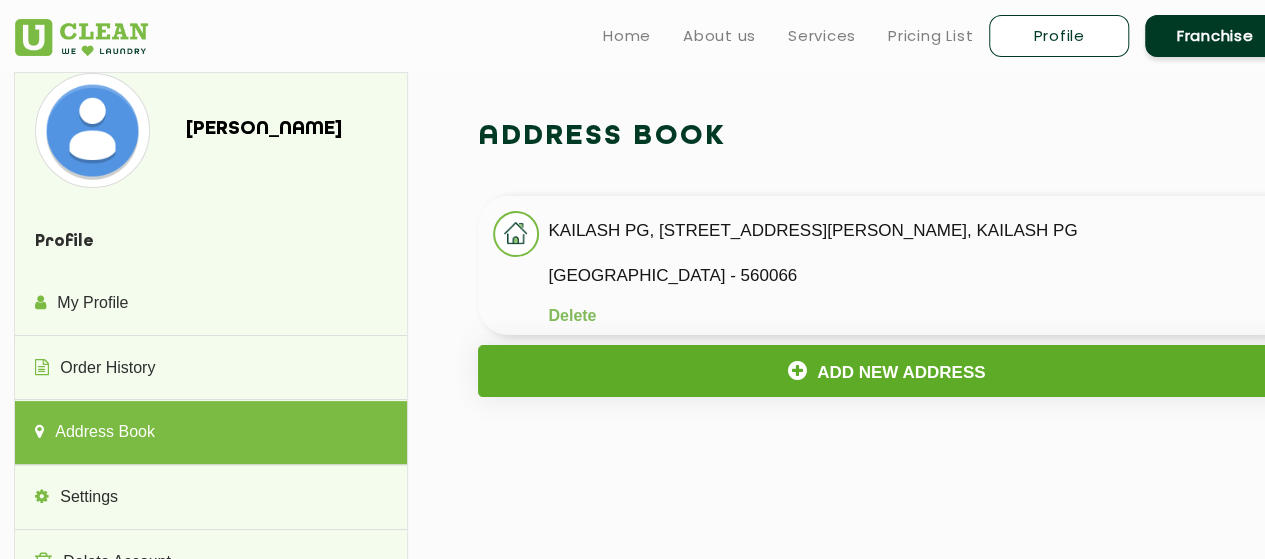 click on "Add New Address" at bounding box center [886, 371] 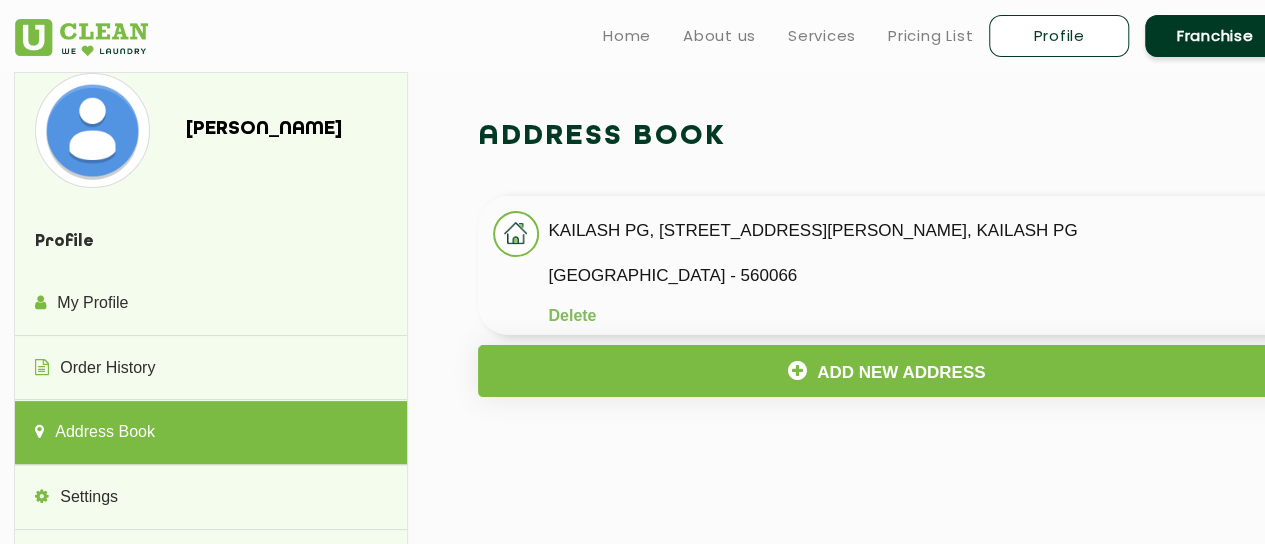 scroll, scrollTop: 0, scrollLeft: 0, axis: both 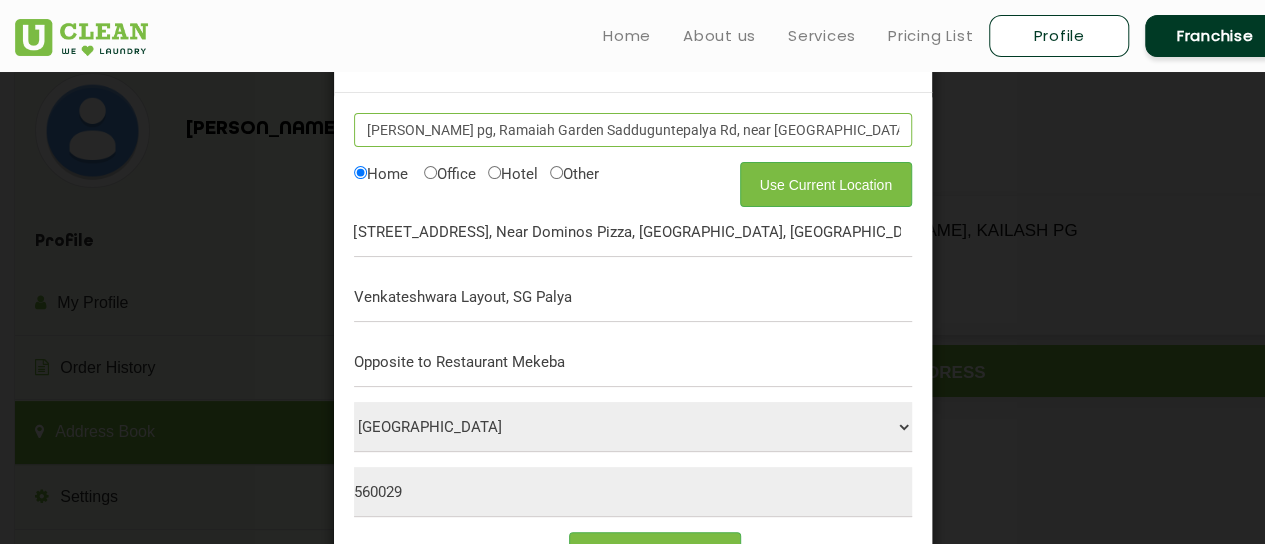 click on "Aishwarya Aurus pg, Ramaiah Garden Sadduguntepalya Rd, near Domino's Pizza, Venkateshwara Layout, S.G. Palya, Bengaluru, Karnataka, India" at bounding box center [633, 130] 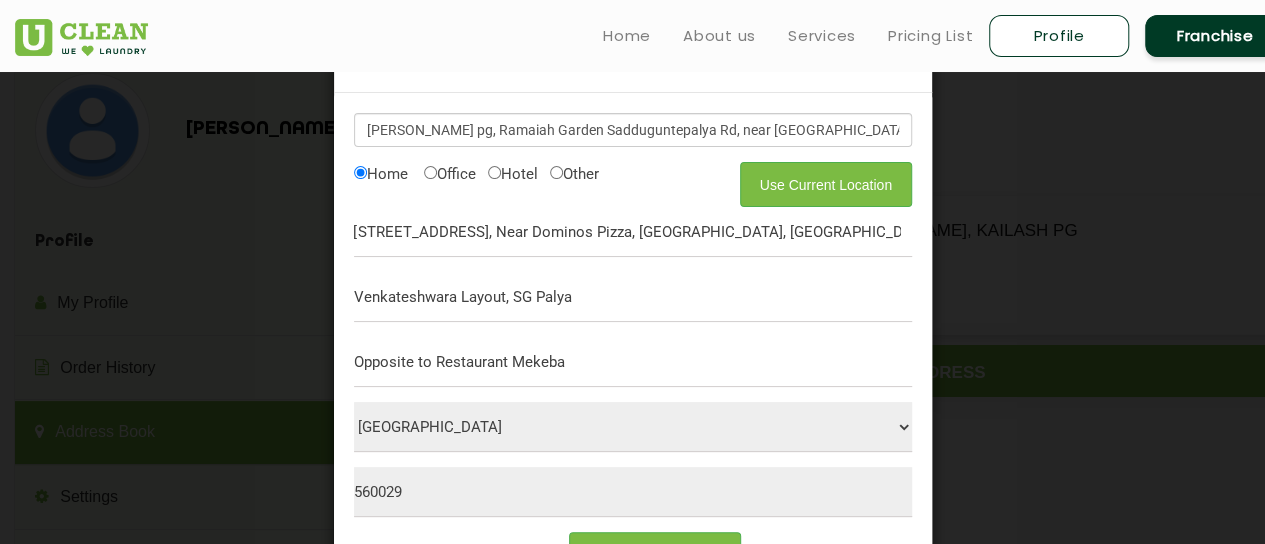 click on "Home  About us Services  Pricing List Profile Franchise" at bounding box center (632, 36) 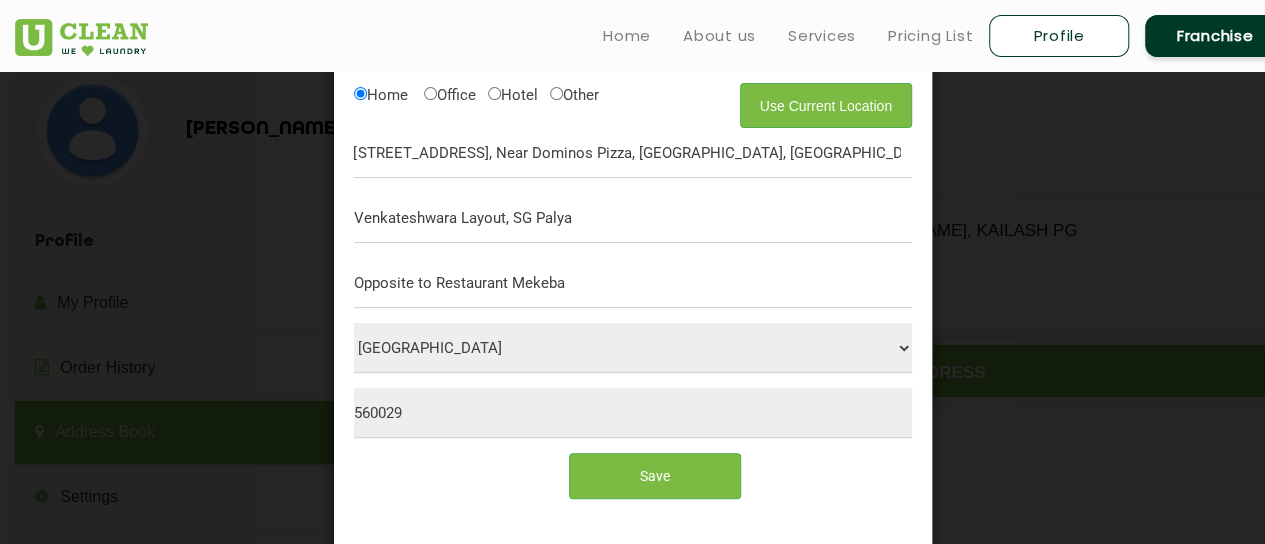 scroll, scrollTop: 128, scrollLeft: 0, axis: vertical 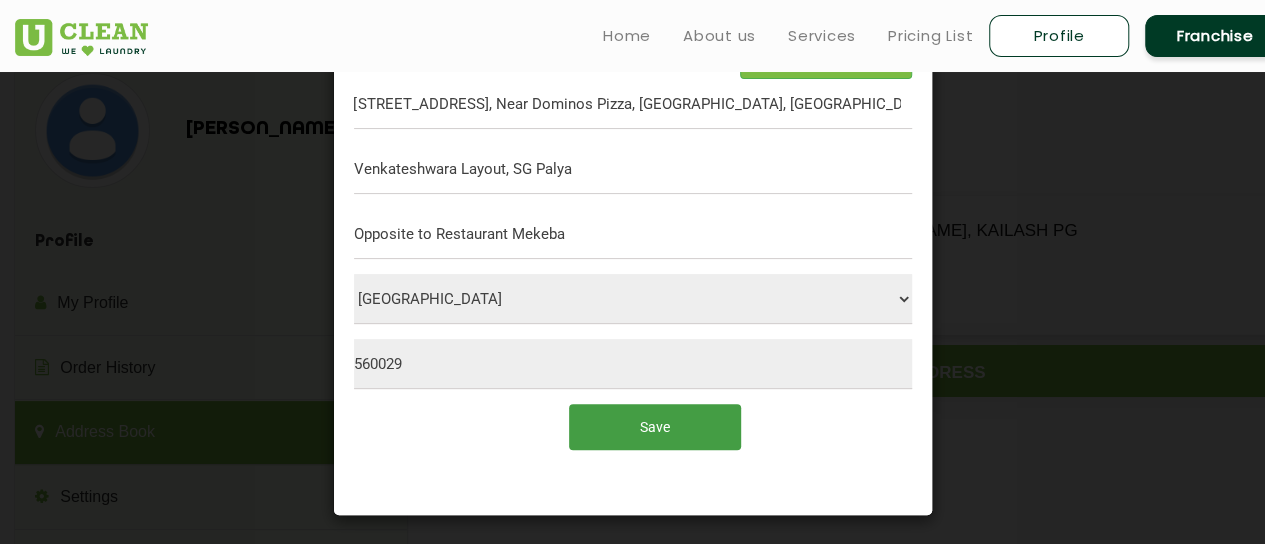 click on "Save" at bounding box center (654, 426) 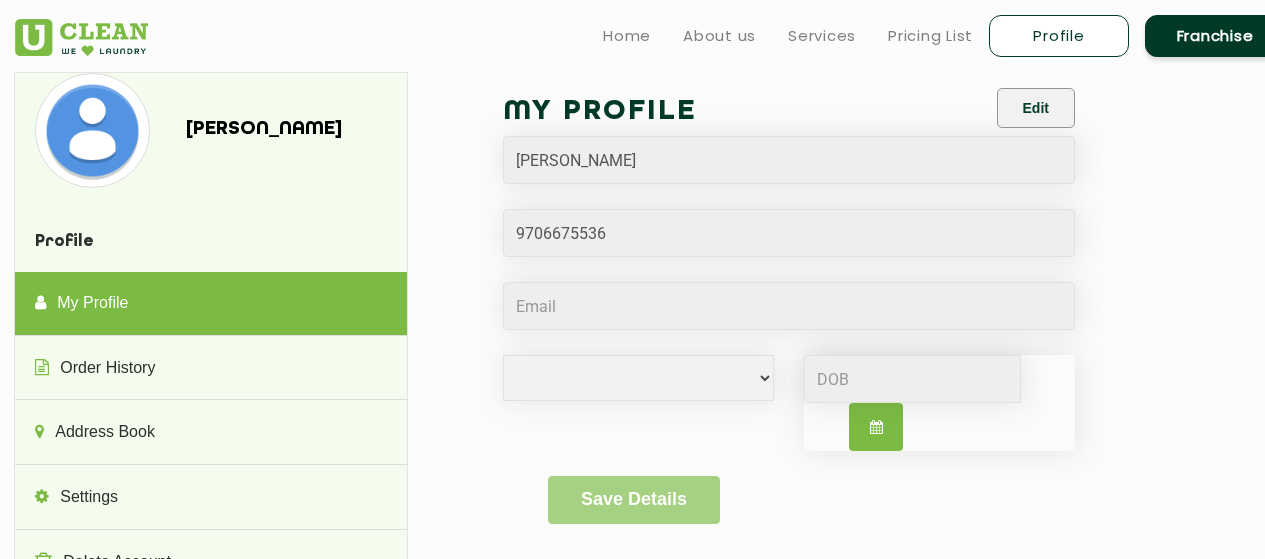 select 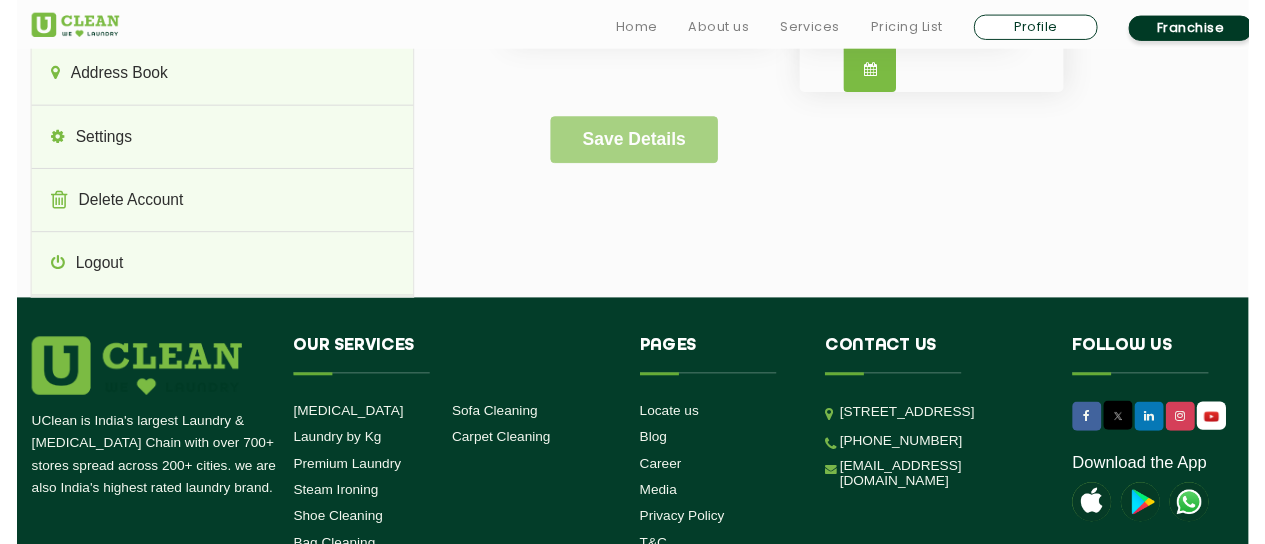 scroll, scrollTop: 400, scrollLeft: 0, axis: vertical 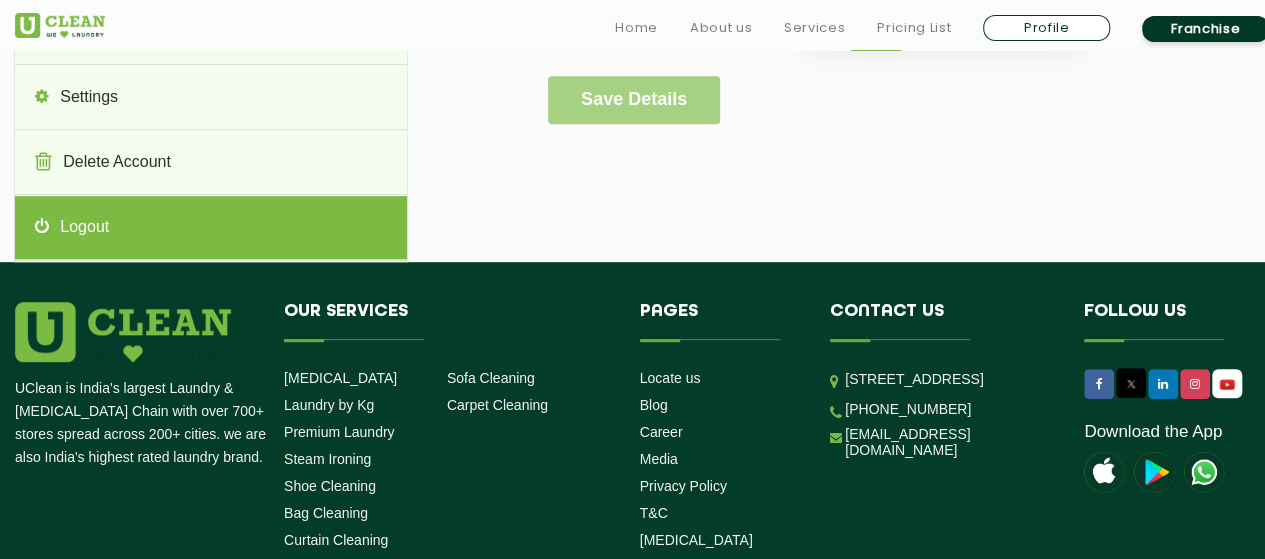 click on "Logout" at bounding box center [210, 228] 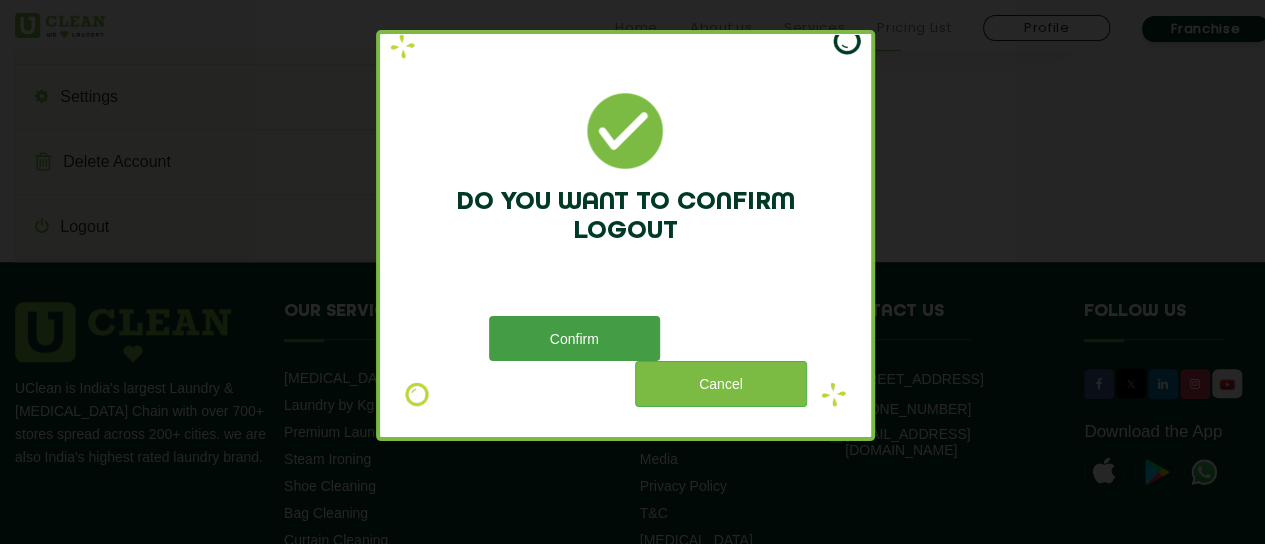 click on "Confirm" at bounding box center [574, 338] 